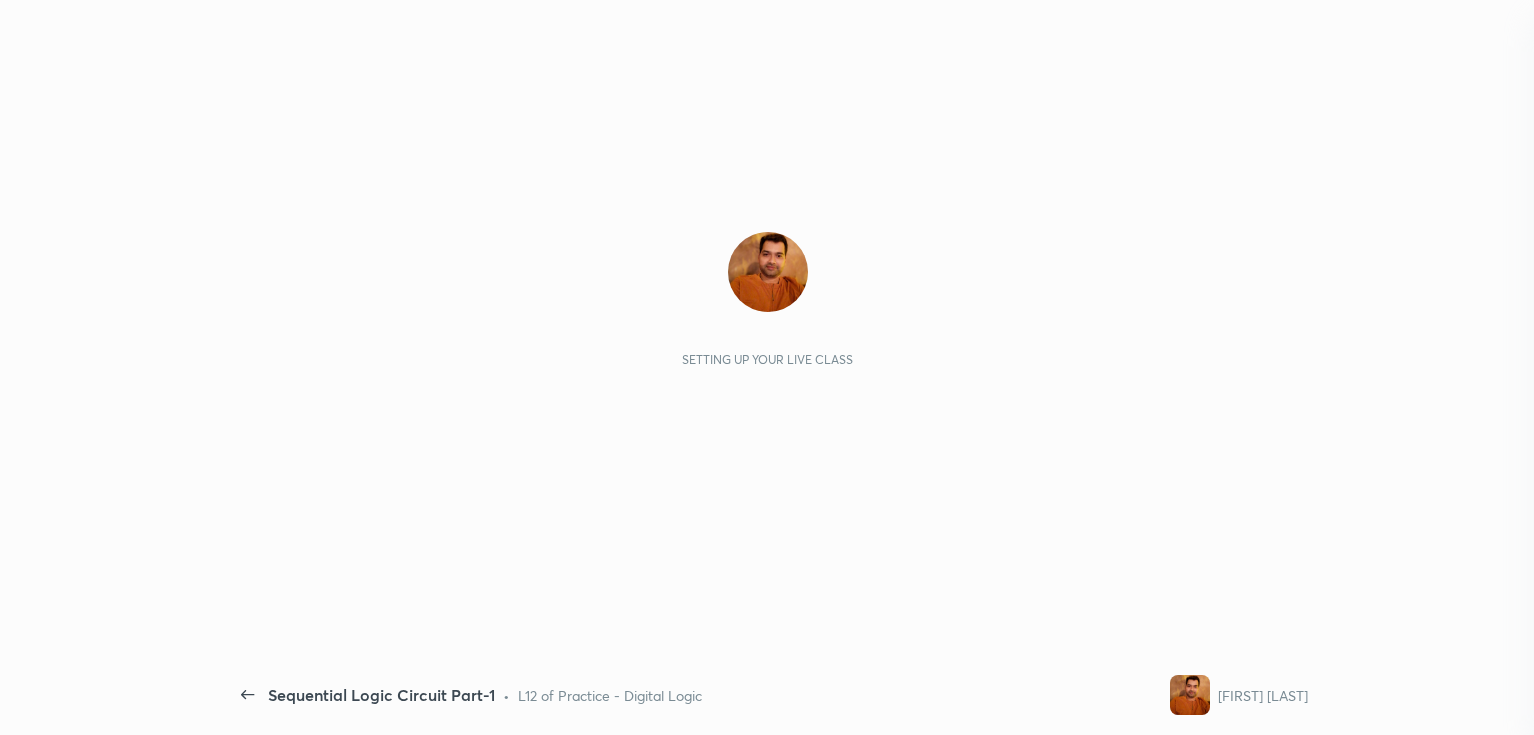 scroll, scrollTop: 0, scrollLeft: 0, axis: both 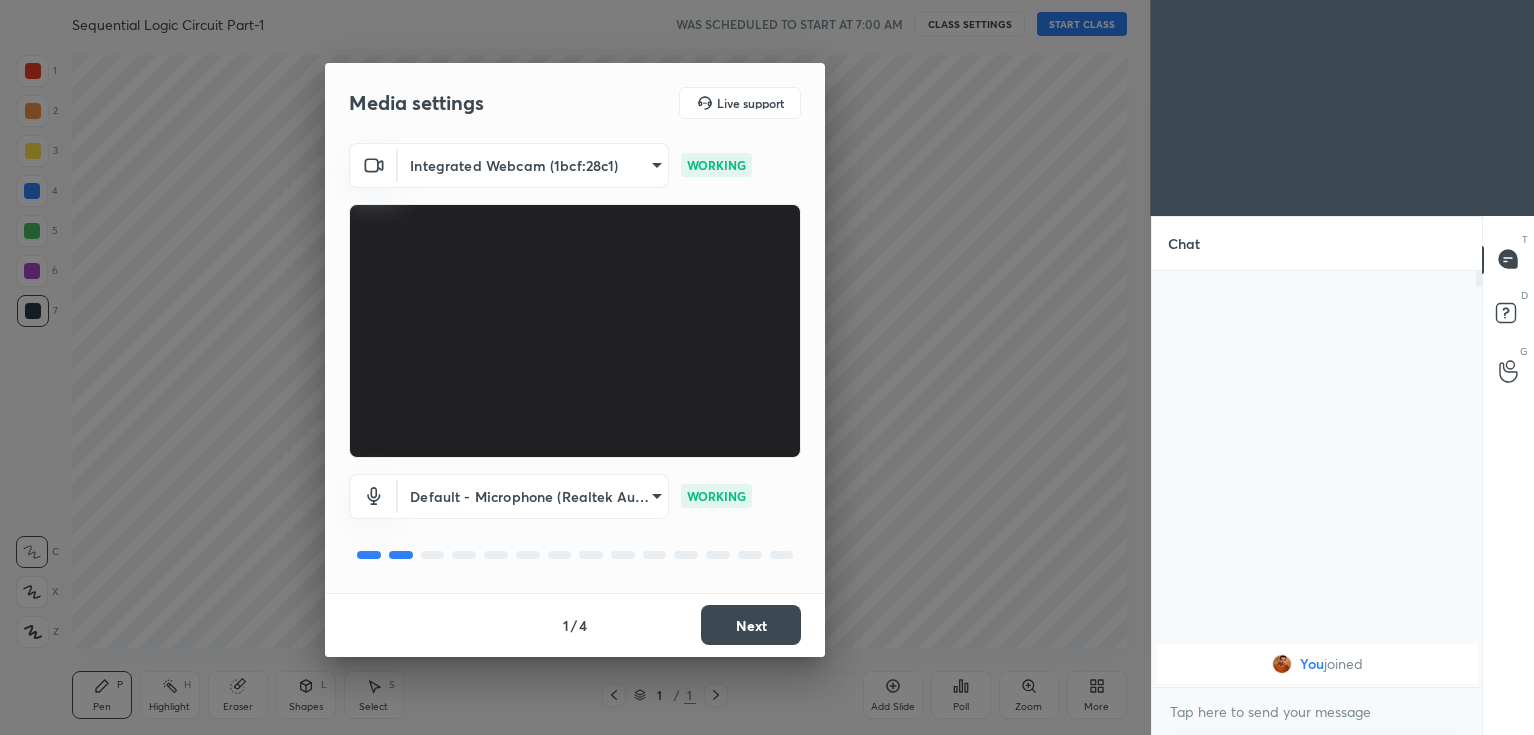 click on "Next" at bounding box center [751, 625] 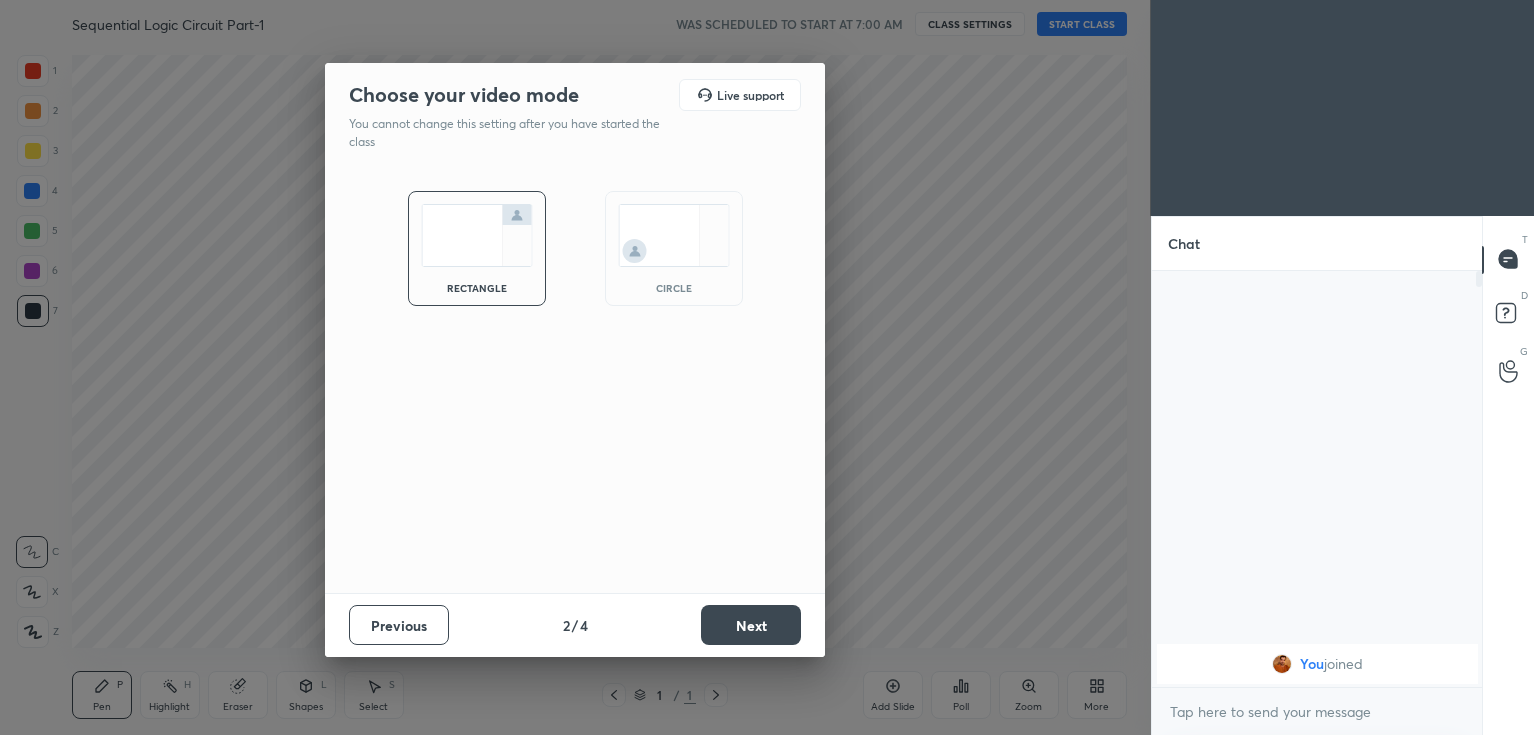 click on "Next" at bounding box center (751, 625) 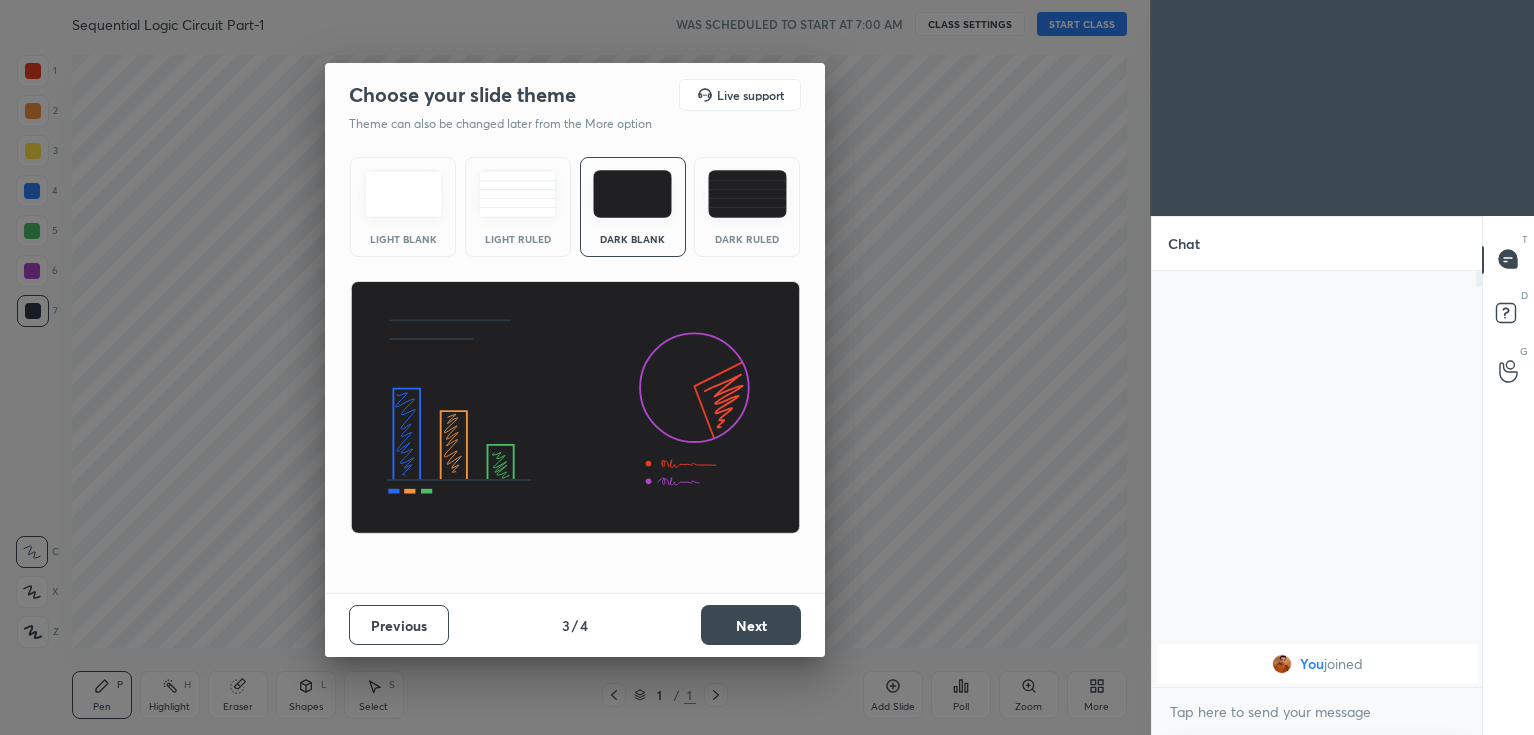 click on "Next" at bounding box center (751, 625) 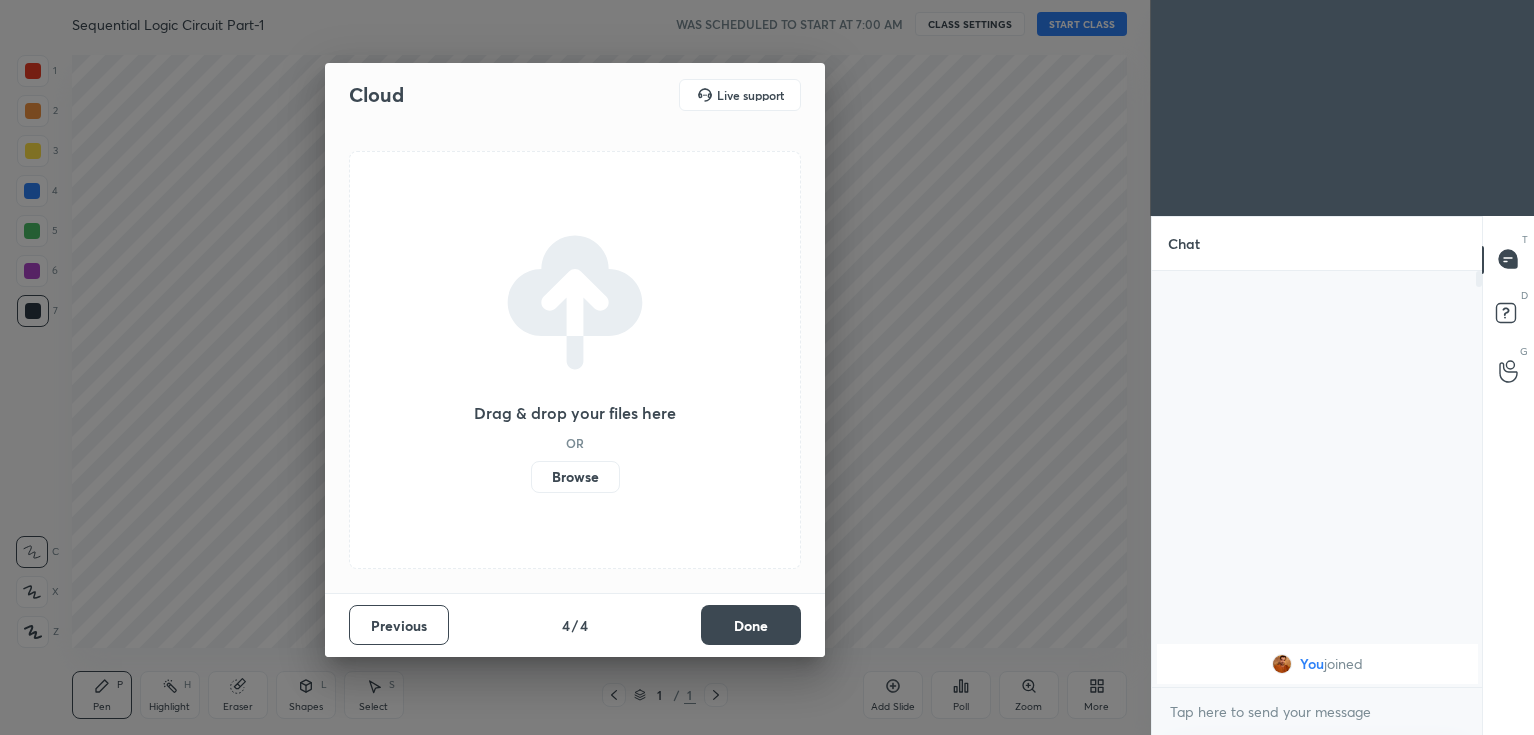 click on "Done" at bounding box center (751, 625) 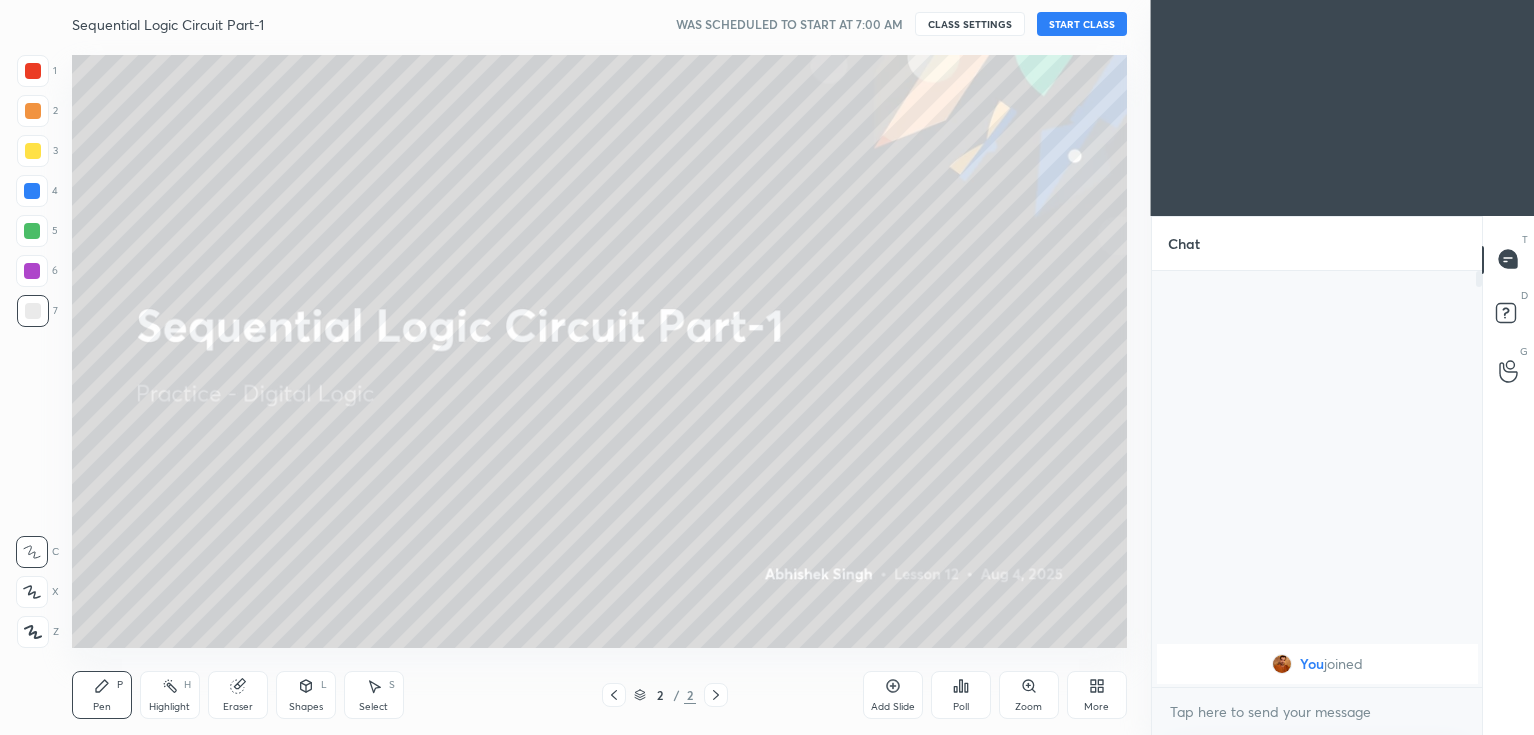 click on "START CLASS" at bounding box center [1082, 24] 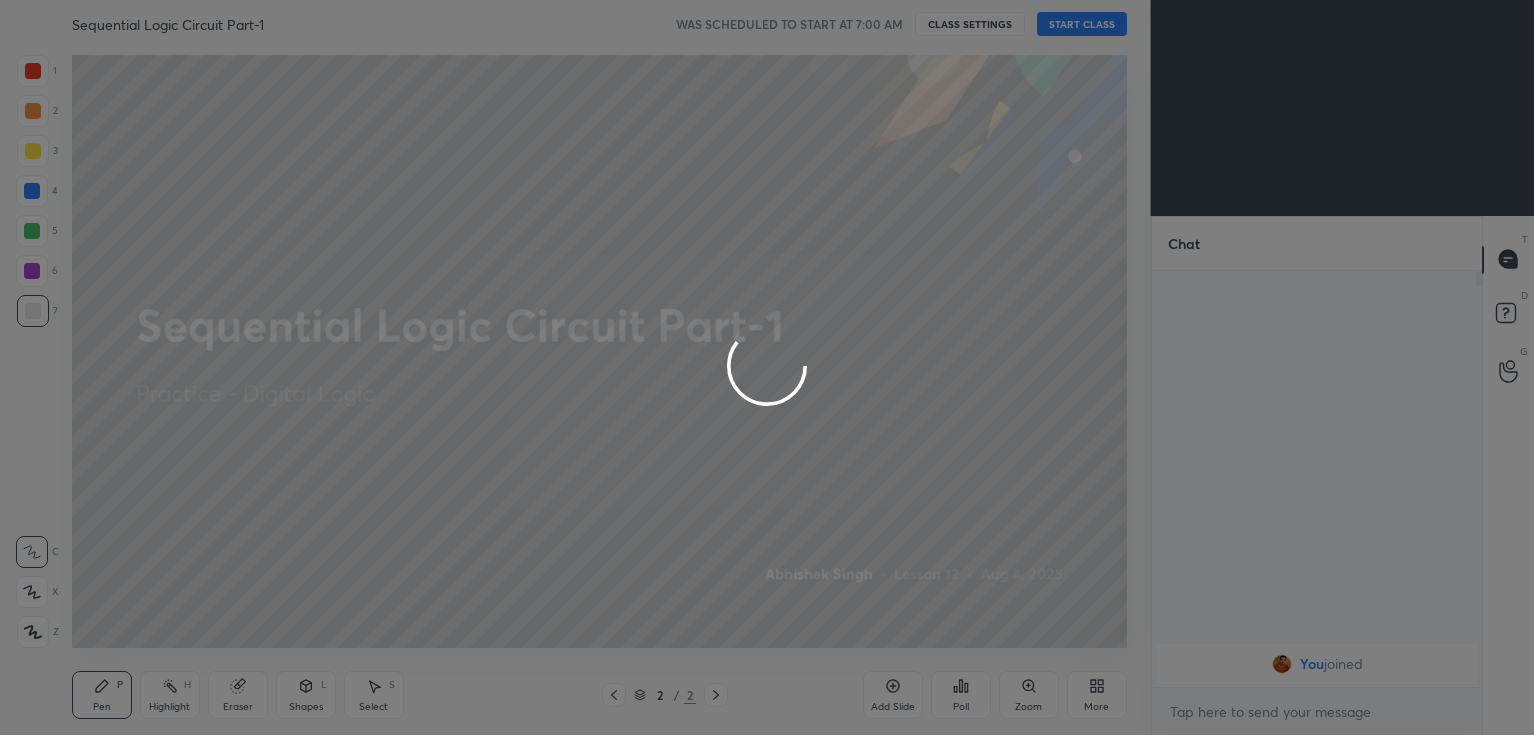 type on "x" 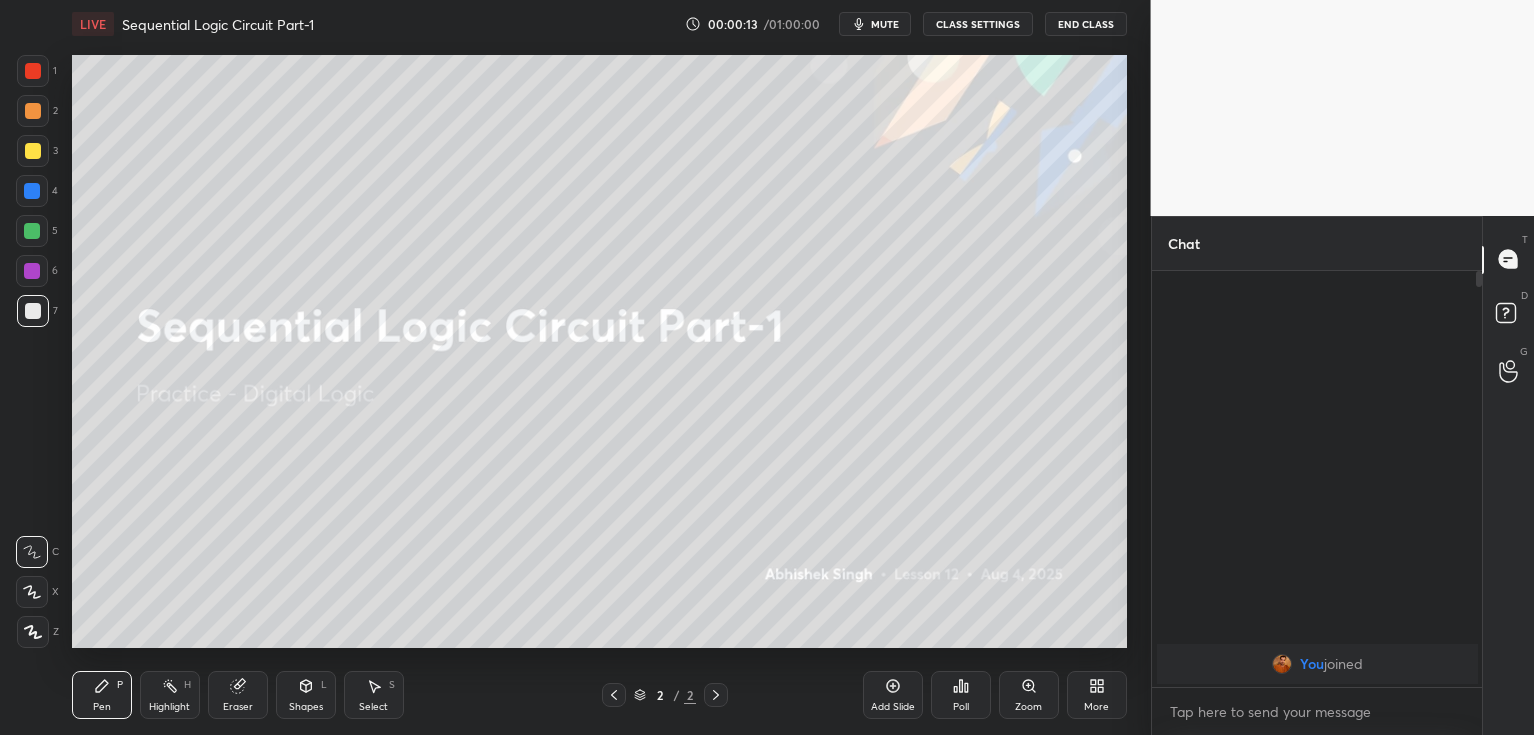 click on "More" at bounding box center [1097, 695] 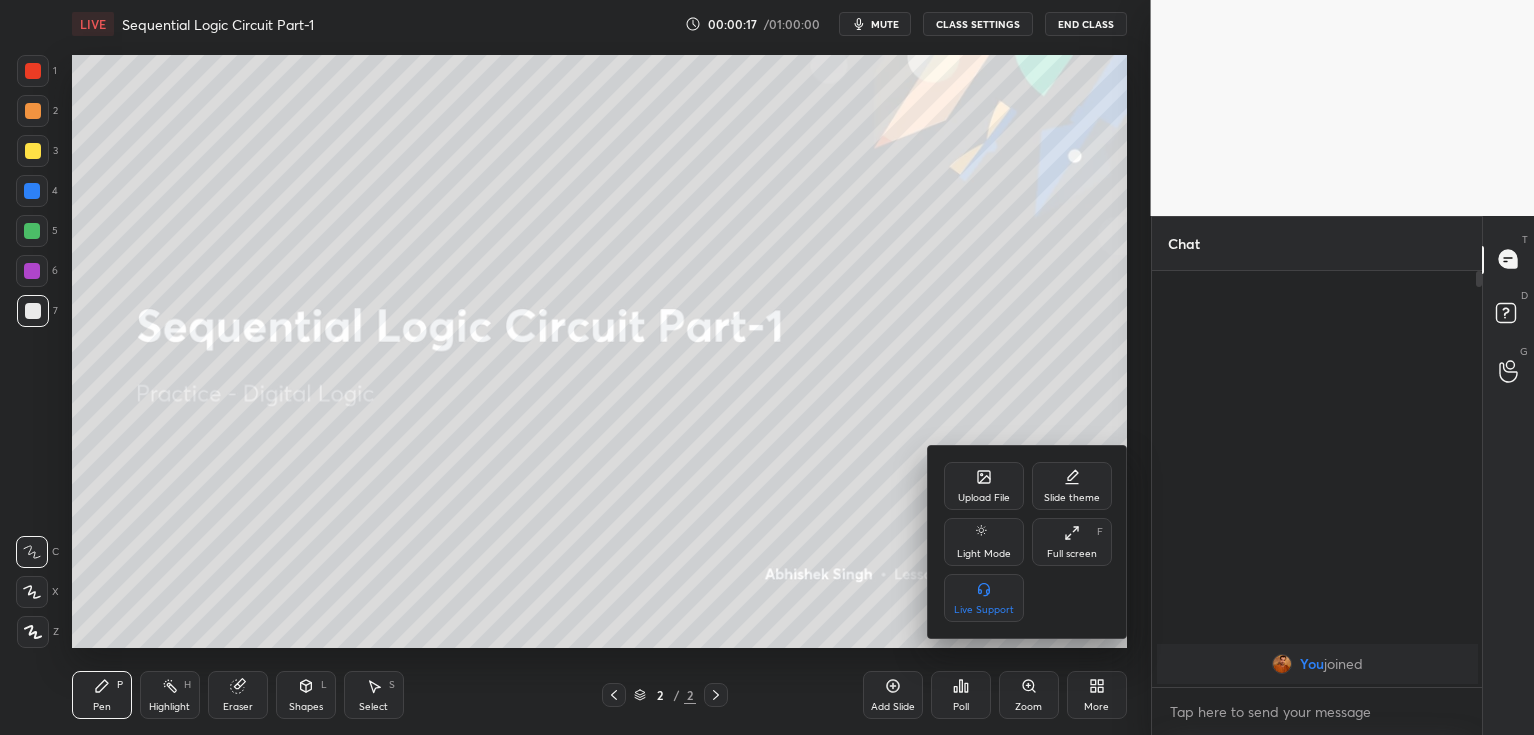 click on "Upload File" at bounding box center (984, 486) 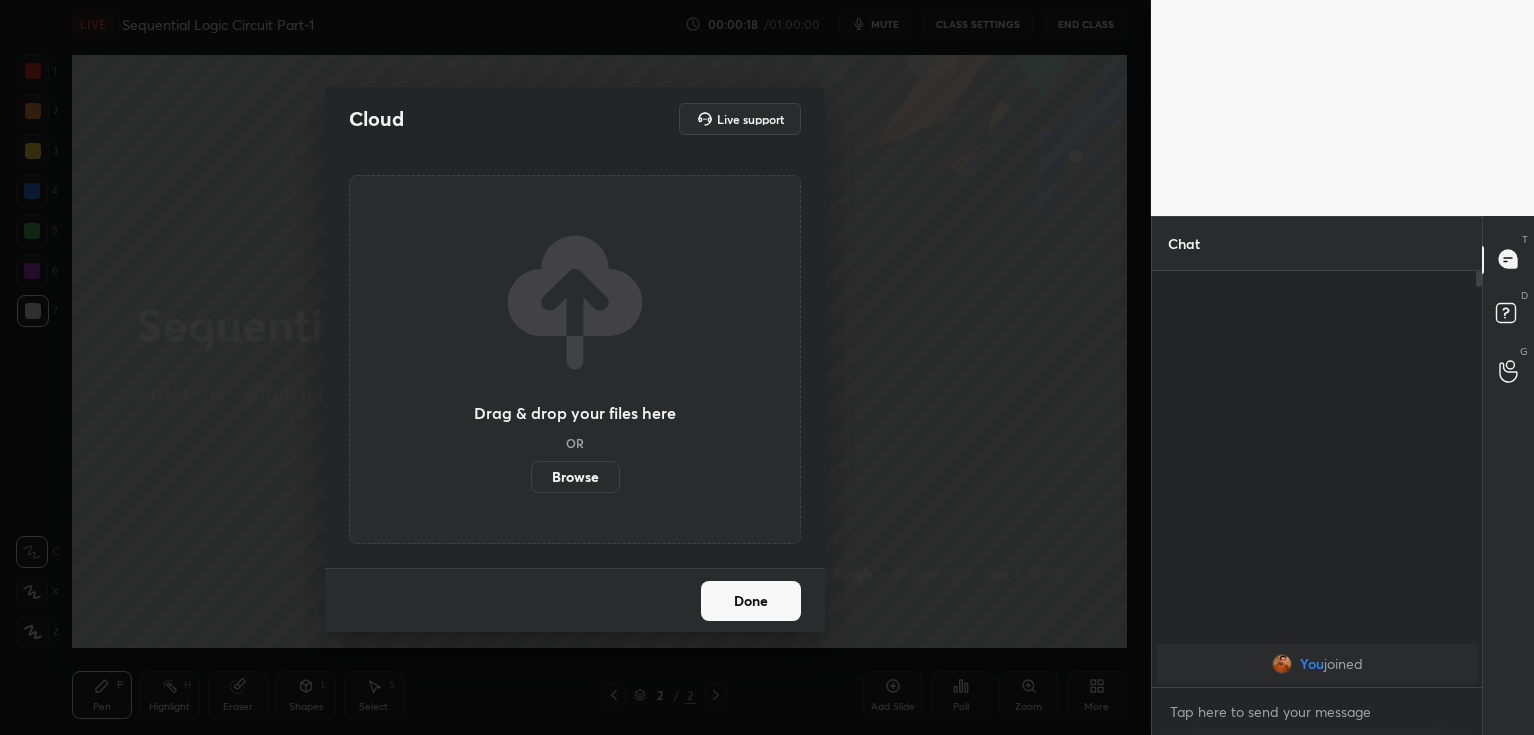 click on "Browse" at bounding box center (575, 477) 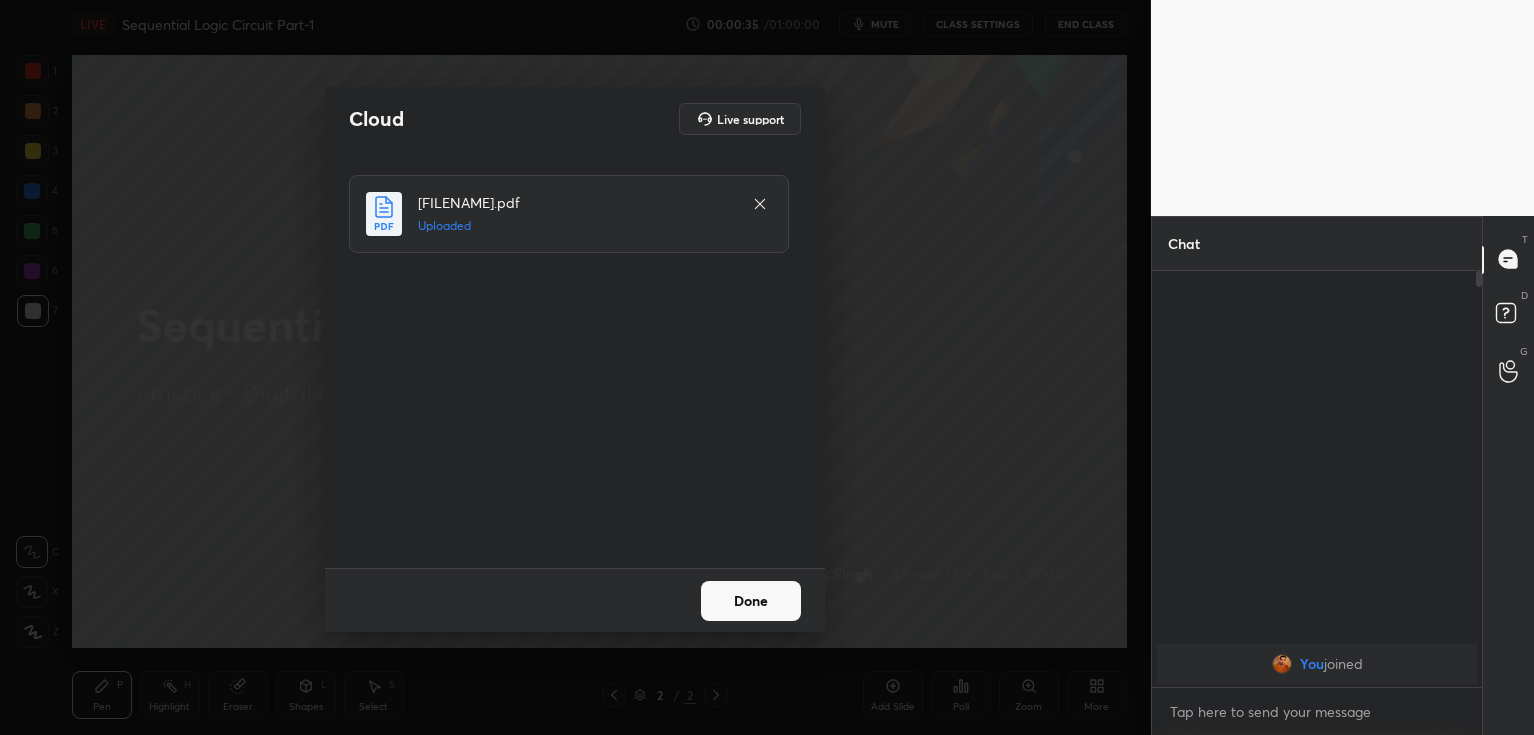 click on "Done" at bounding box center [751, 601] 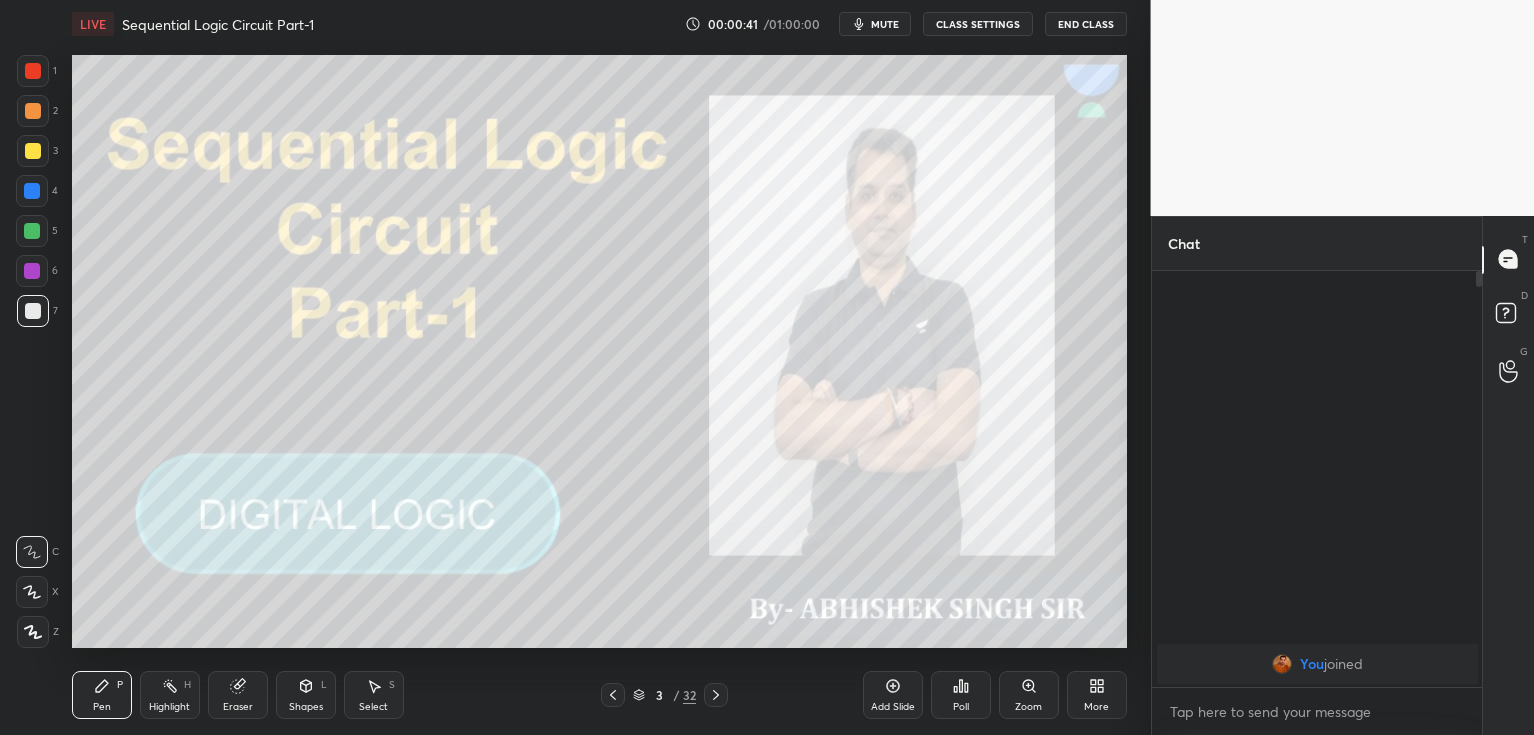 click at bounding box center [32, 231] 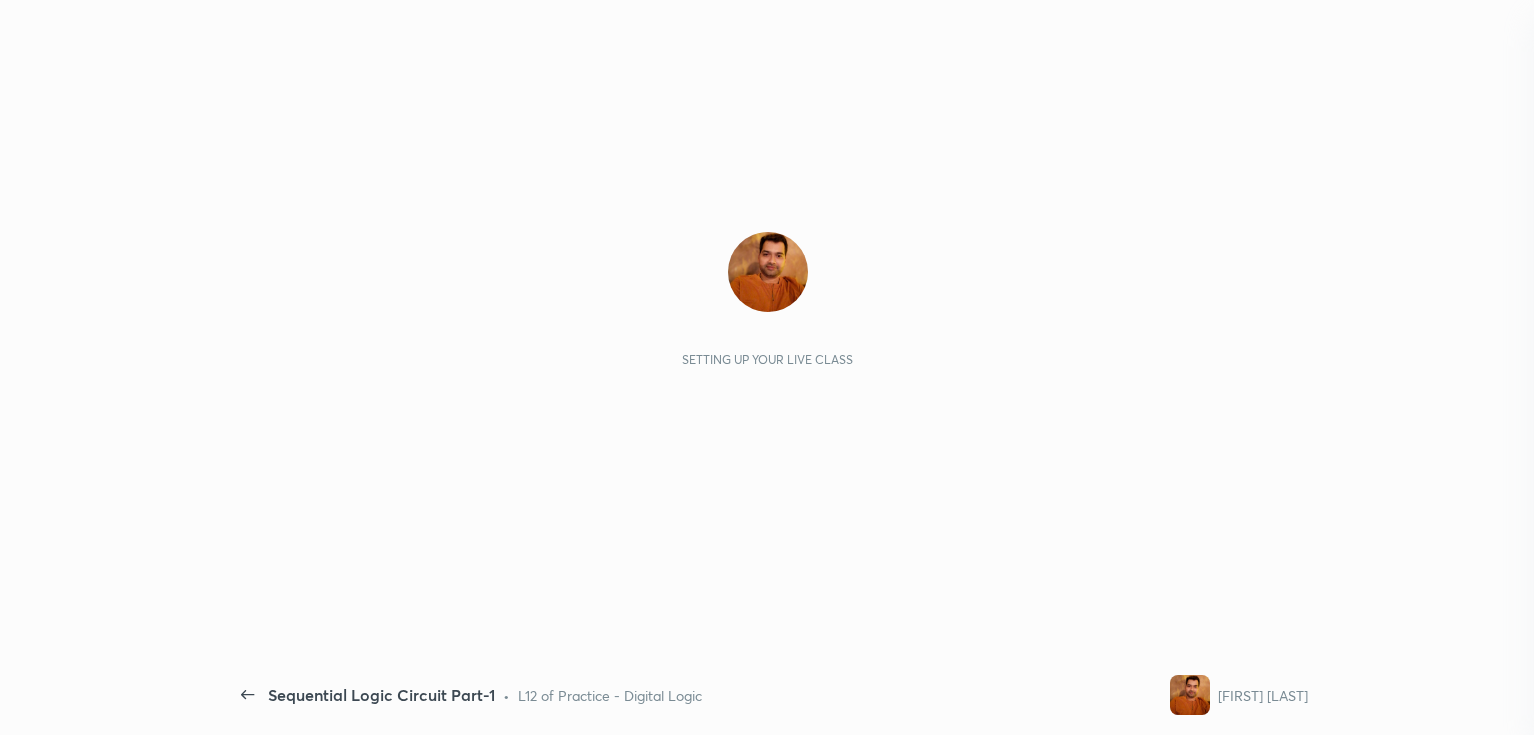 scroll, scrollTop: 0, scrollLeft: 0, axis: both 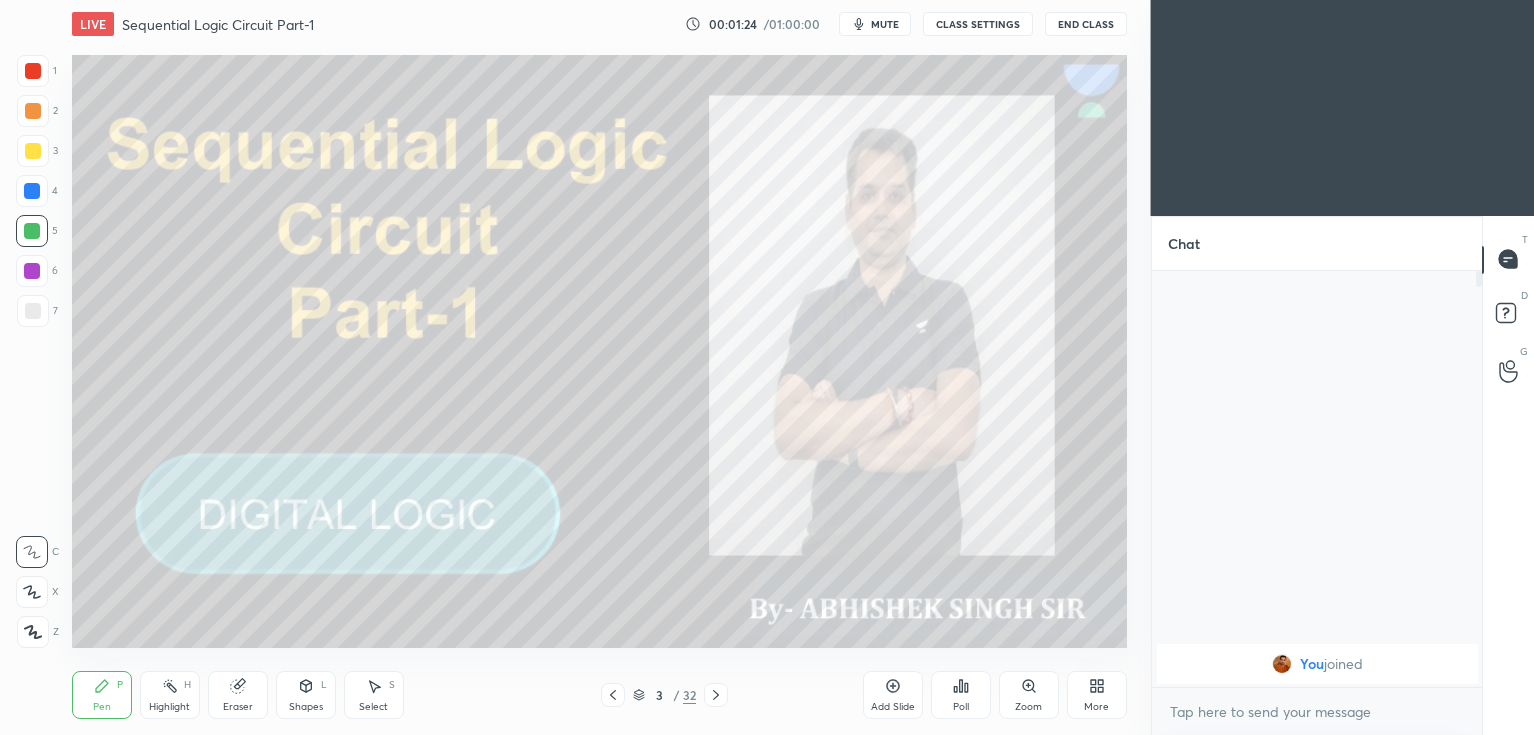 click on "More" at bounding box center (1097, 695) 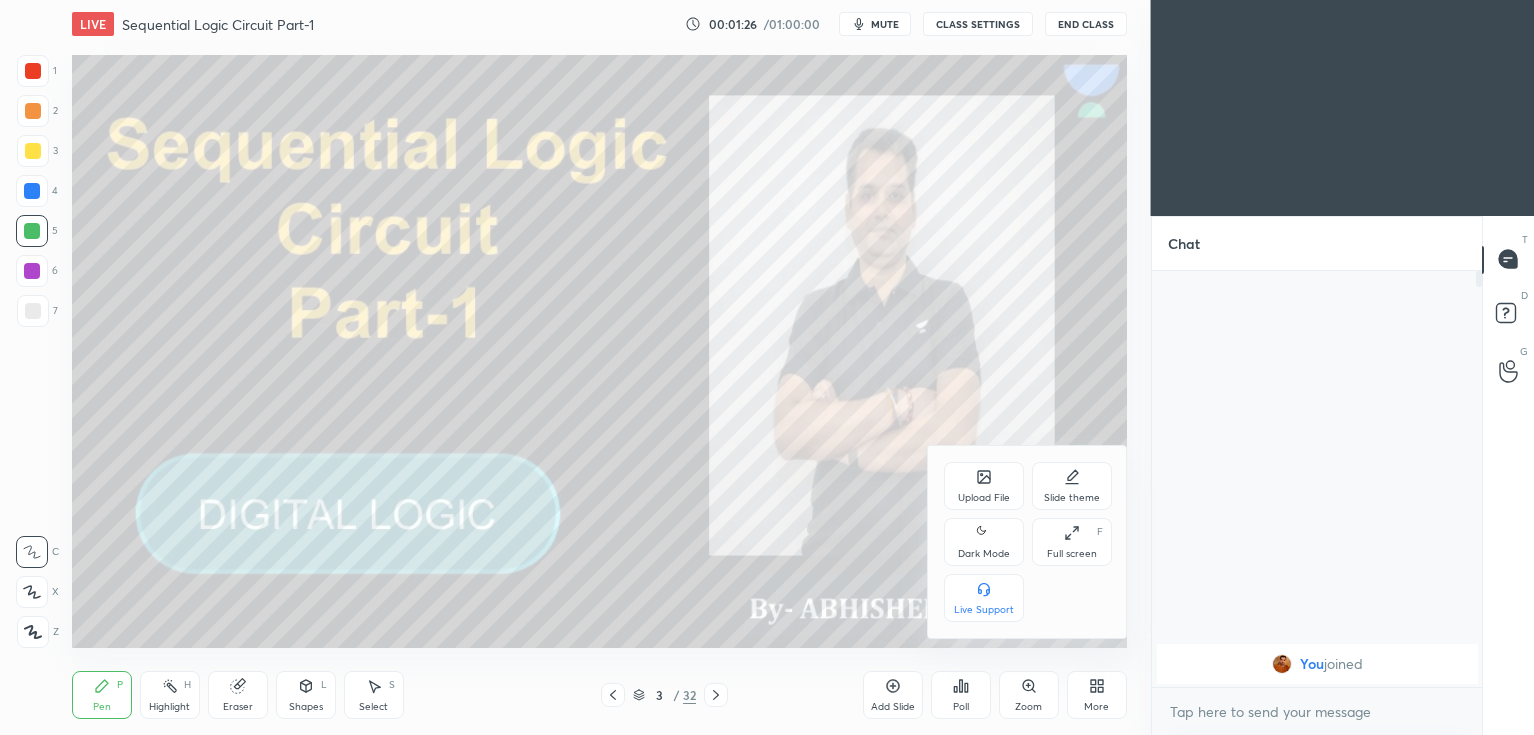 click on "Full screen F" at bounding box center (1072, 542) 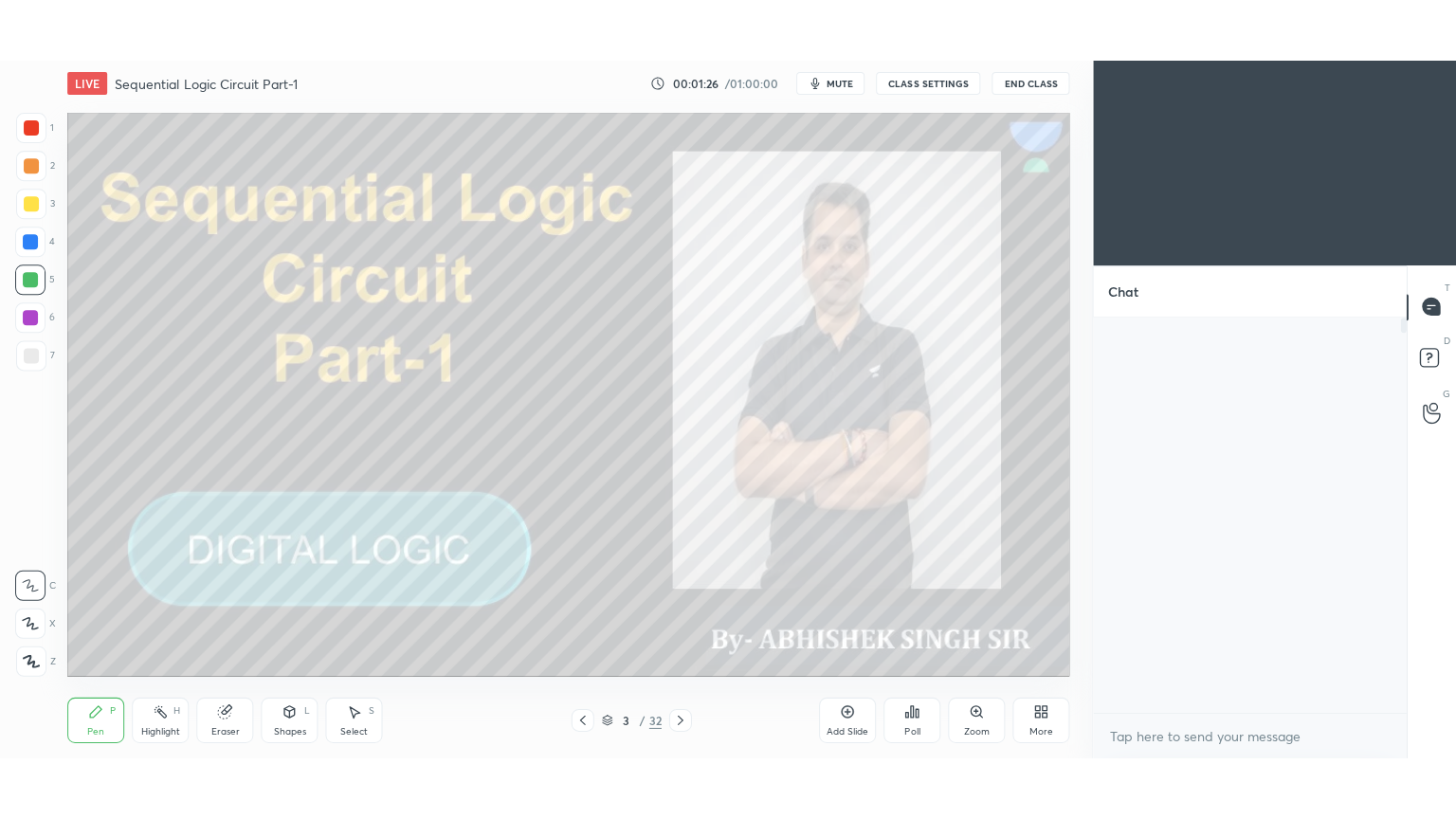 scroll, scrollTop: 94094, scrollLeft: 93776, axis: both 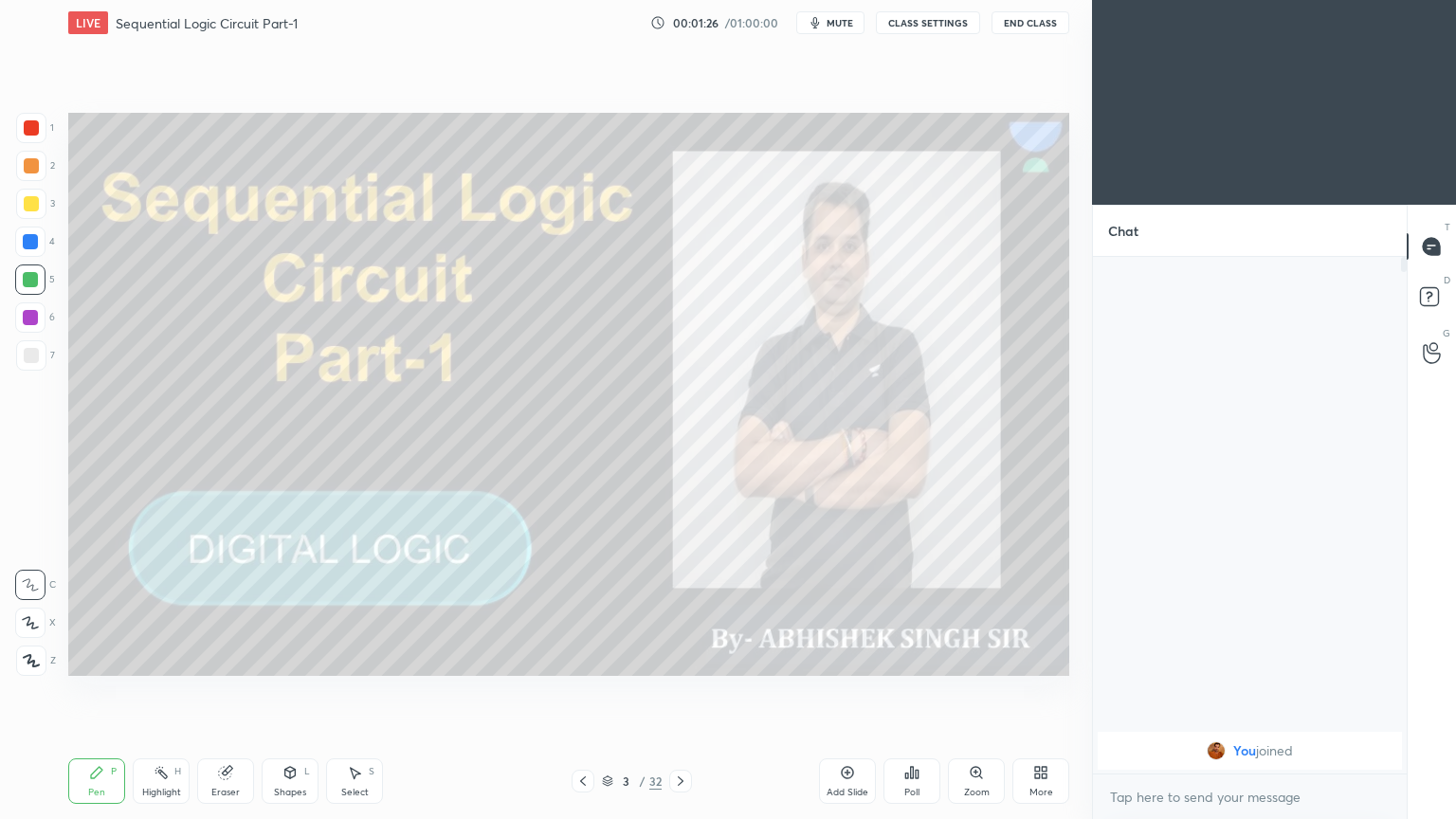 type on "x" 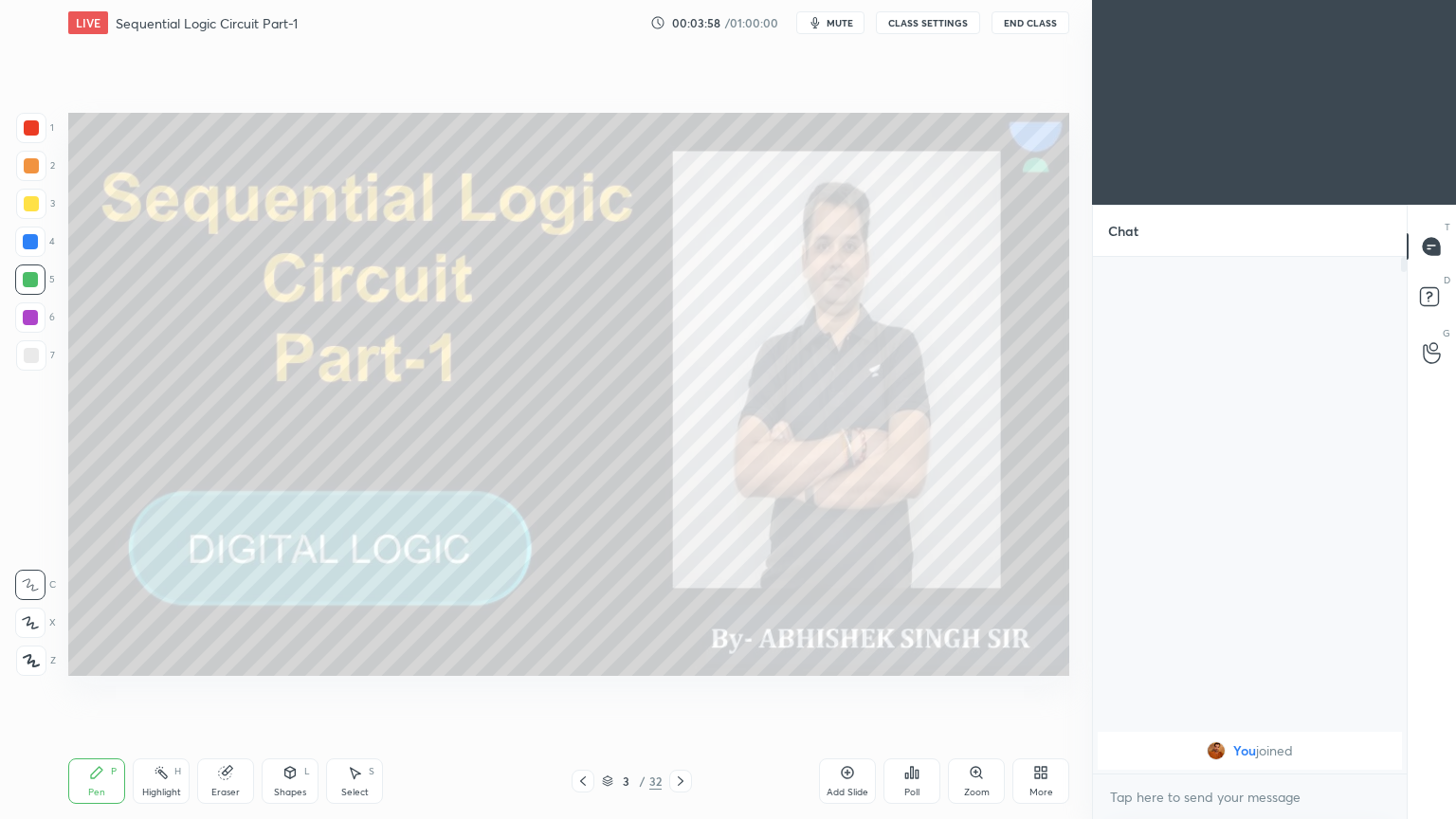 click 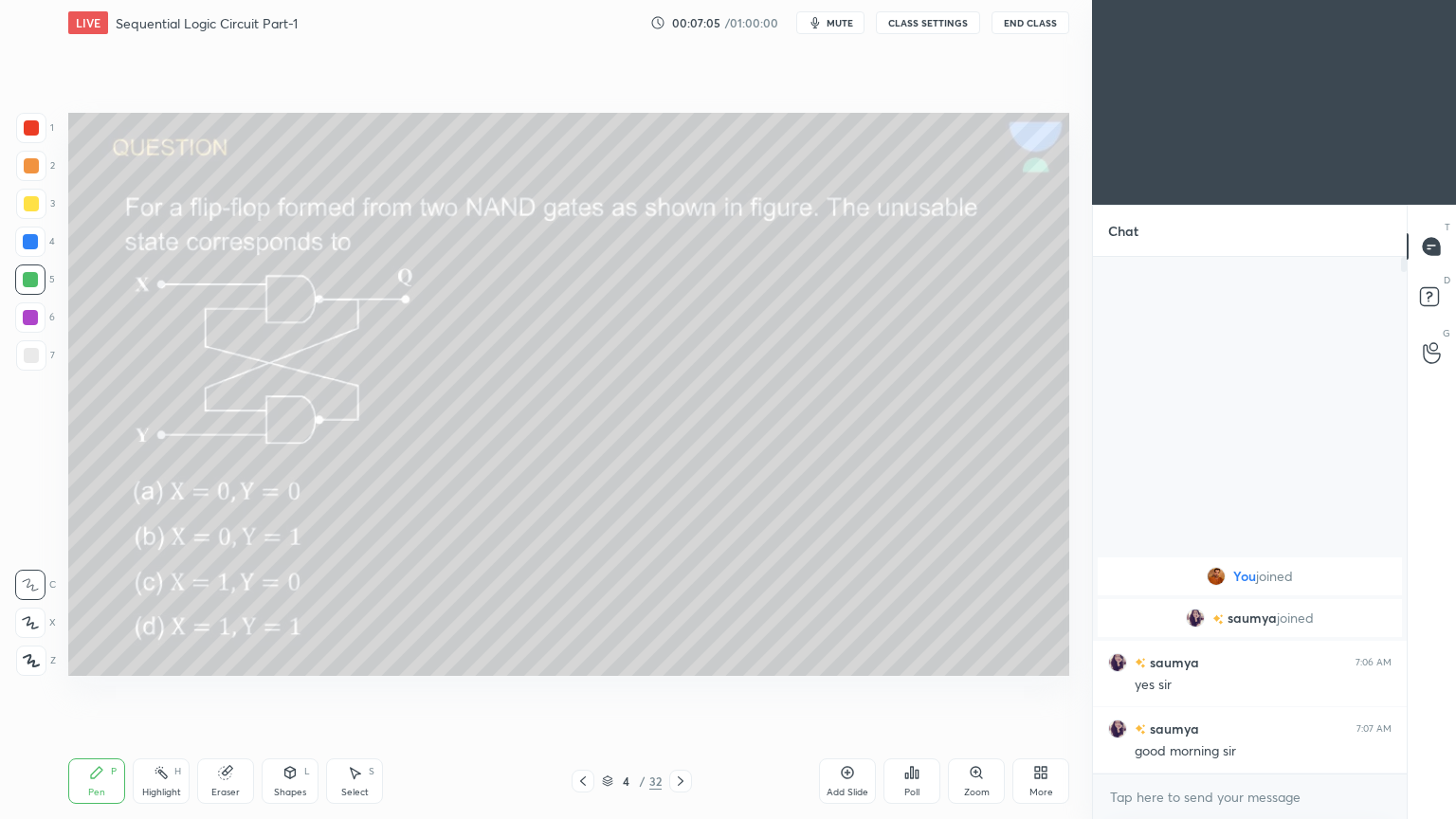 click on "Poll" at bounding box center (912, 781) 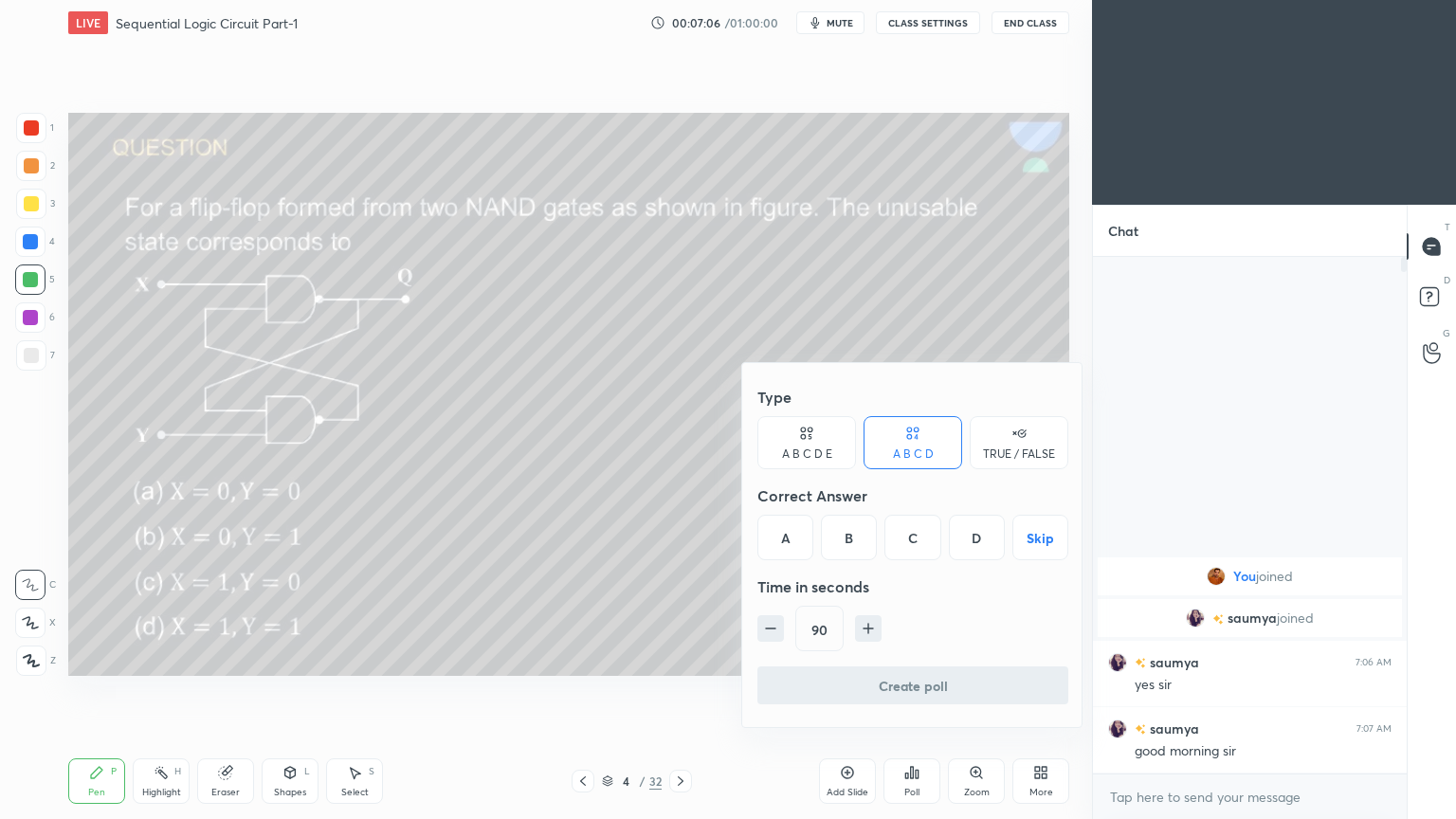 click on "A" at bounding box center [785, 537] 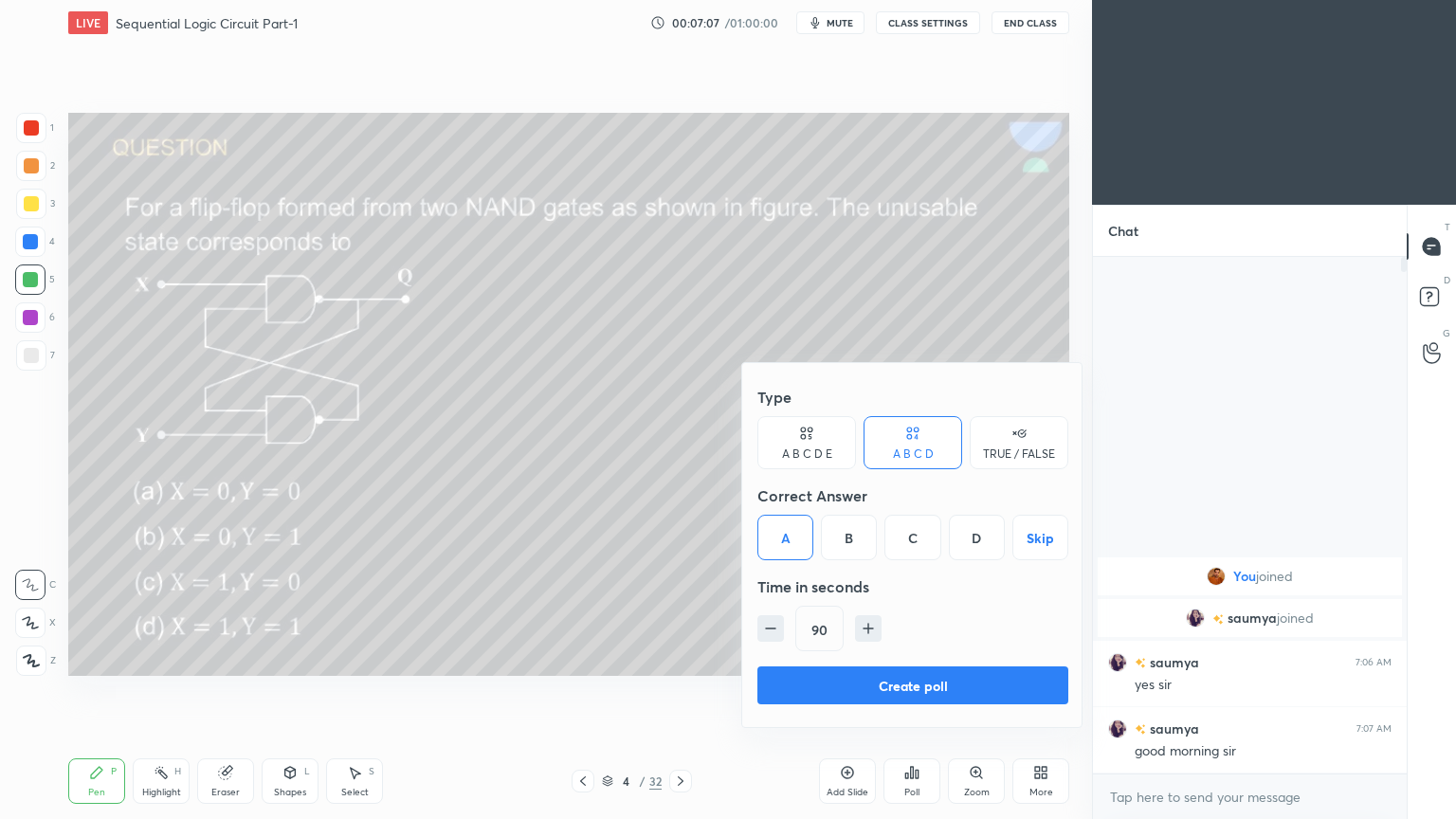 click on "90" at bounding box center [913, 628] 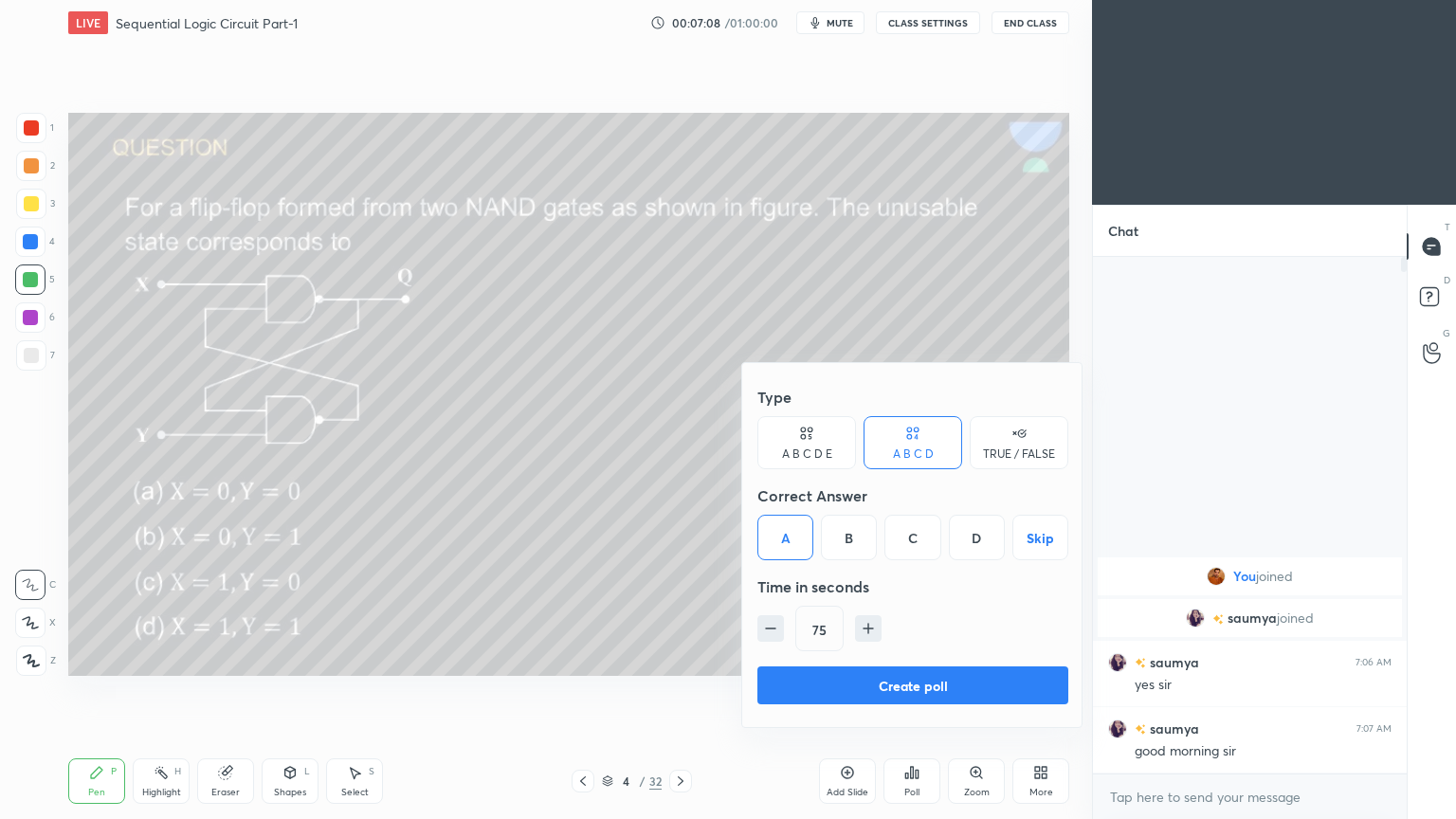 click 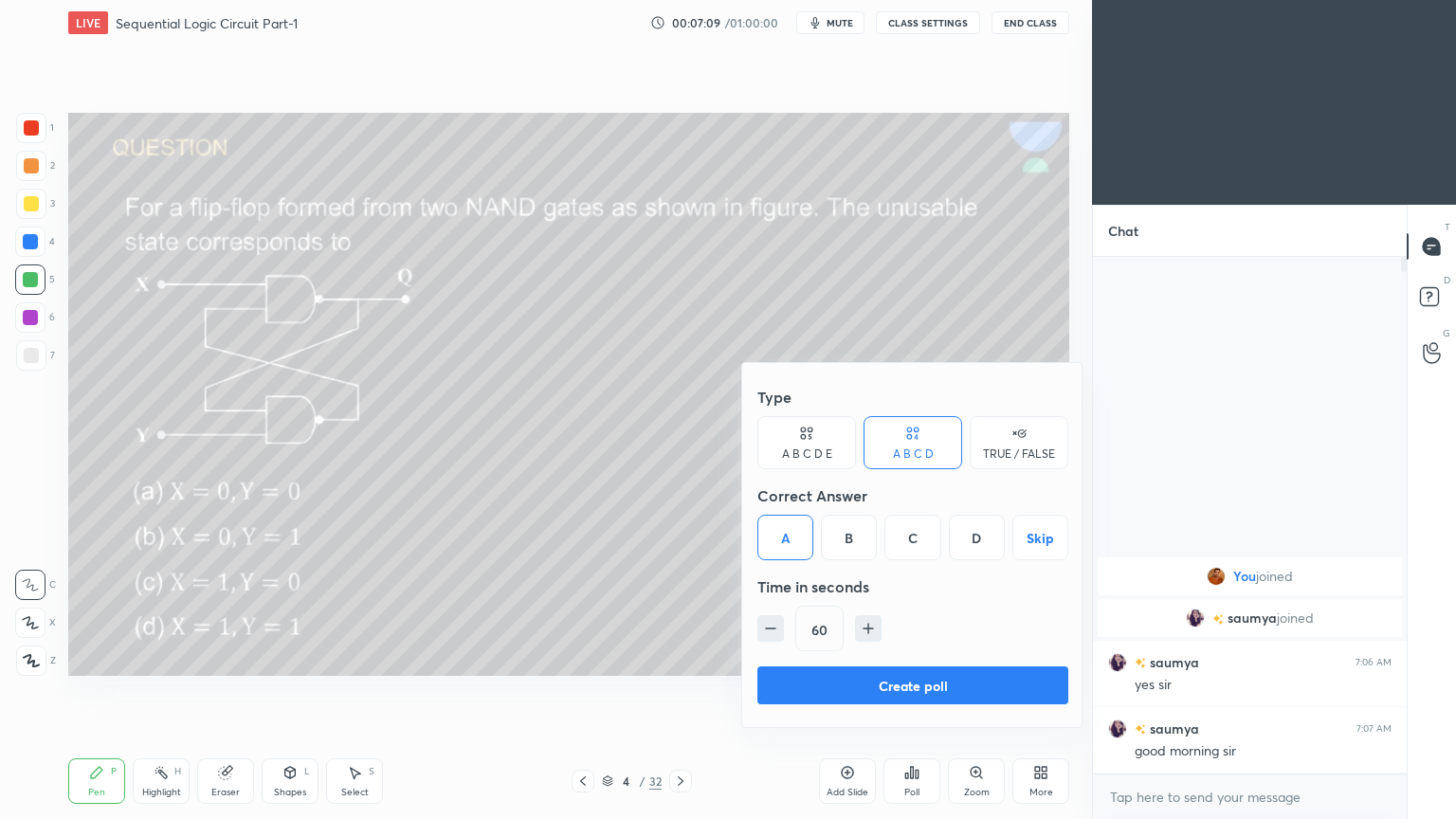 click 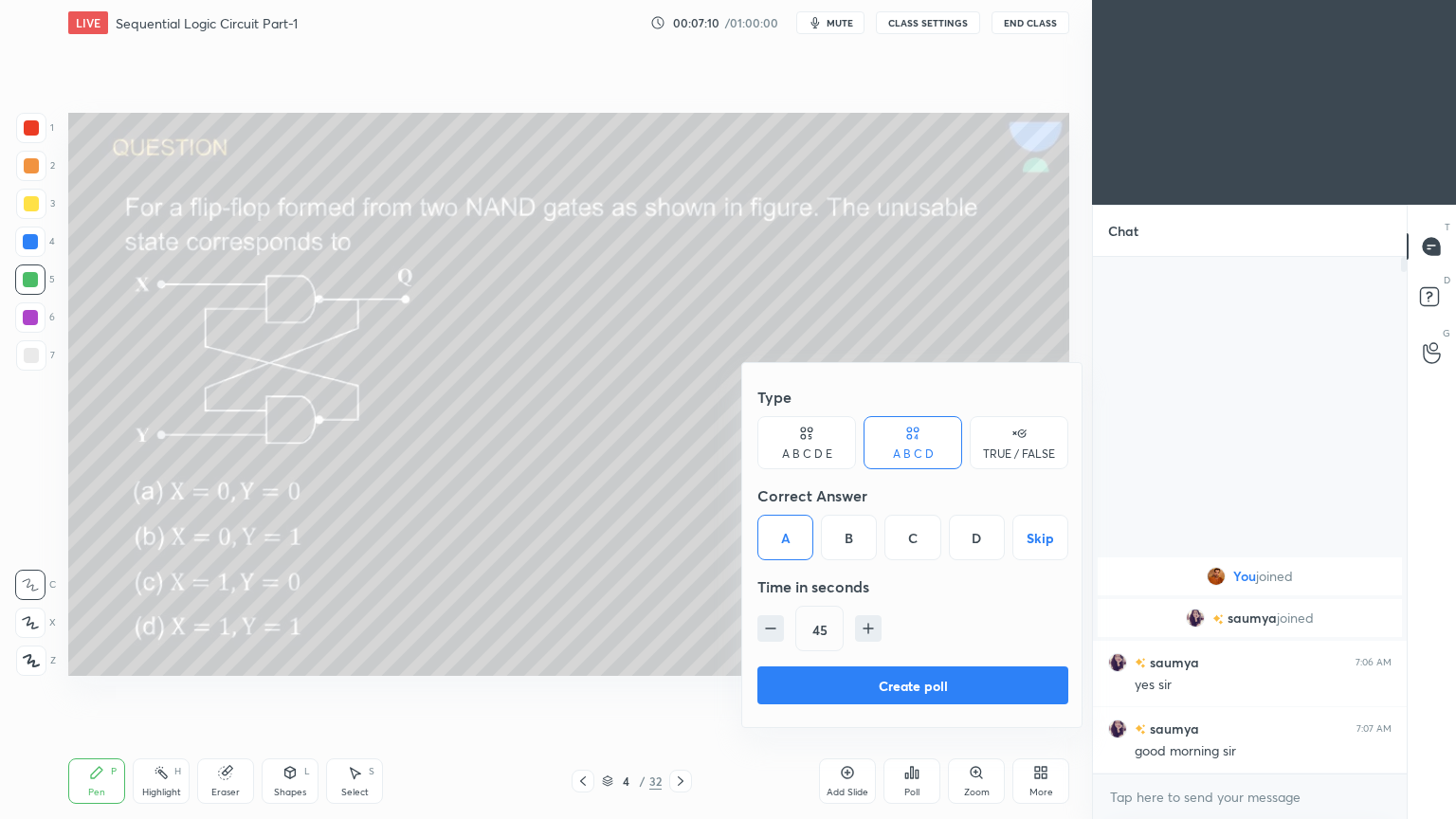 click on "Create poll" at bounding box center [913, 685] 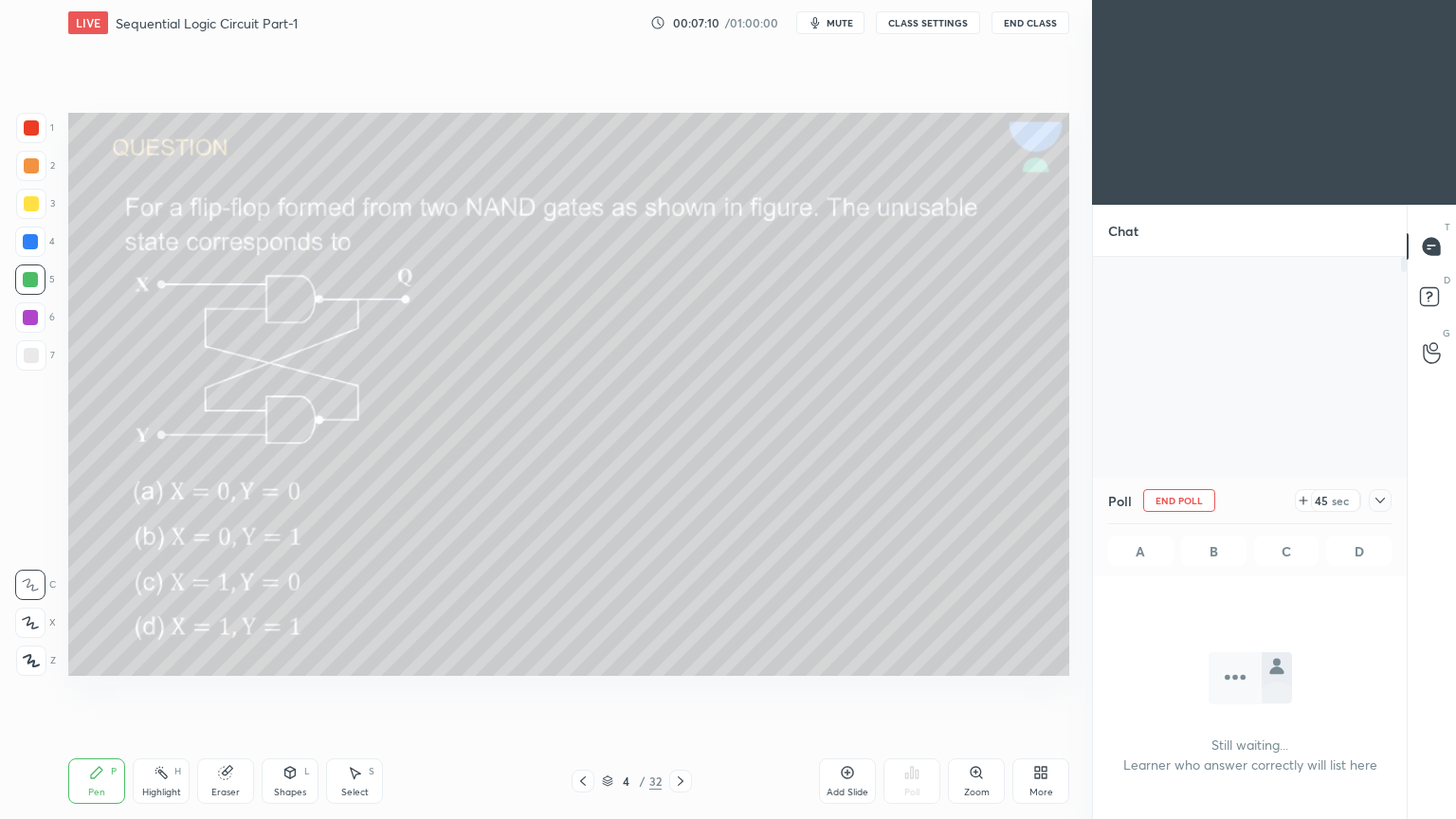 scroll, scrollTop: 414, scrollLeft: 308, axis: both 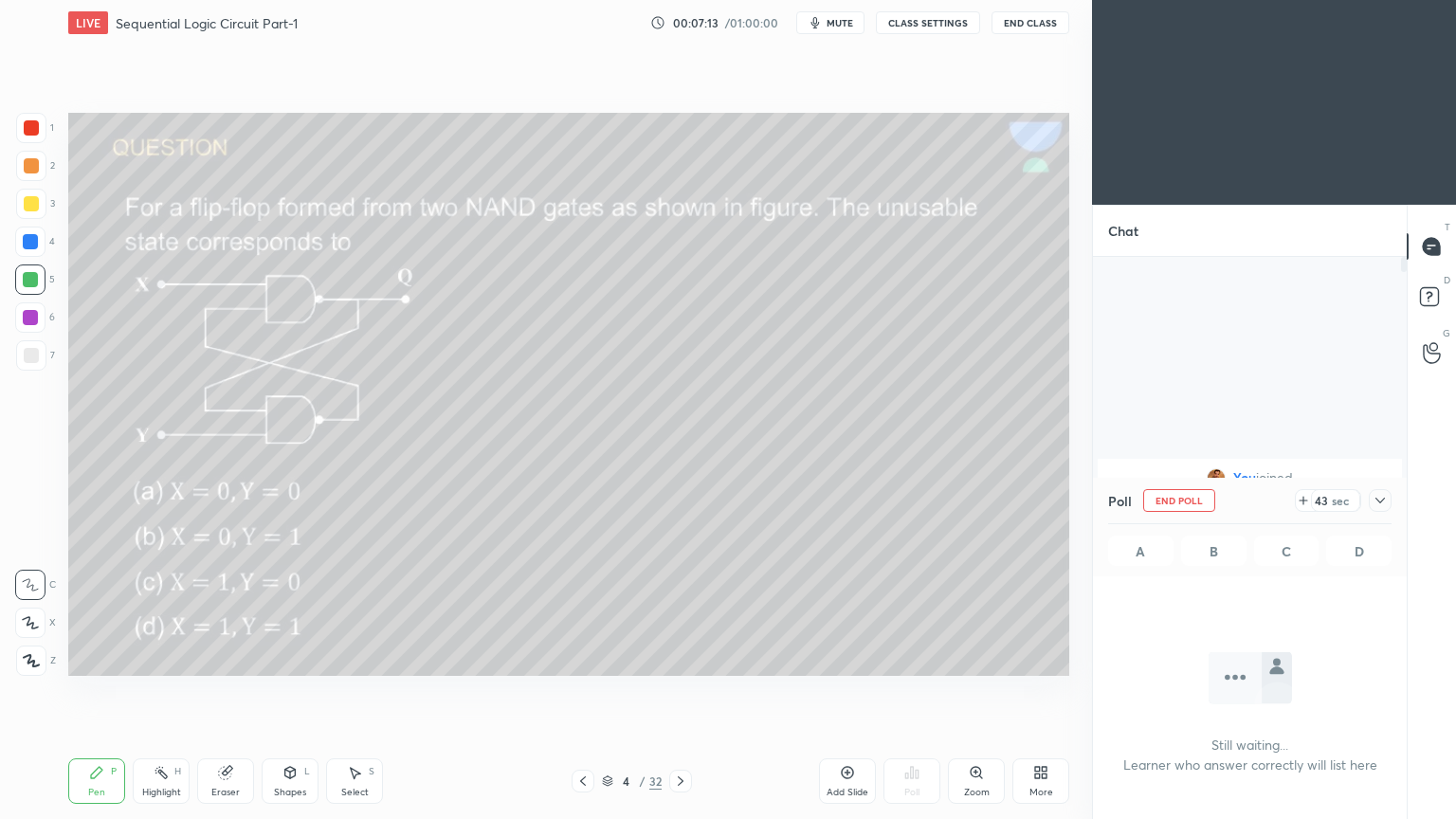 click at bounding box center (1380, 500) 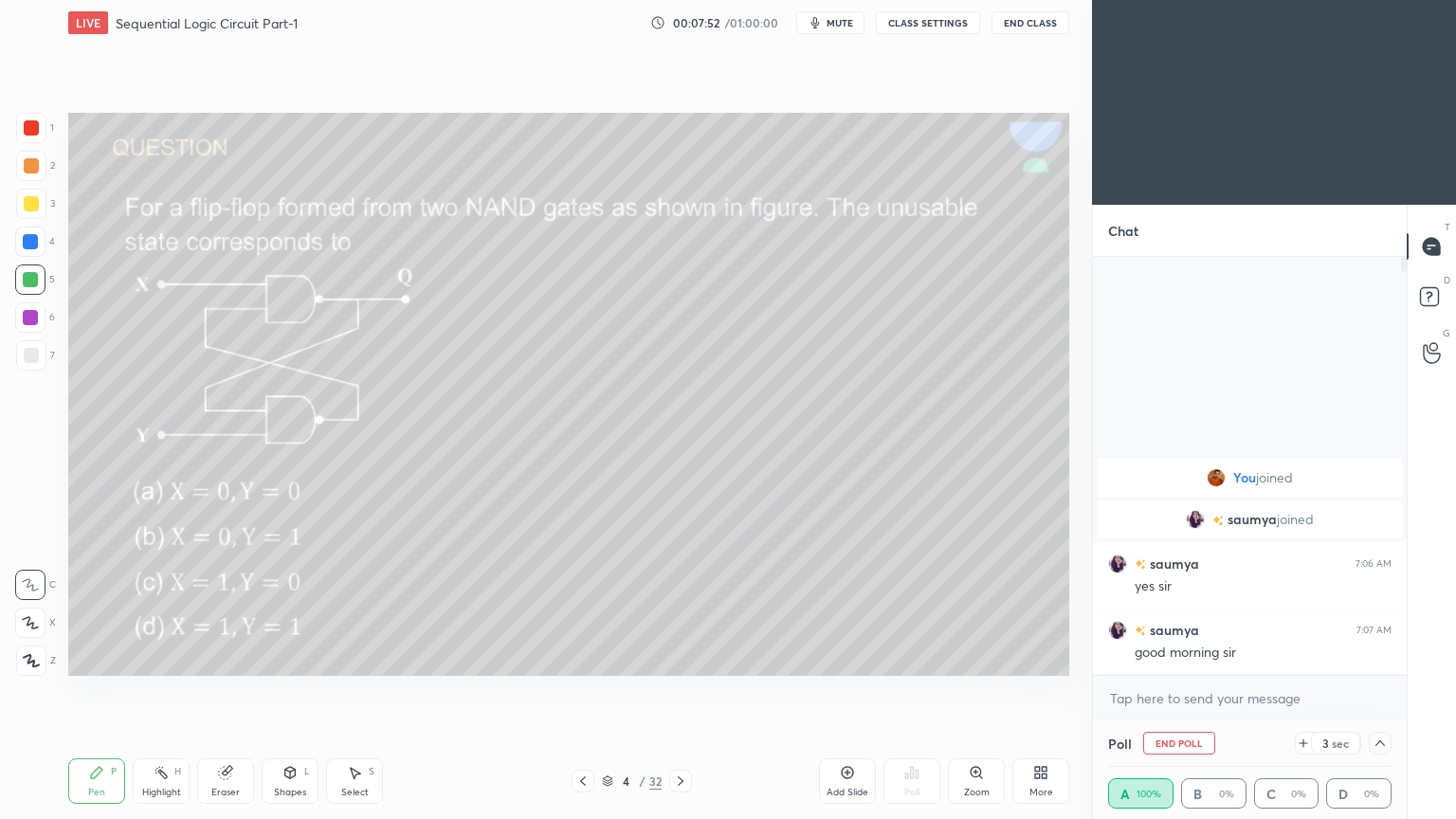 scroll, scrollTop: 0, scrollLeft: 6, axis: horizontal 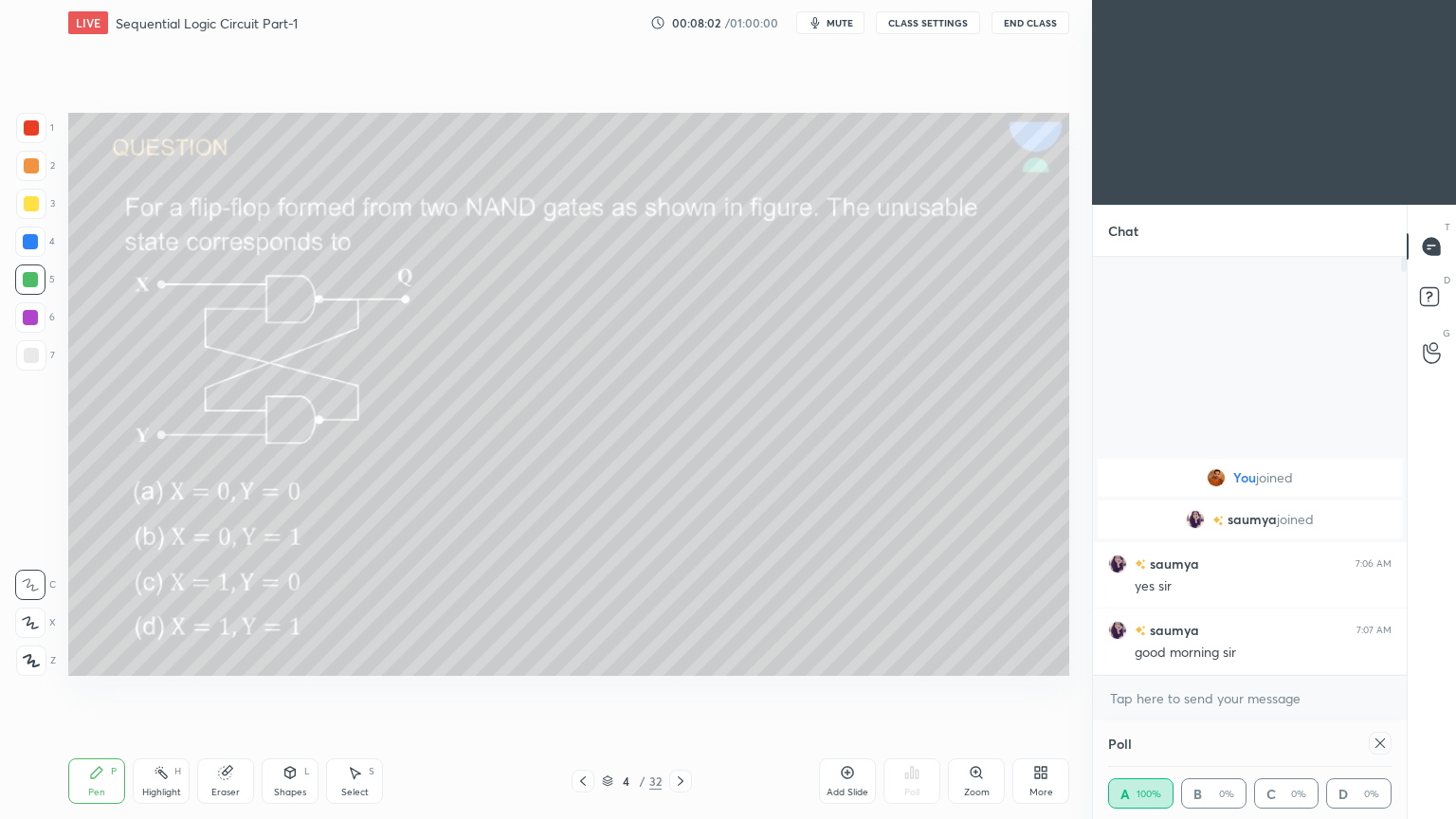 click at bounding box center (1380, 743) 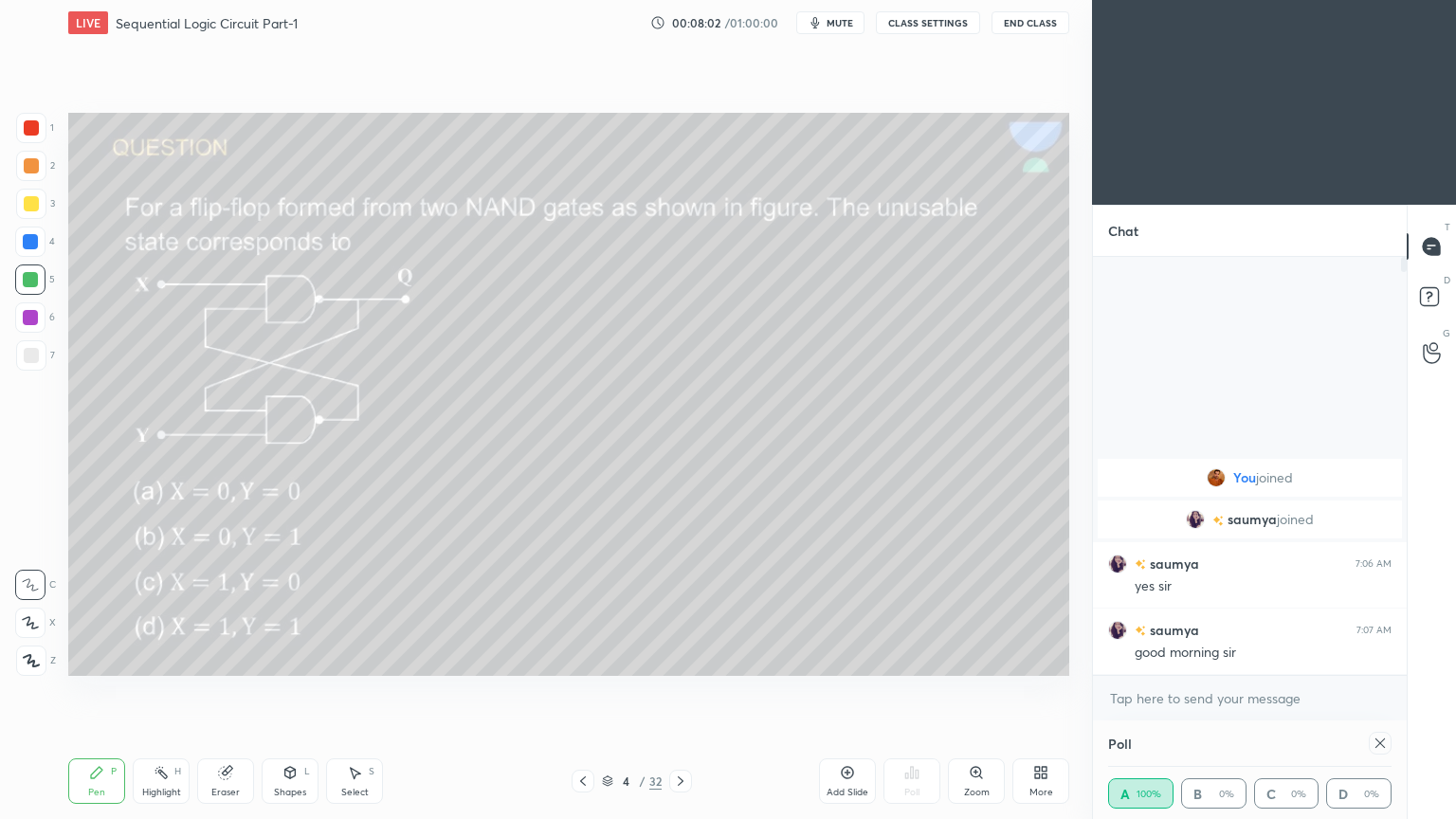 type on "x" 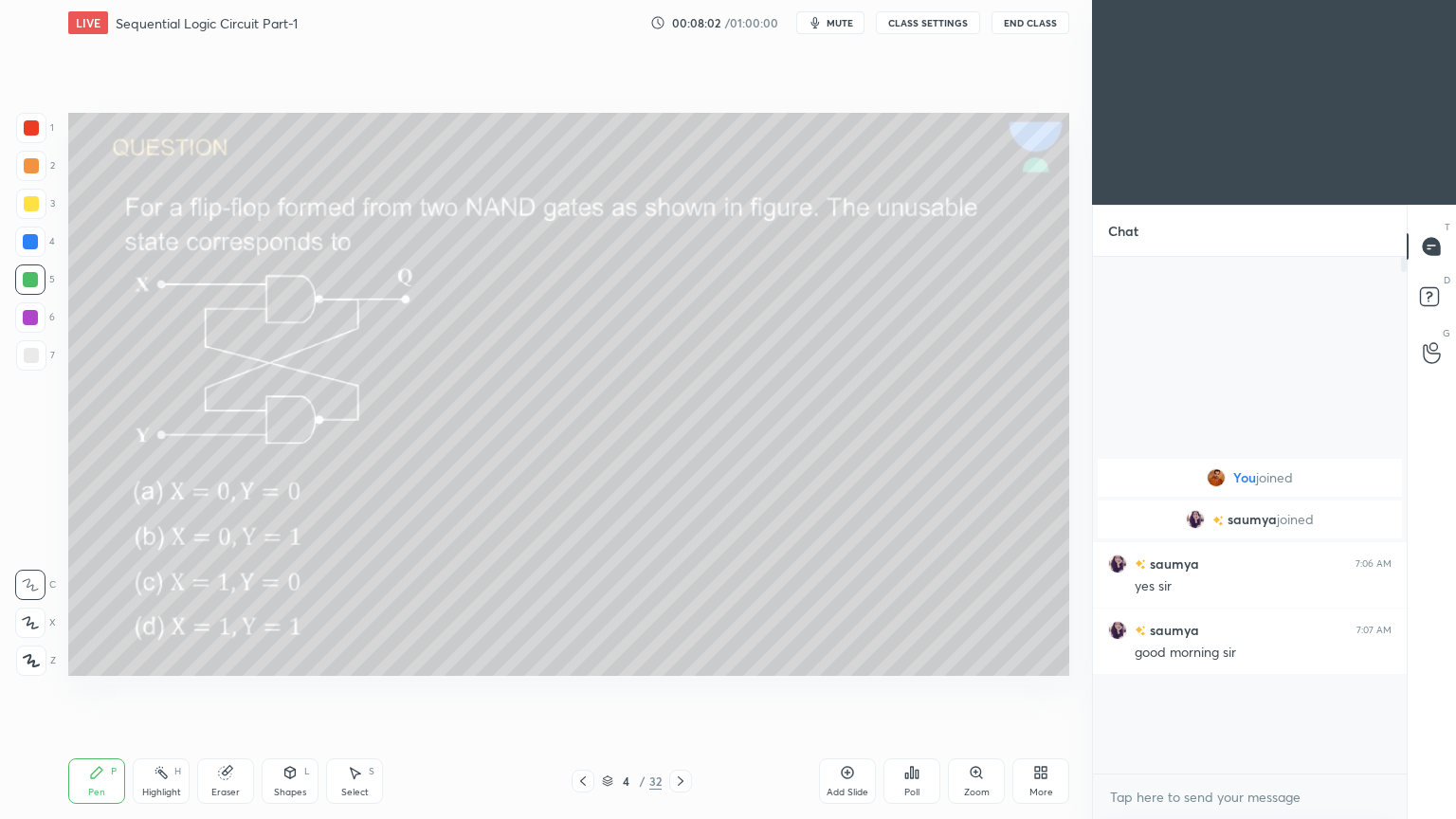 scroll, scrollTop: 452, scrollLeft: 308, axis: both 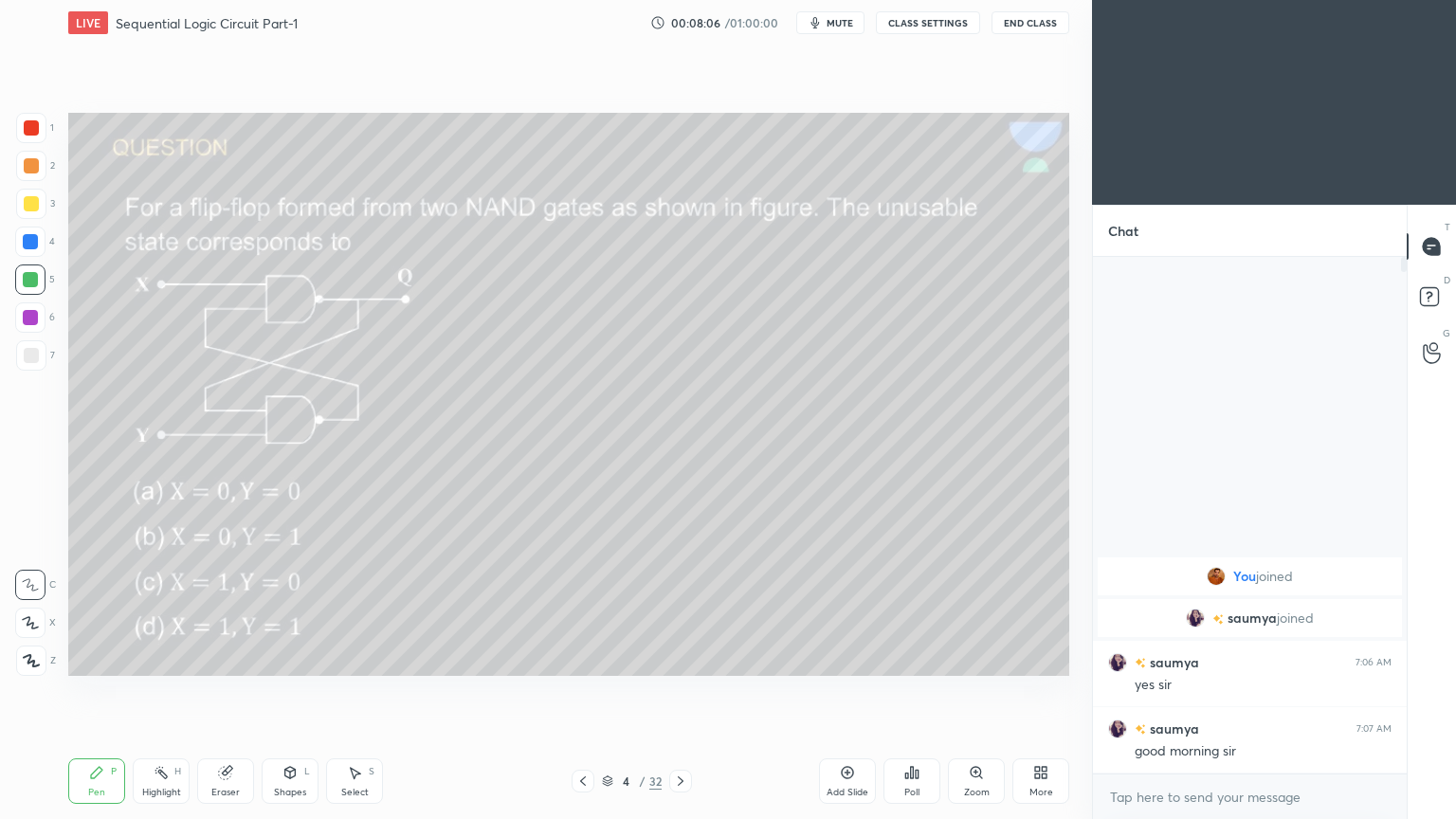 click at bounding box center (31, 204) 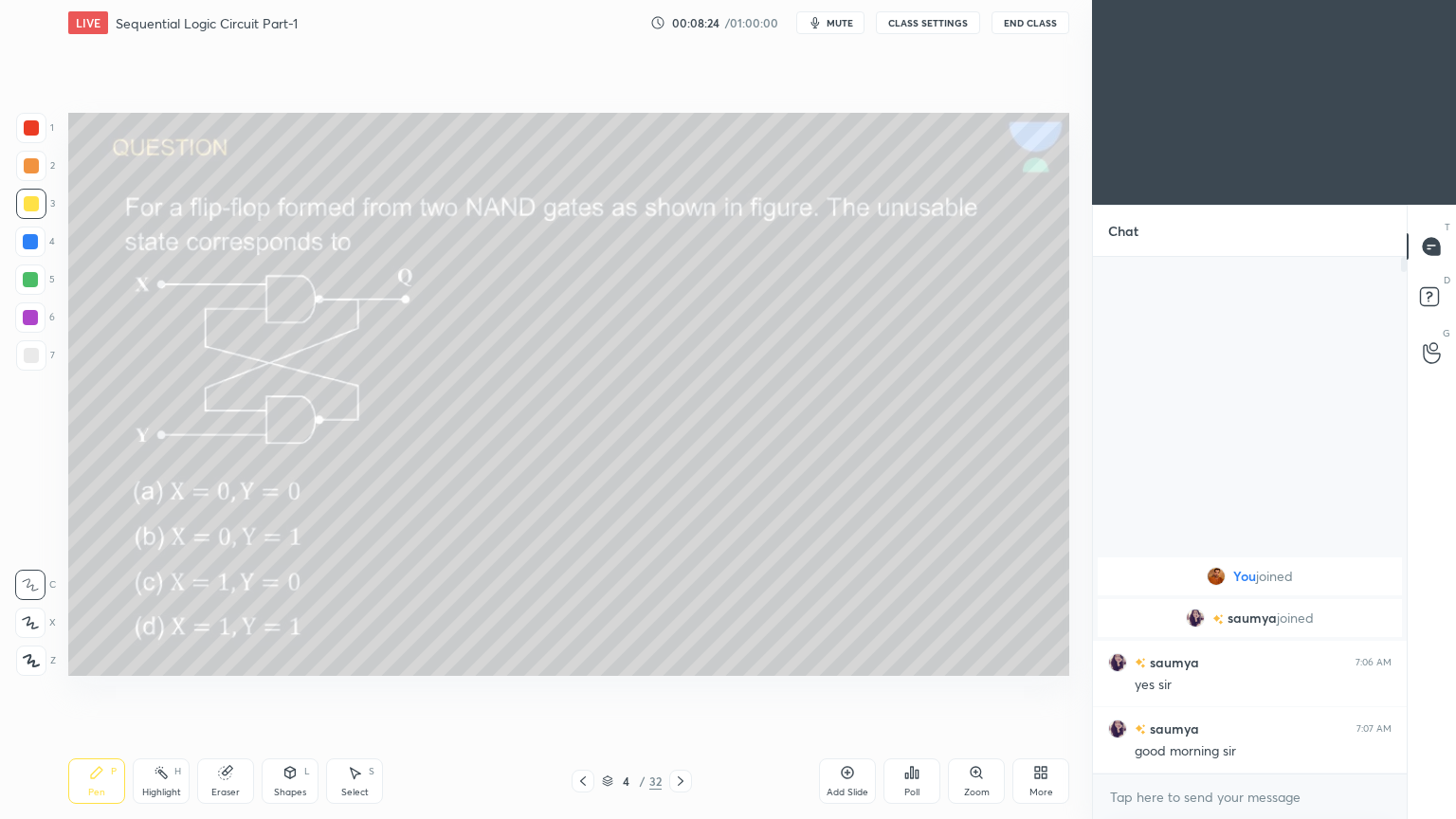 click on "Eraser" at bounding box center (226, 781) 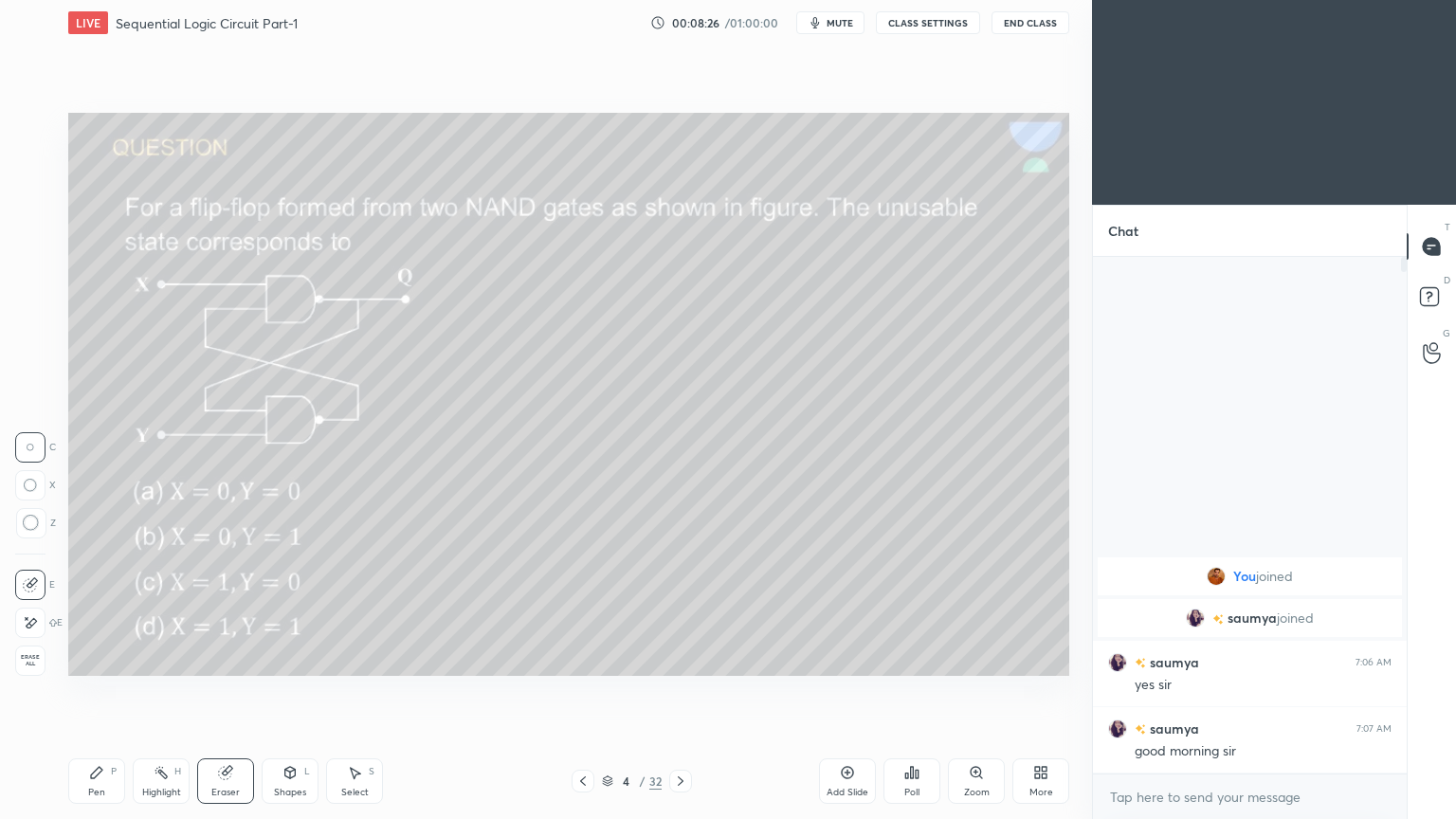 click 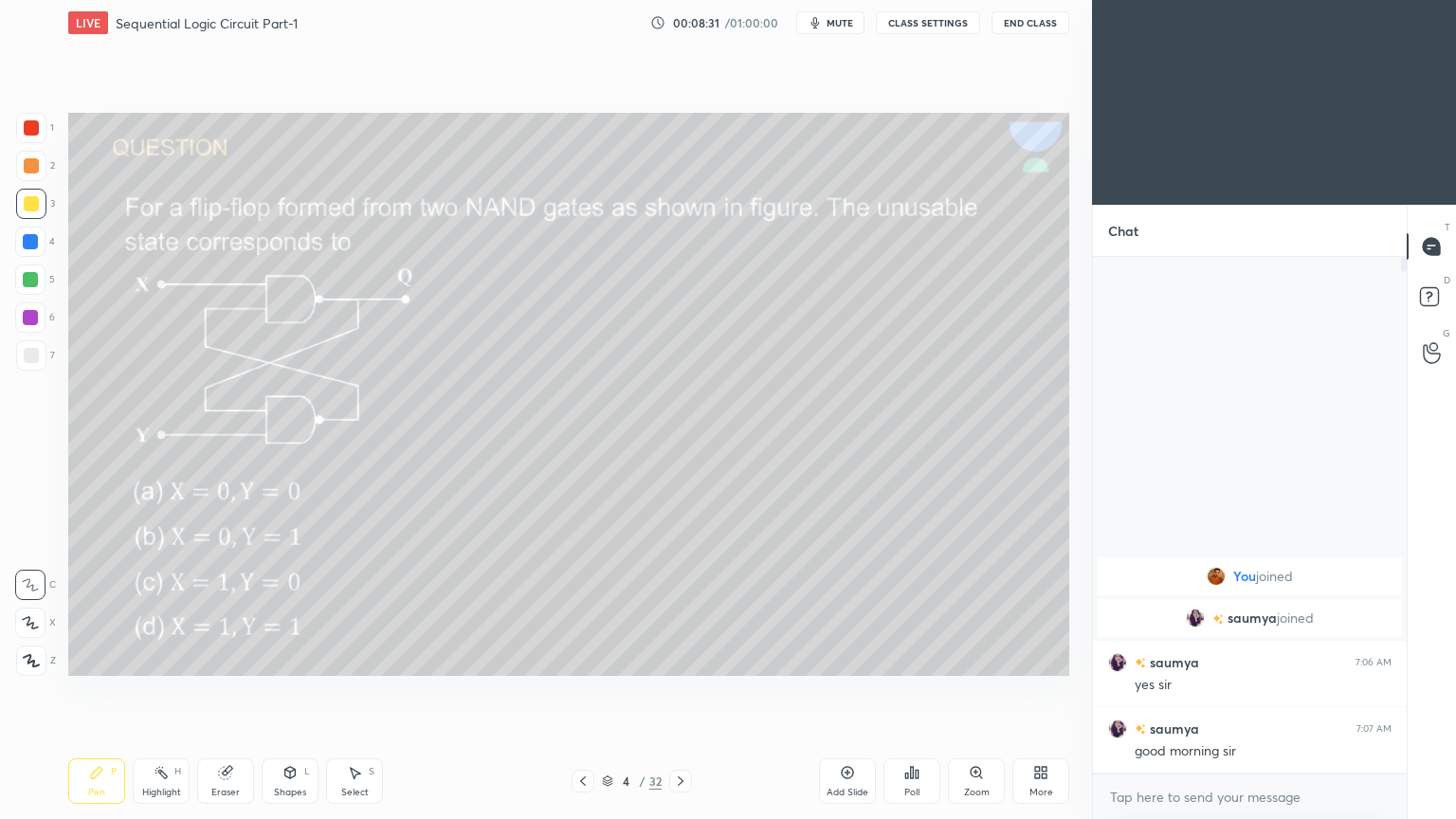 click on "5" at bounding box center (35, 280) 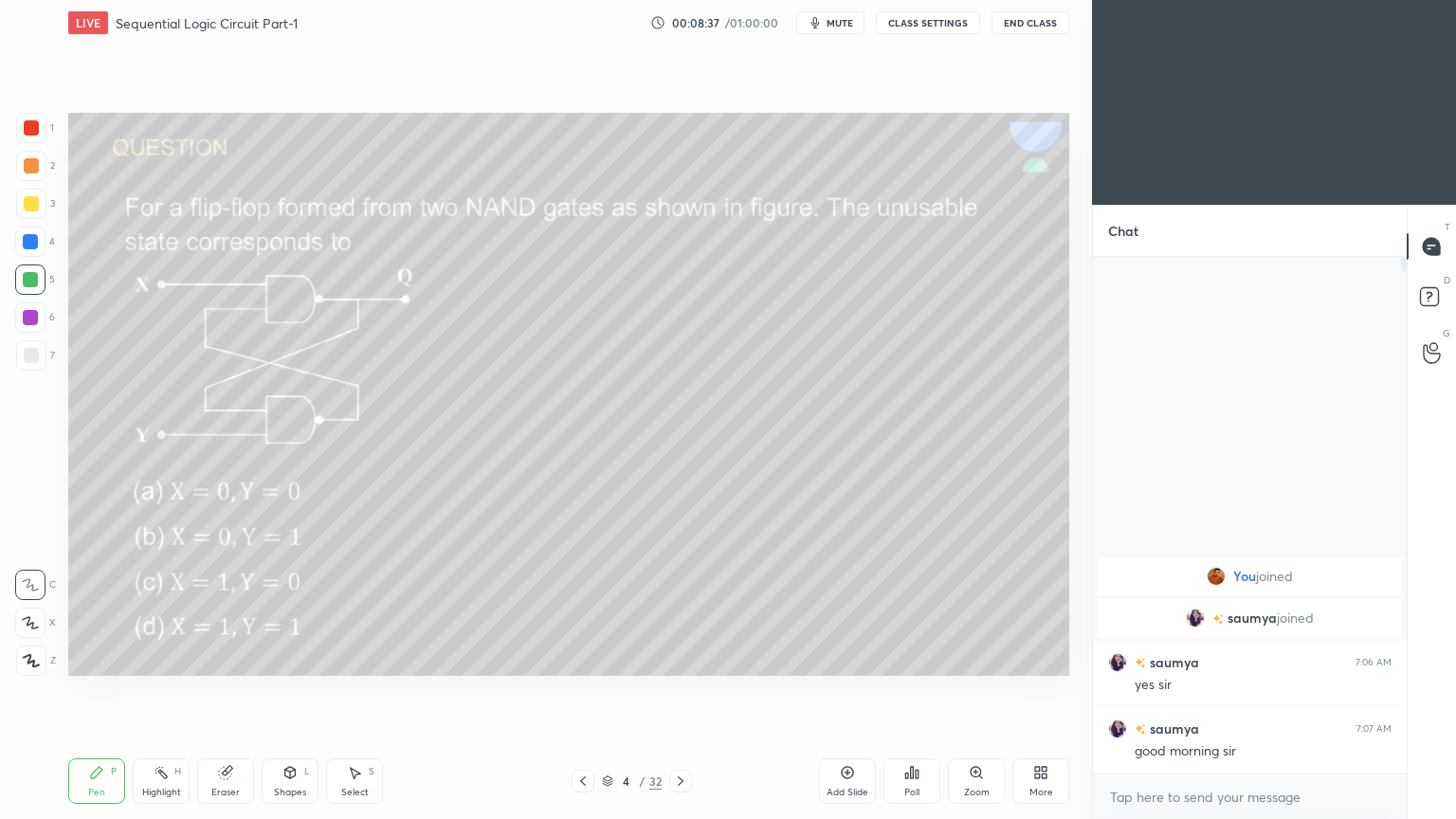 click on "Pen" at bounding box center [97, 792] 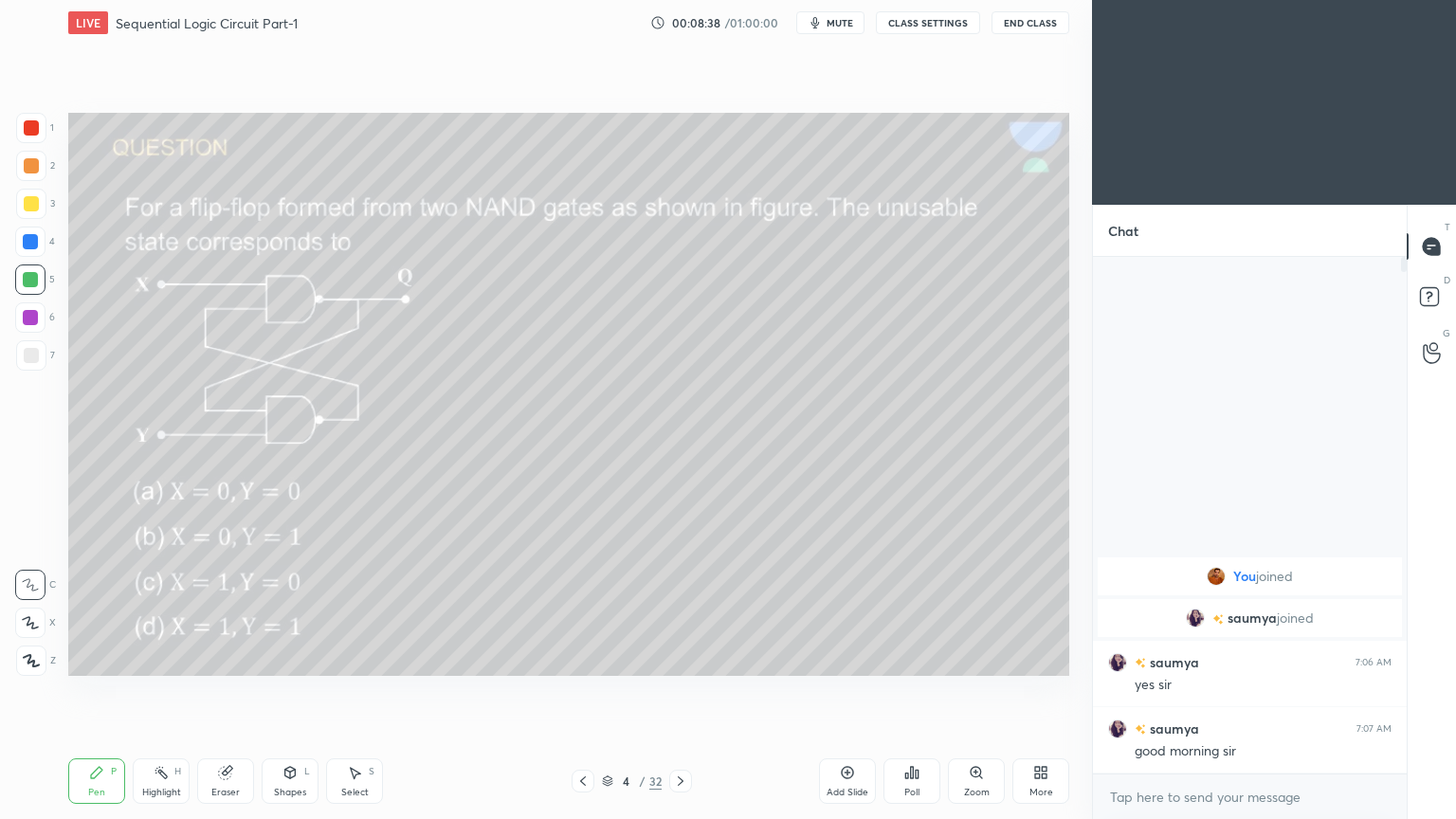 click on "3" at bounding box center (35, 204) 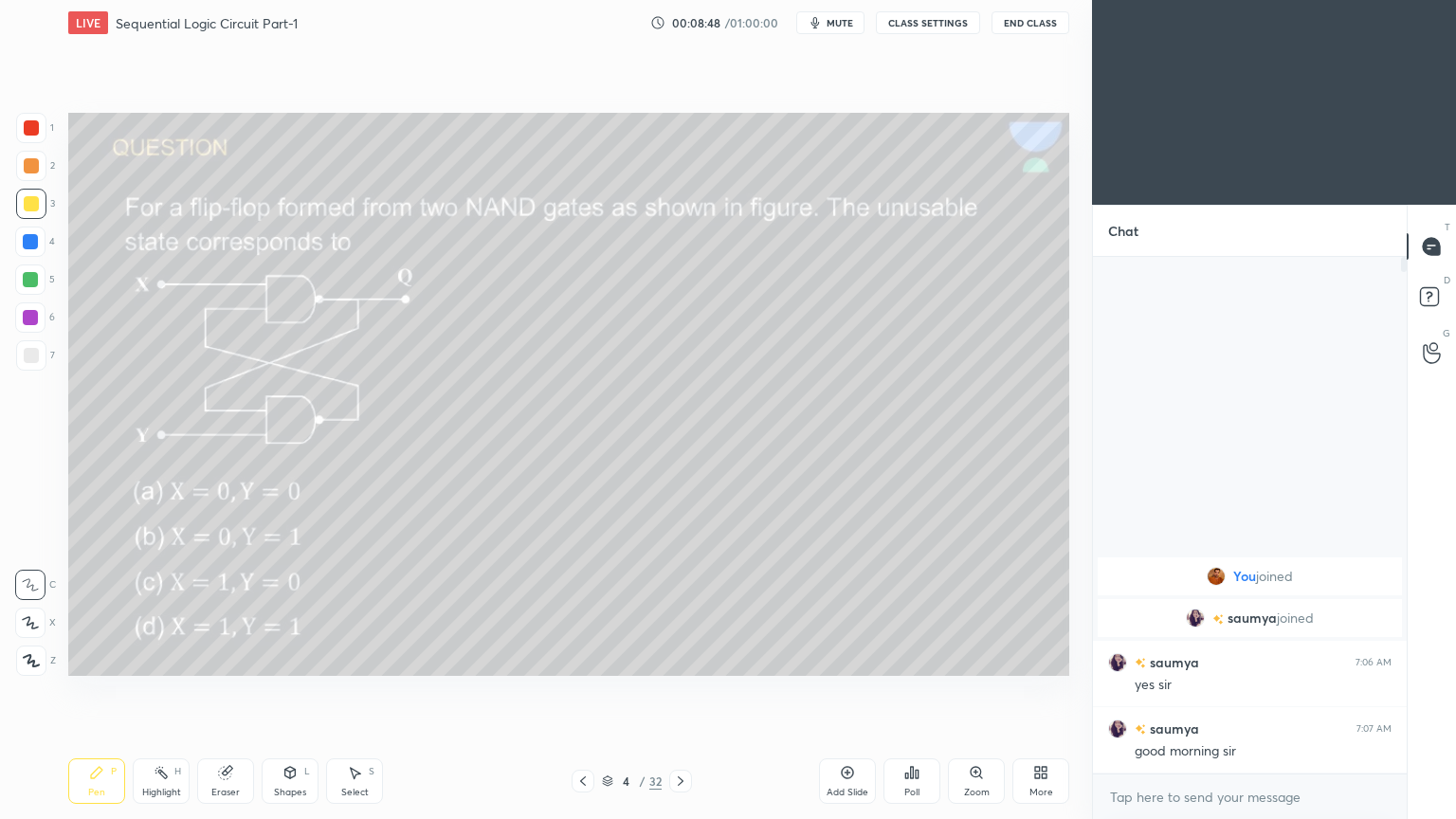 click at bounding box center (30, 280) 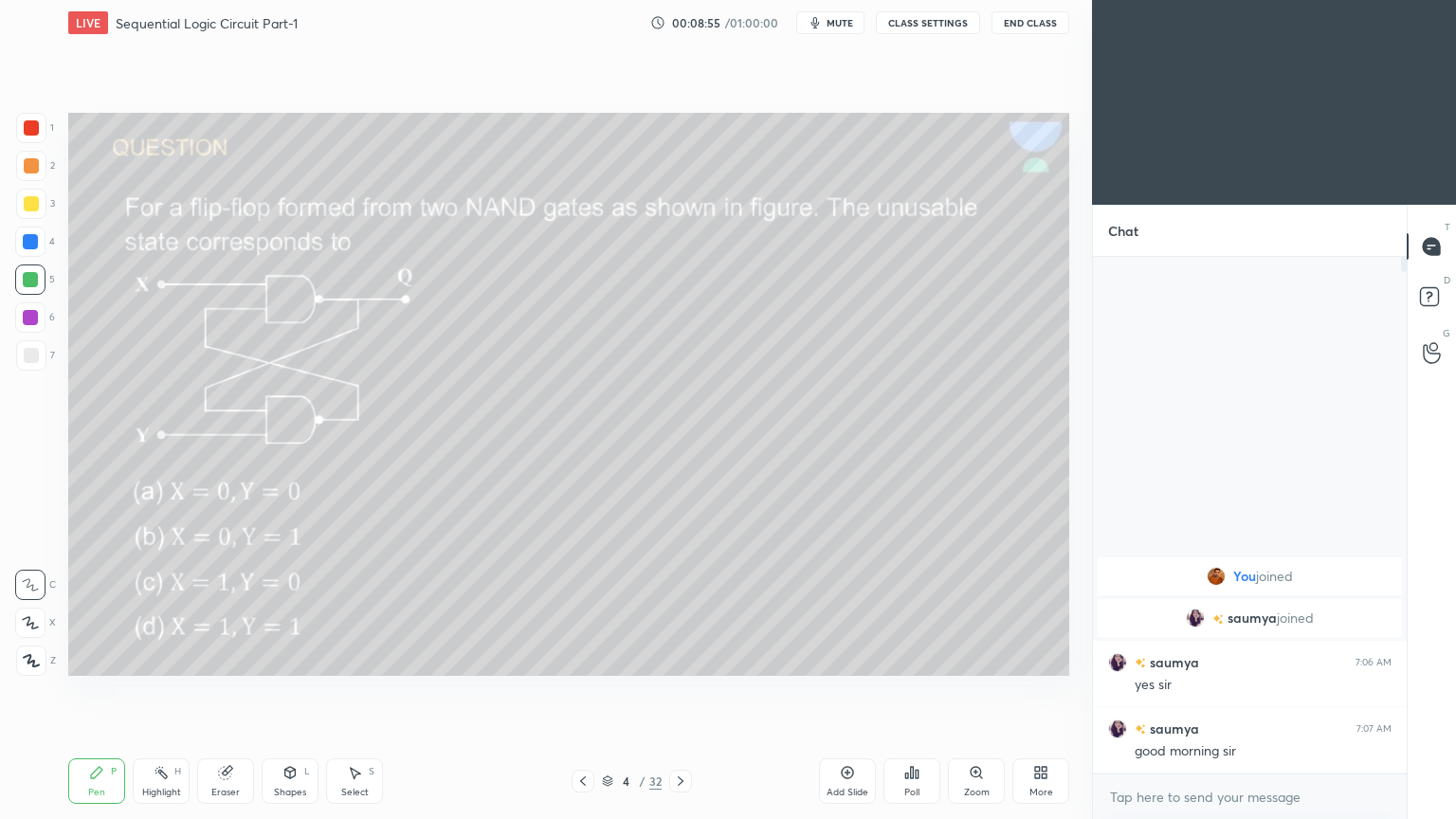 click 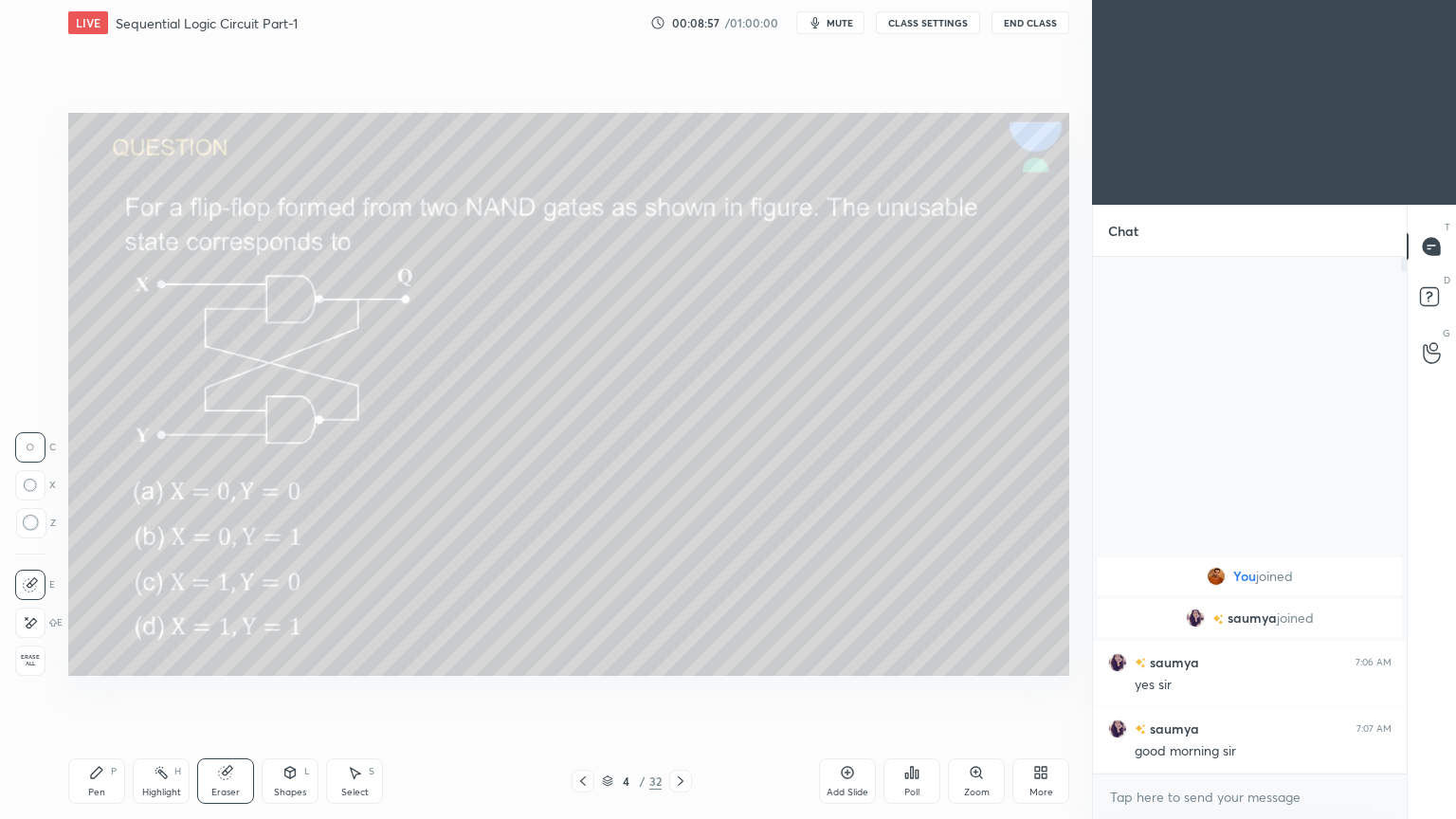click on "Pen P" at bounding box center [97, 781] 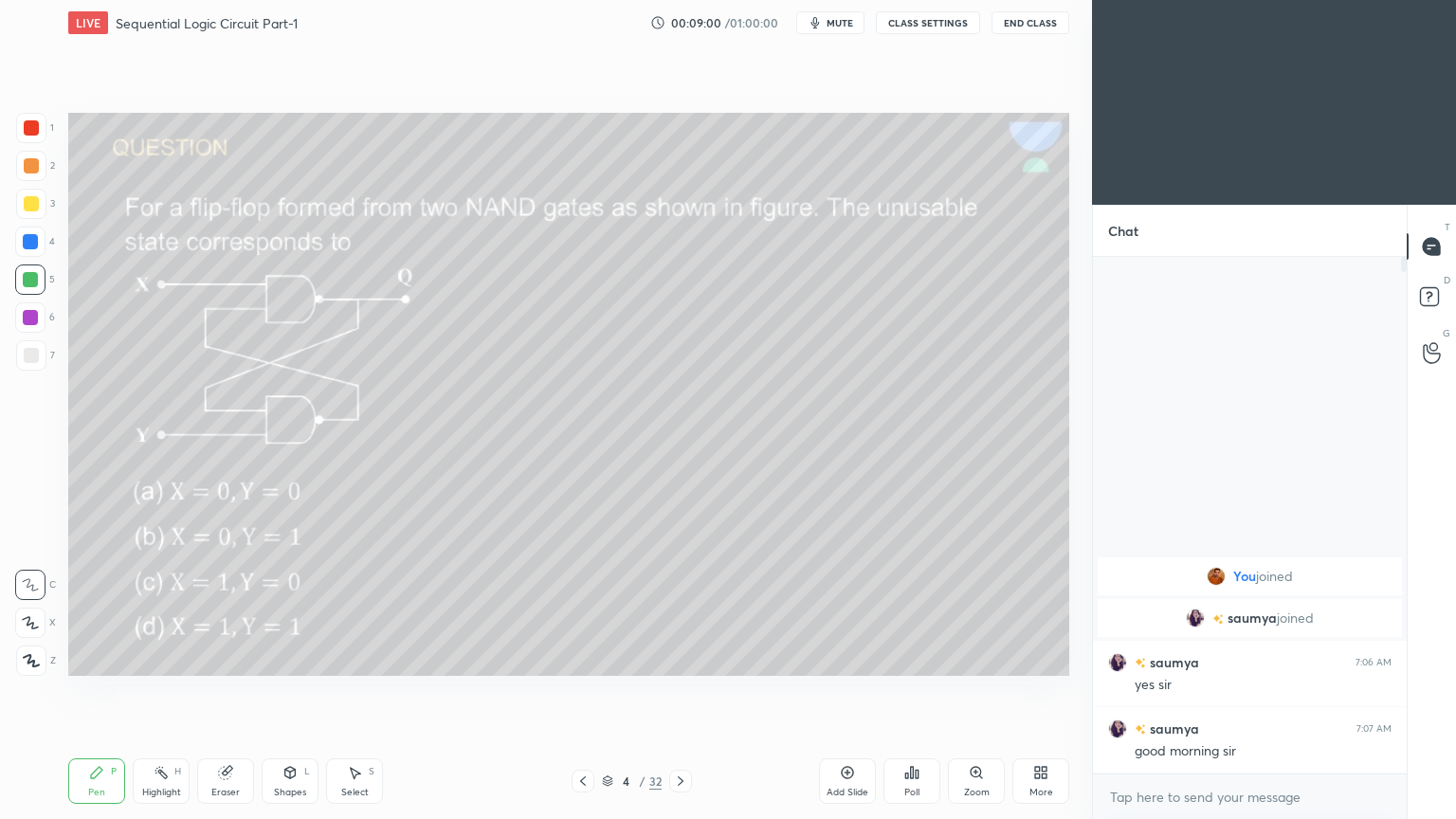 click at bounding box center (31, 166) 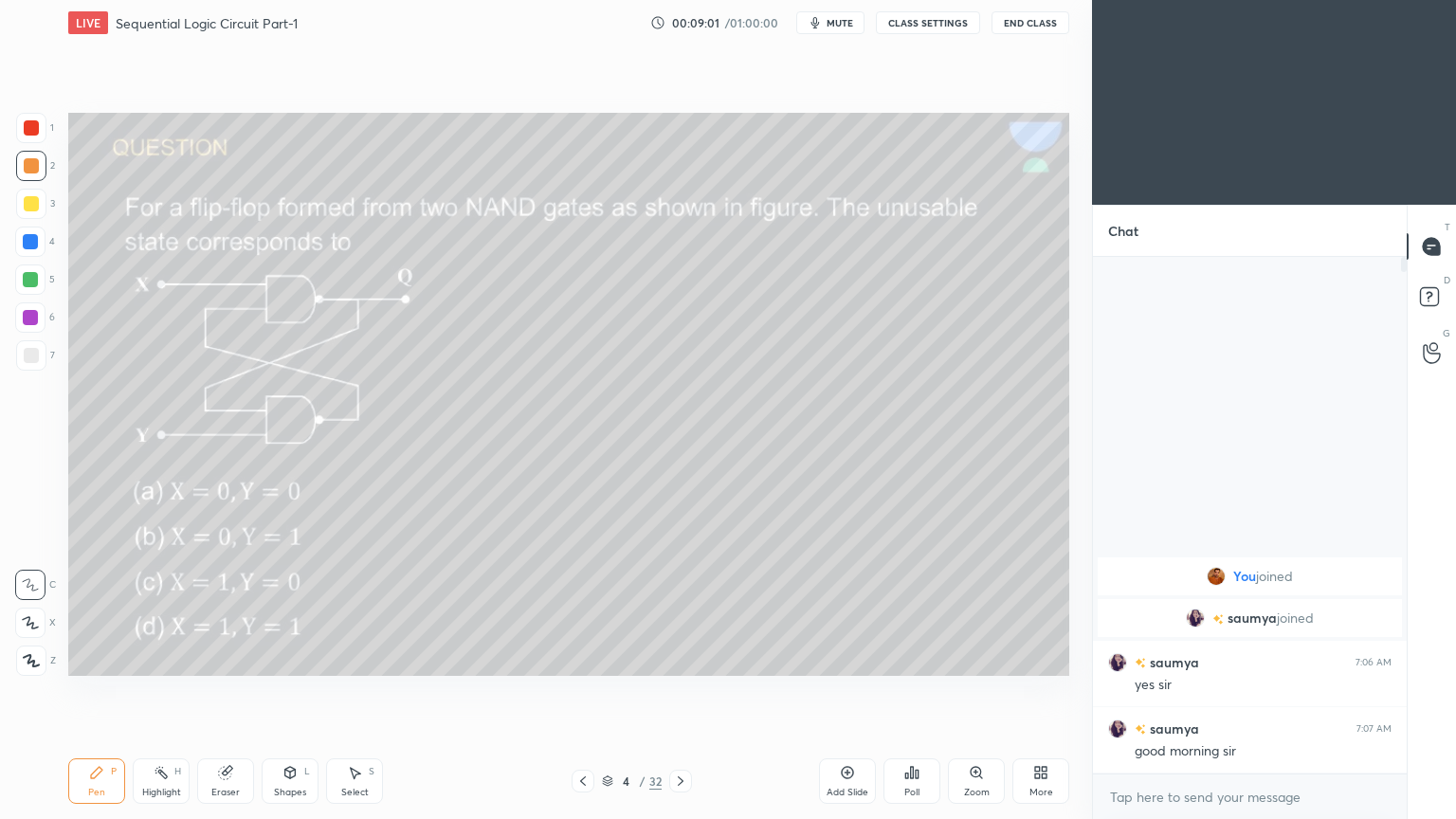 click at bounding box center [30, 623] 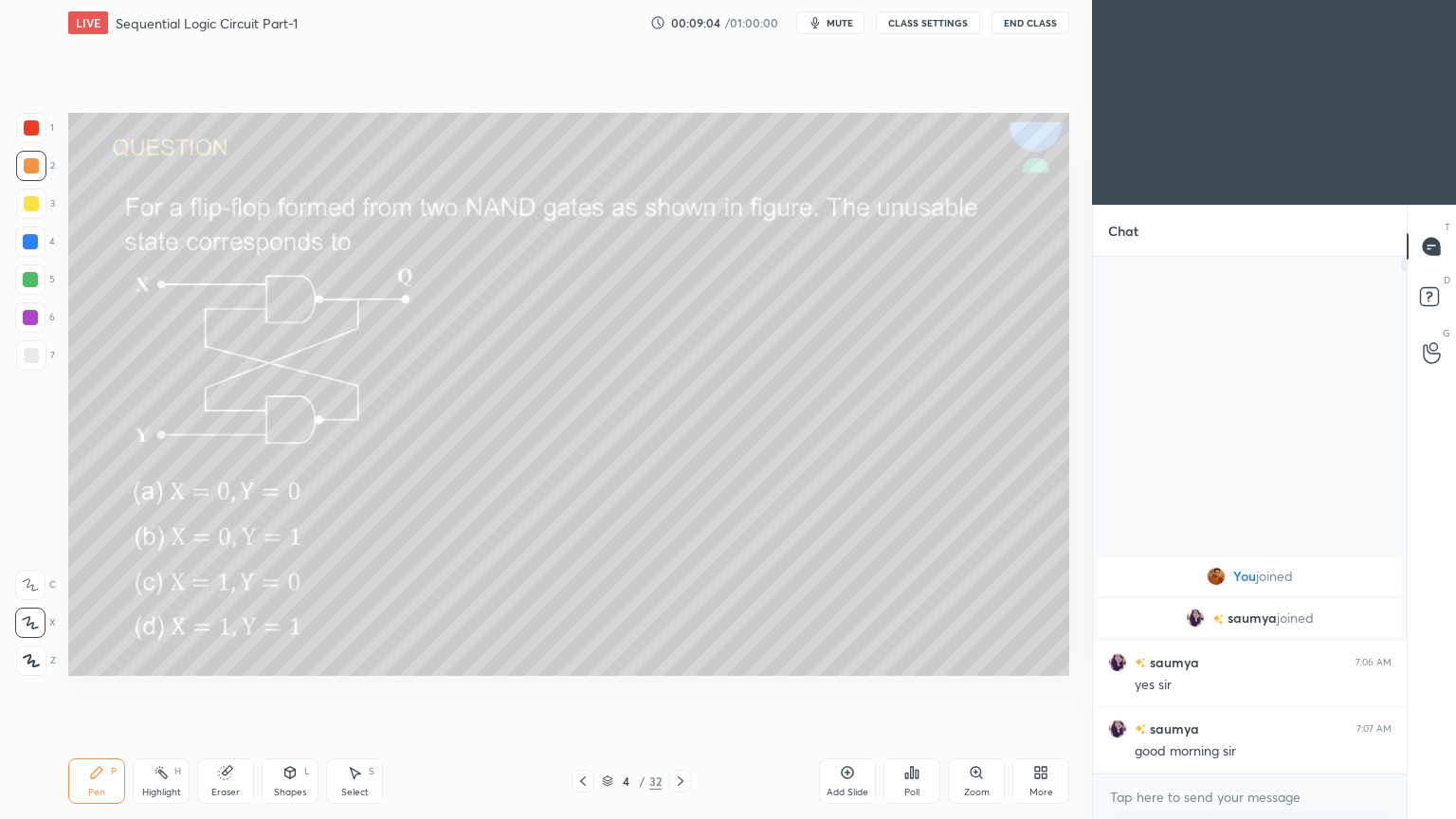 click 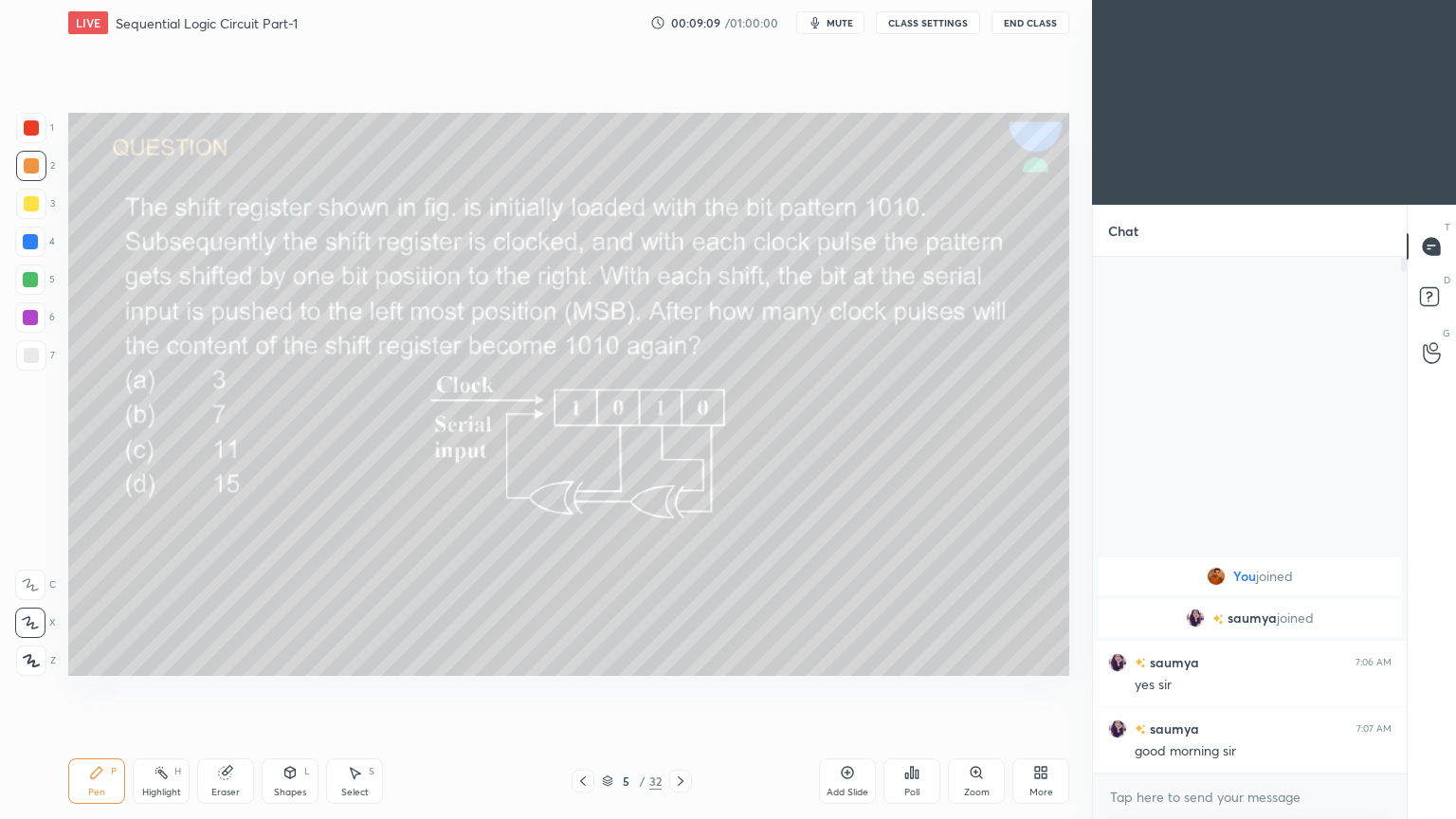 click on "Poll" at bounding box center (912, 781) 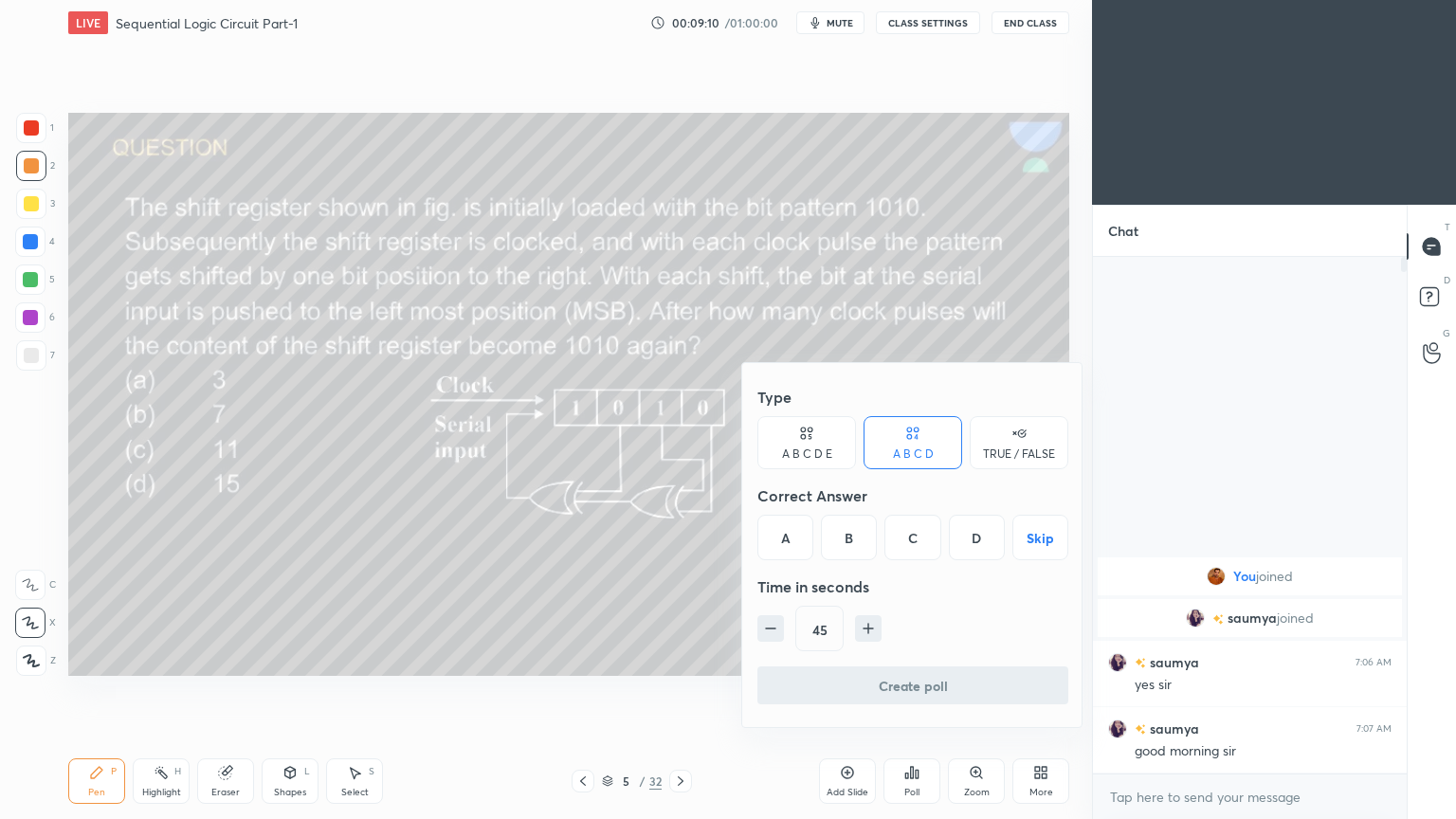 click on "B" at bounding box center (848, 537) 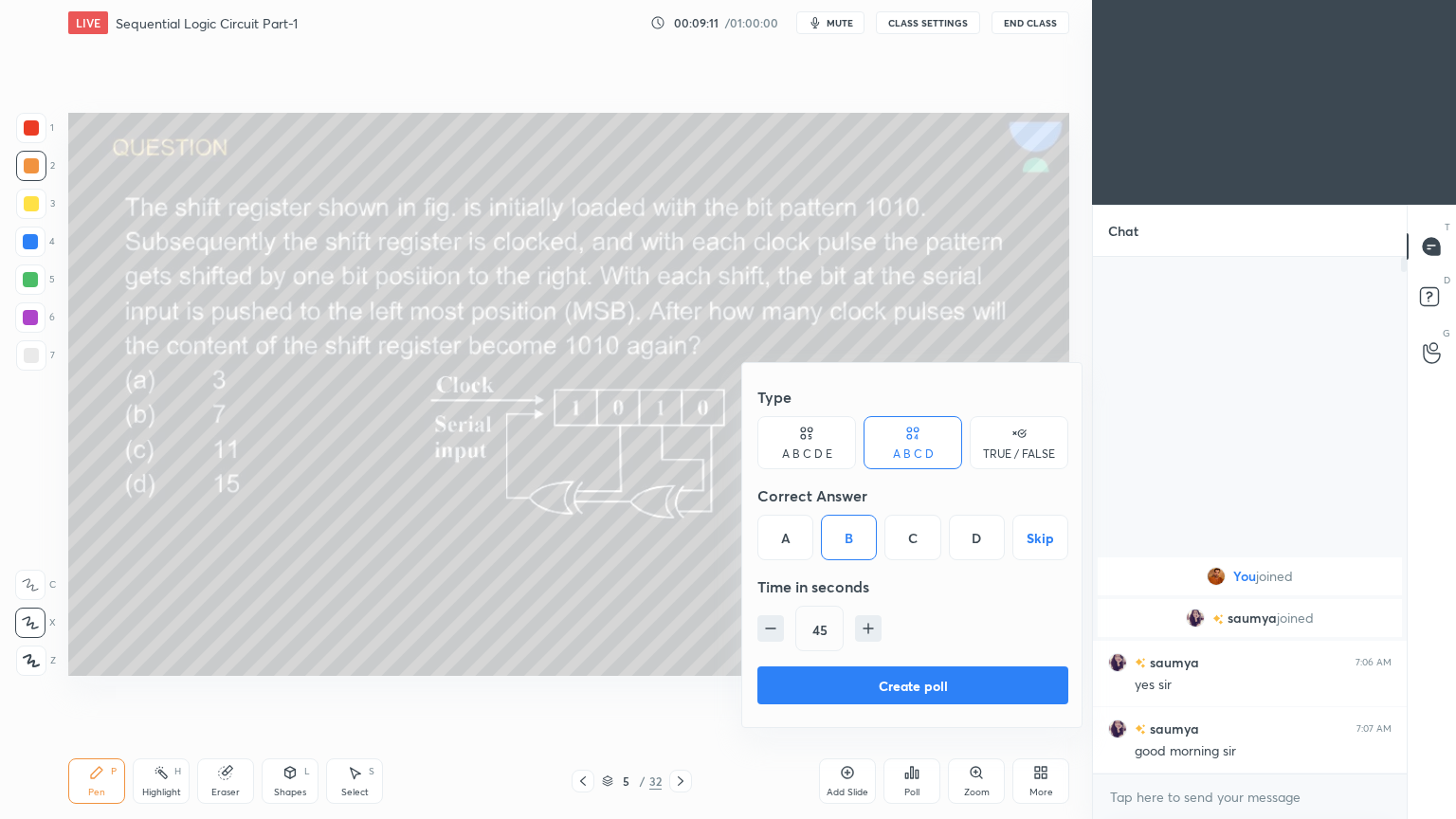 click 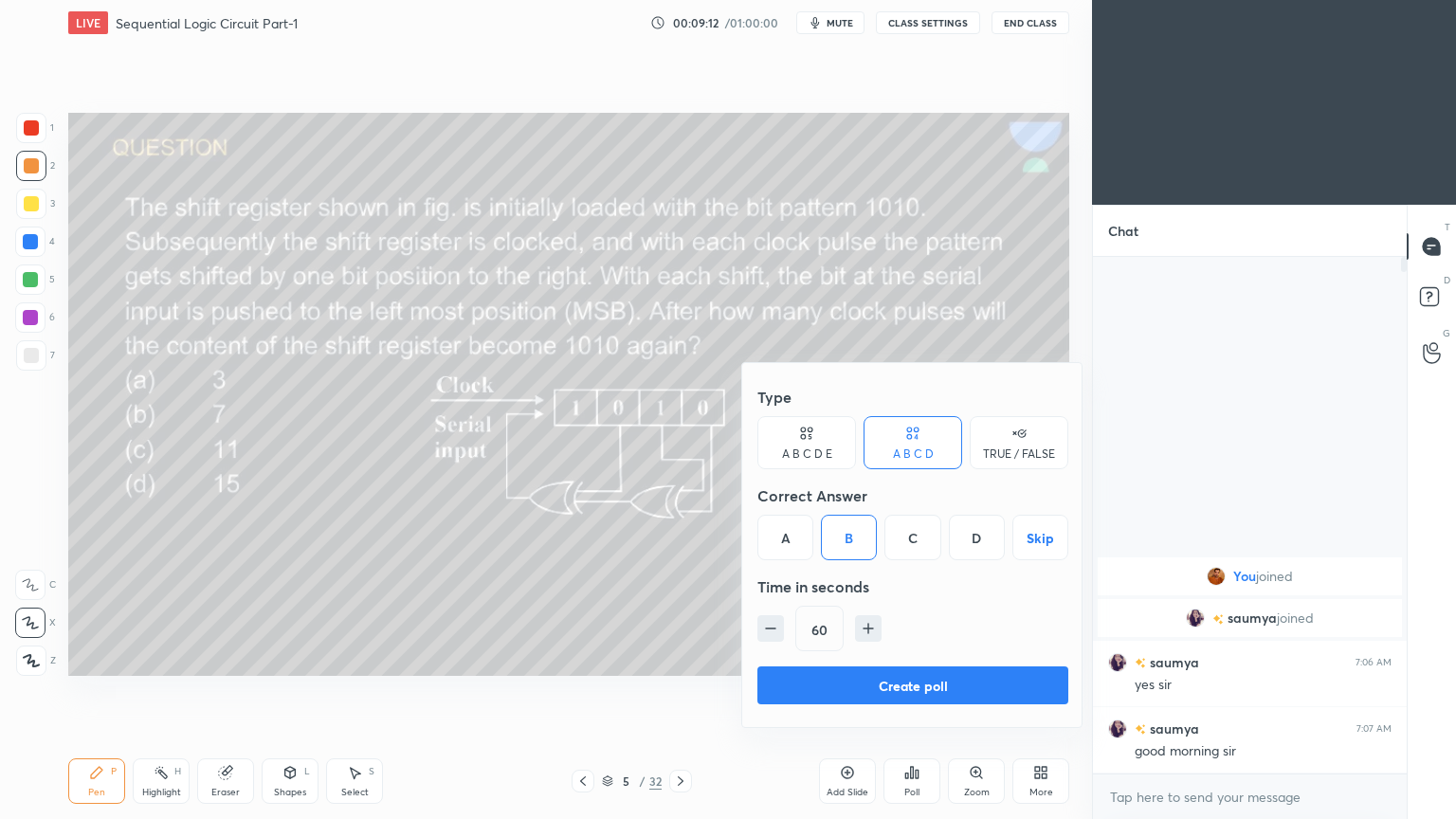 click 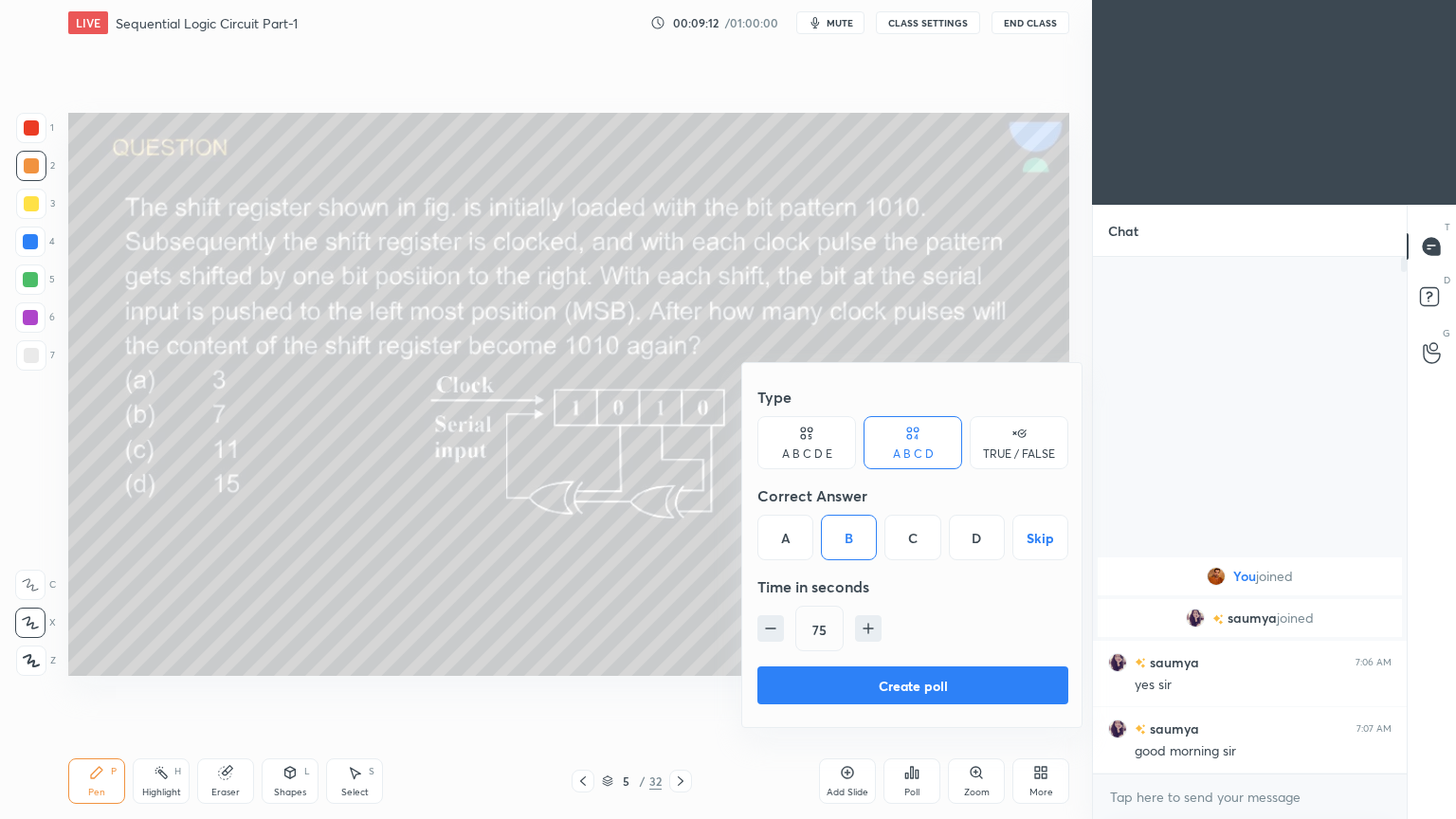 click at bounding box center [868, 628] 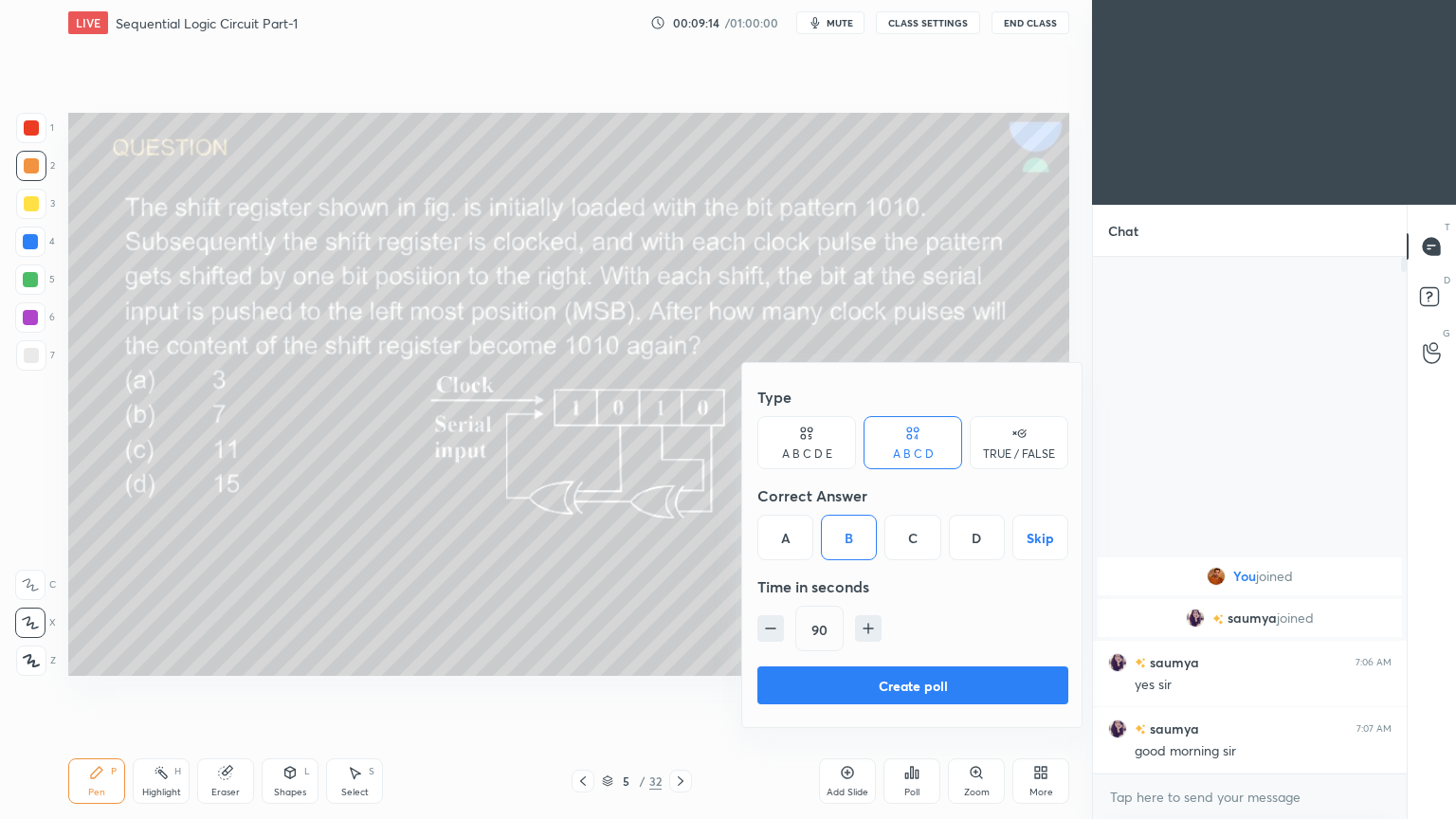 click on "Create poll" at bounding box center [913, 685] 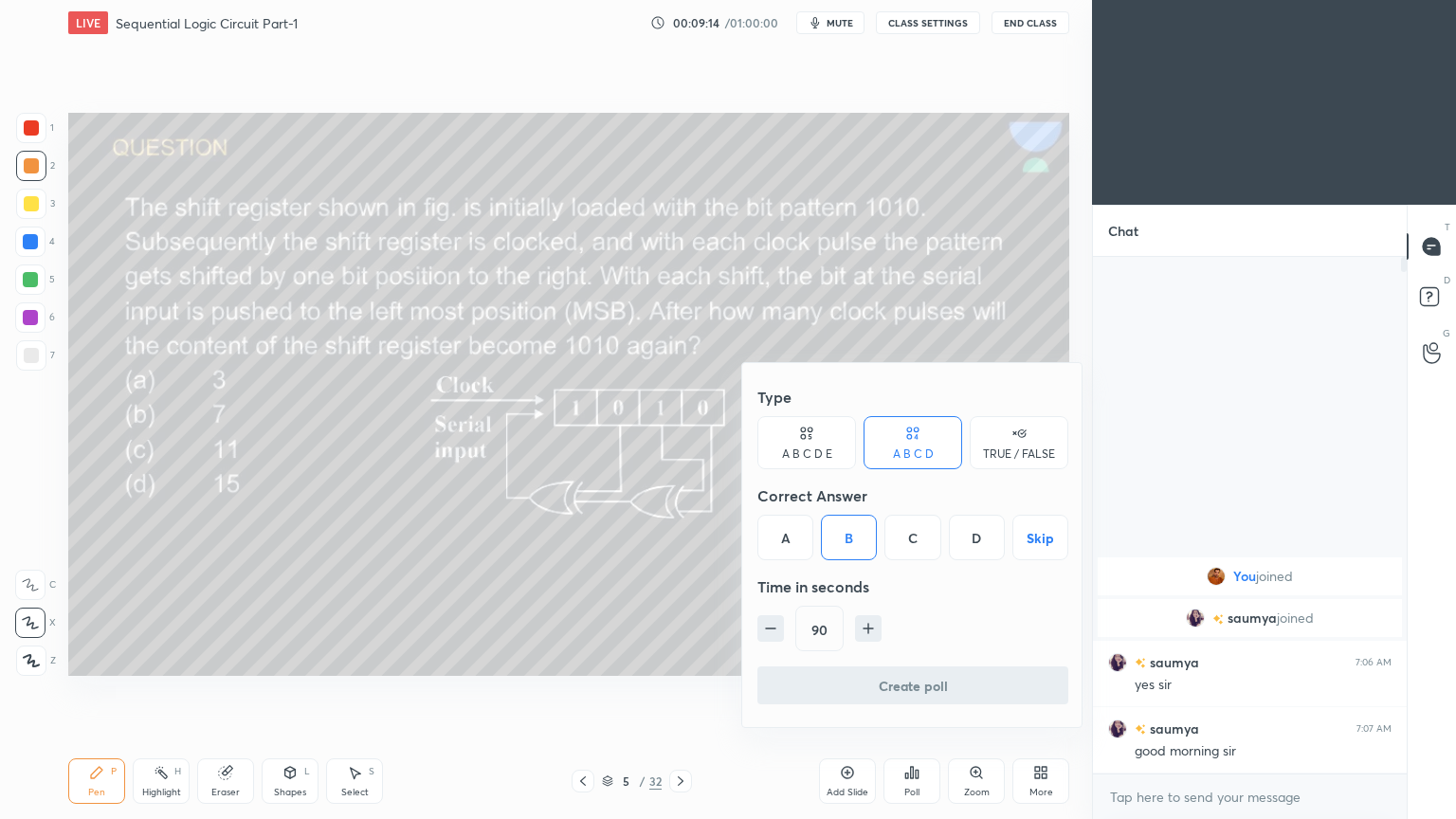 scroll, scrollTop: 470, scrollLeft: 308, axis: both 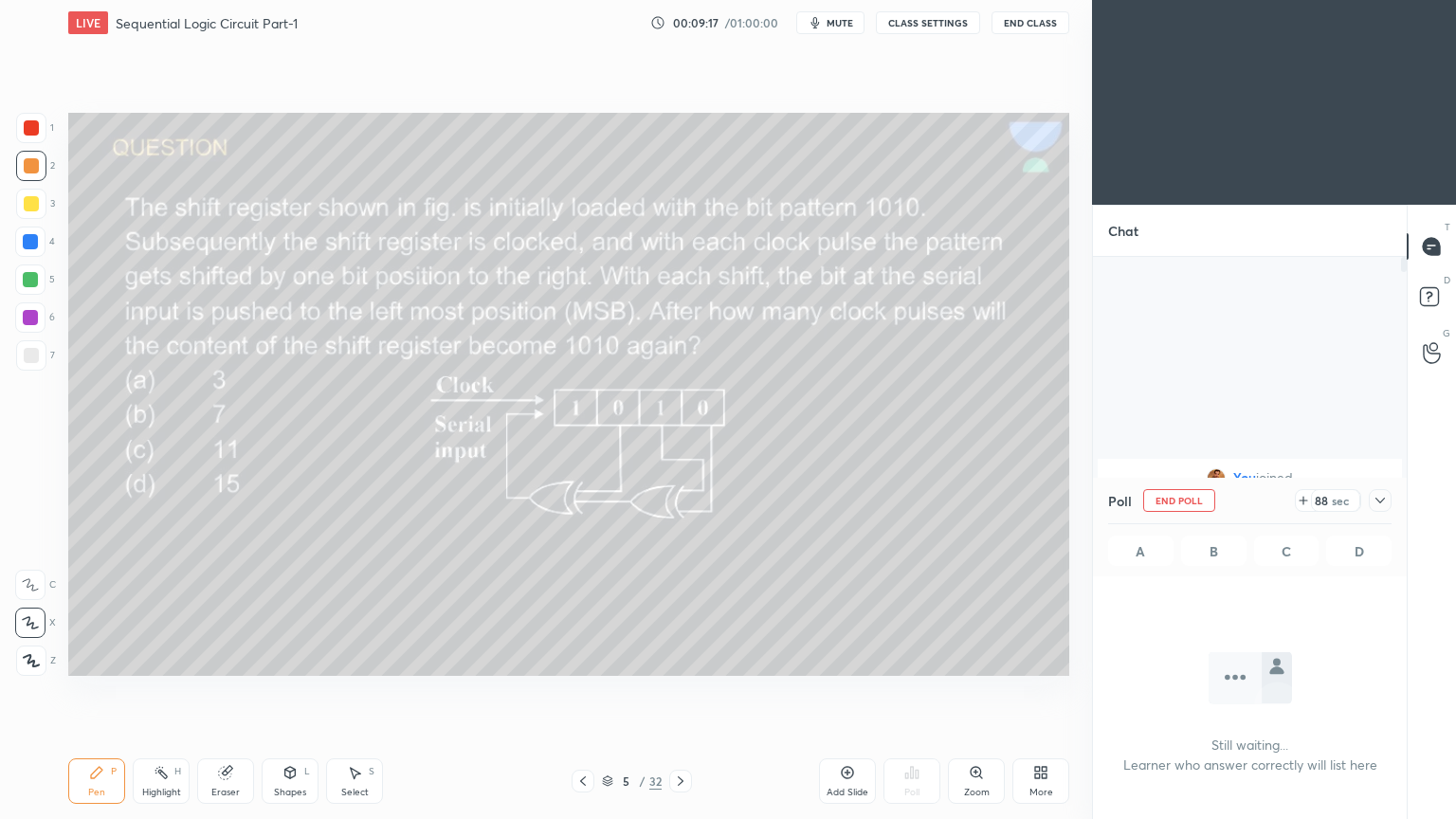 click at bounding box center [1380, 500] 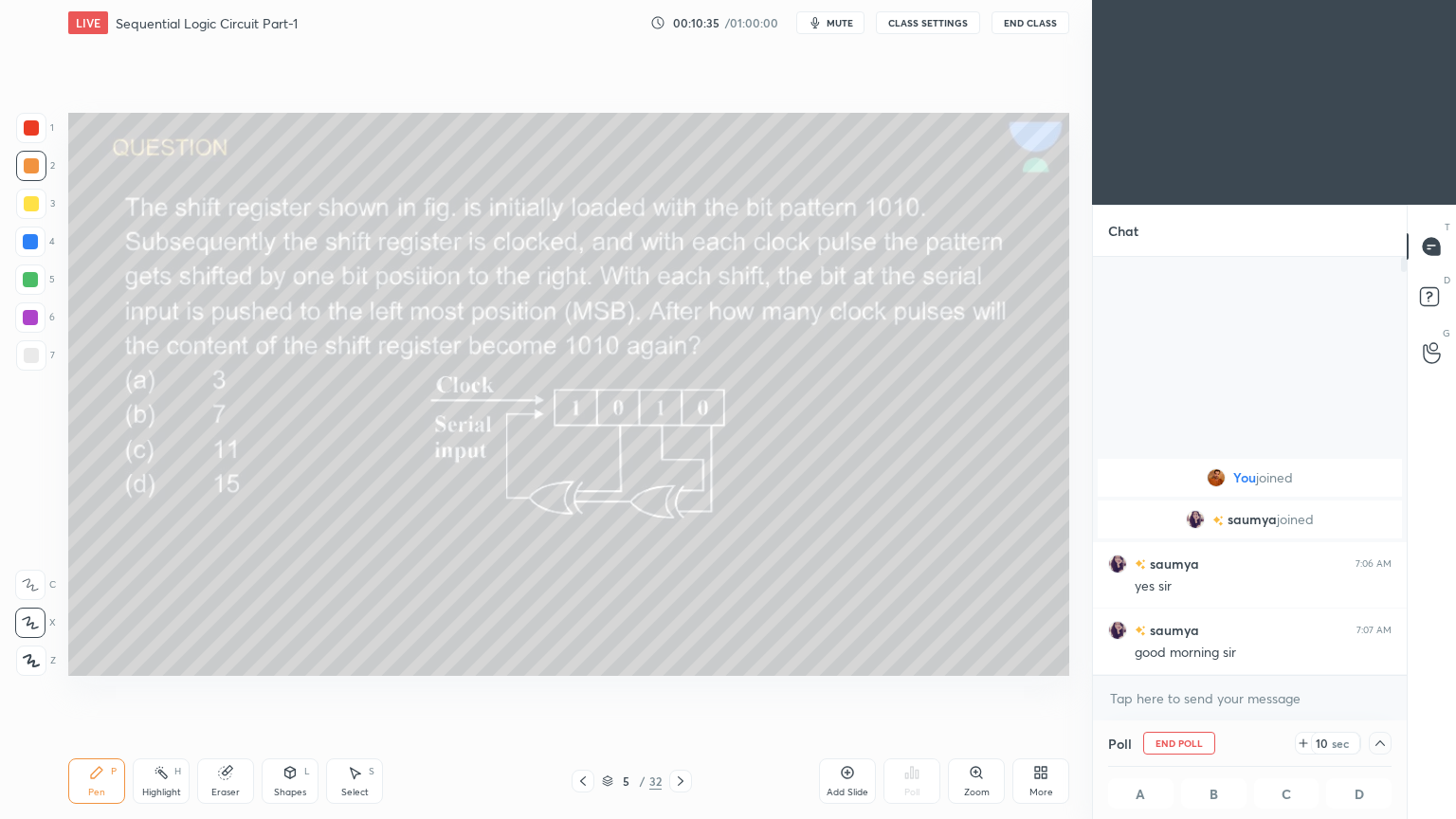 scroll, scrollTop: 0, scrollLeft: 6, axis: horizontal 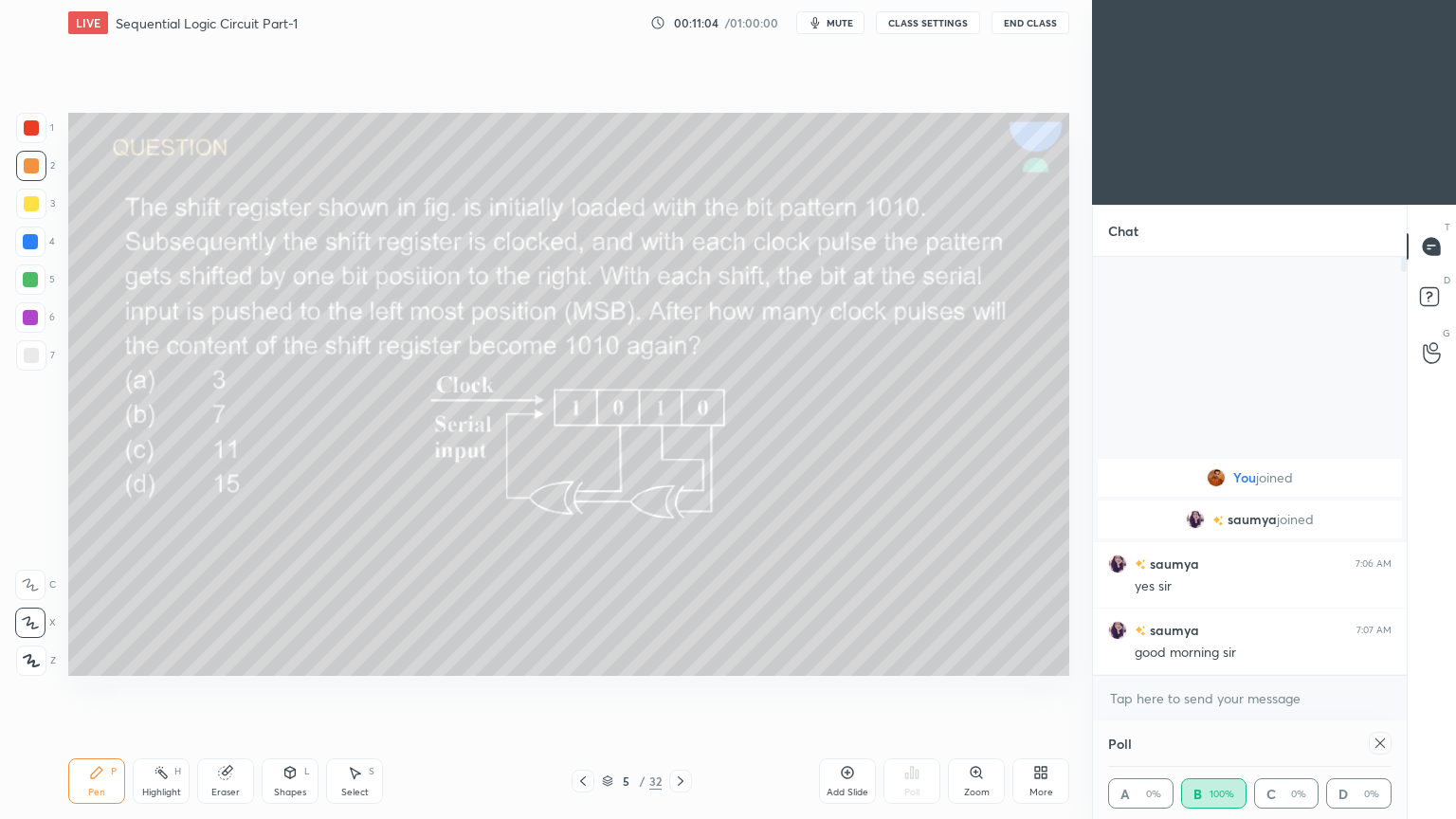 click at bounding box center (1380, 743) 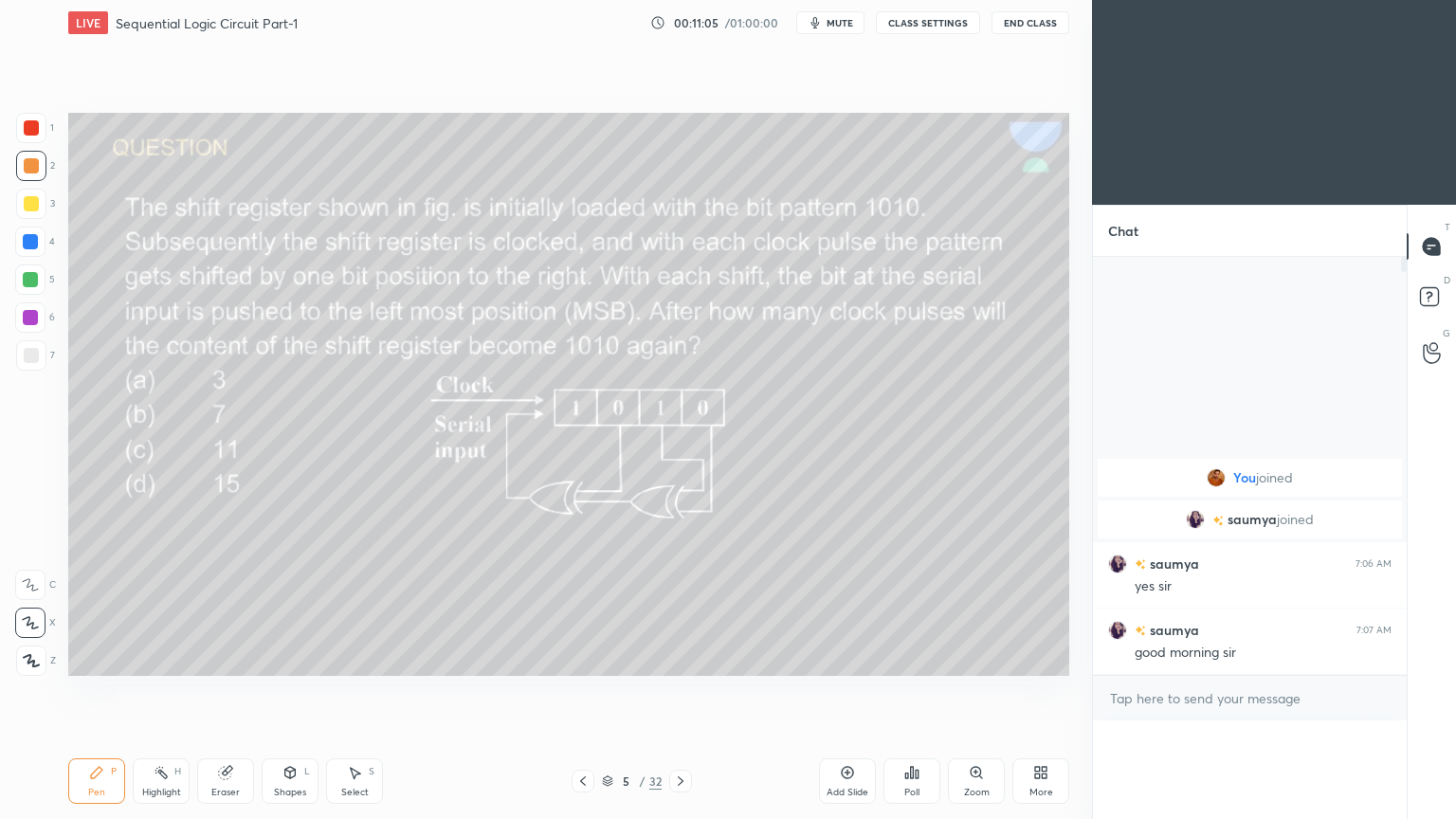 scroll, scrollTop: 452, scrollLeft: 308, axis: both 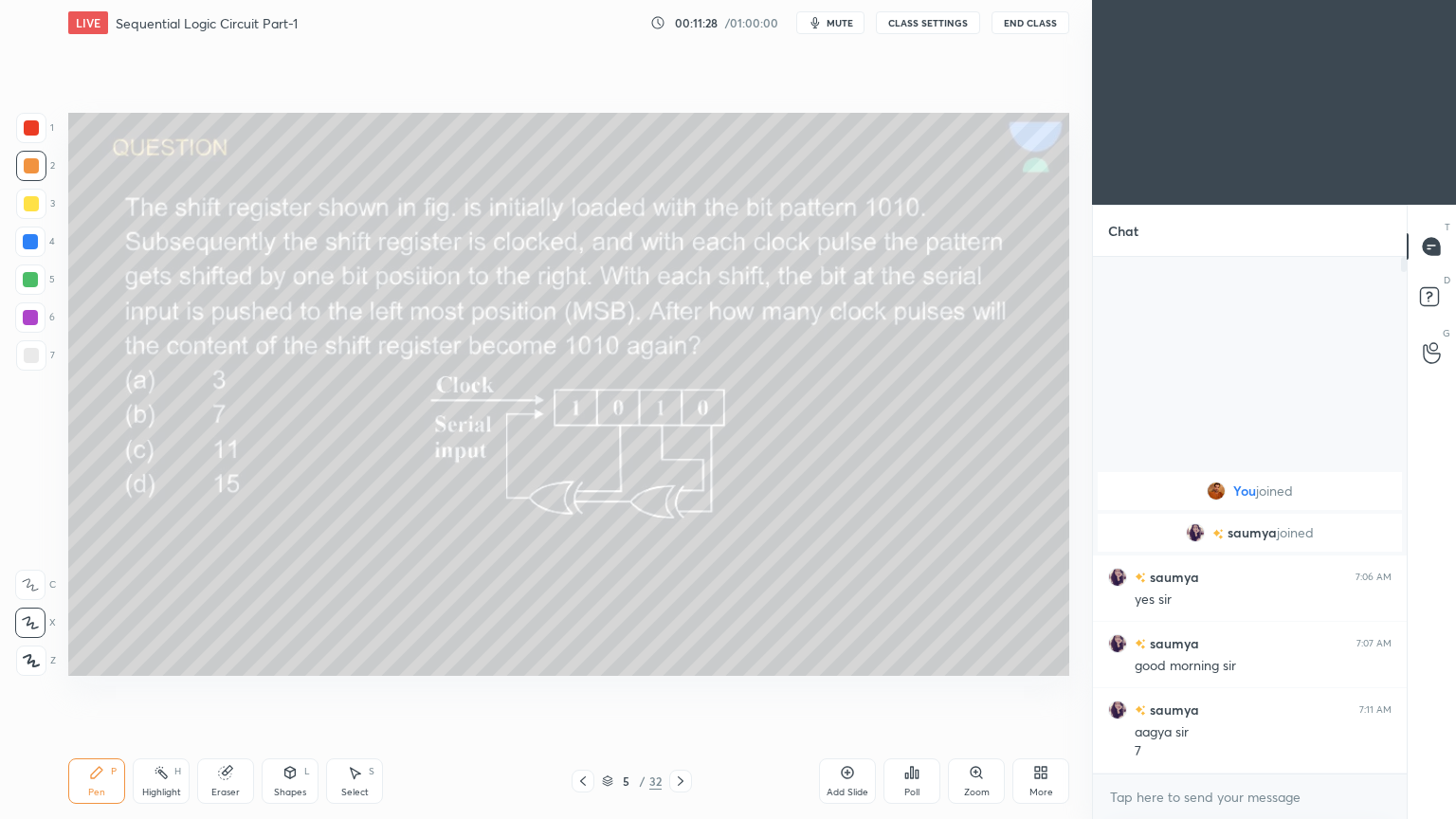 click at bounding box center (31, 204) 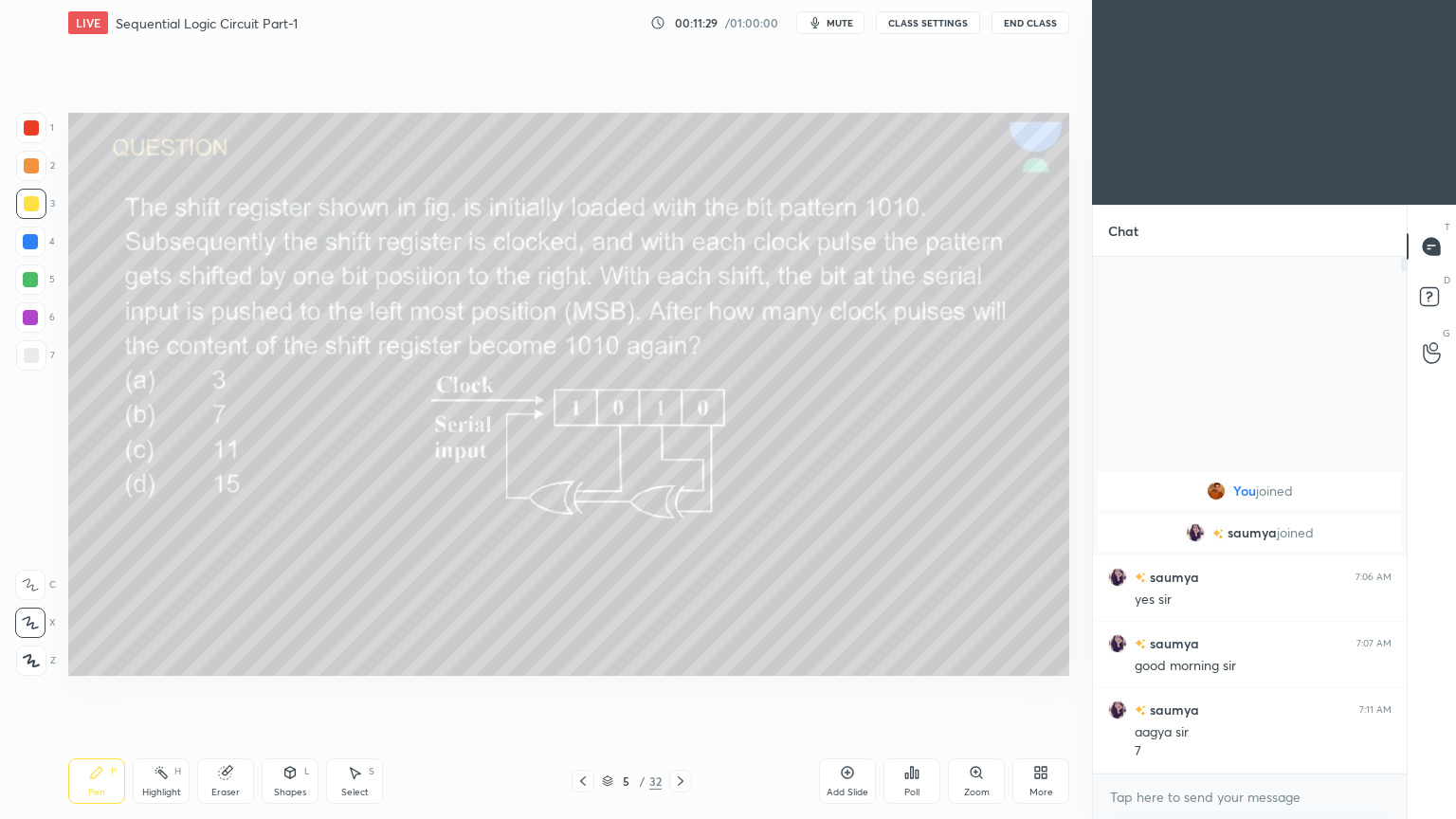 click at bounding box center (30, 280) 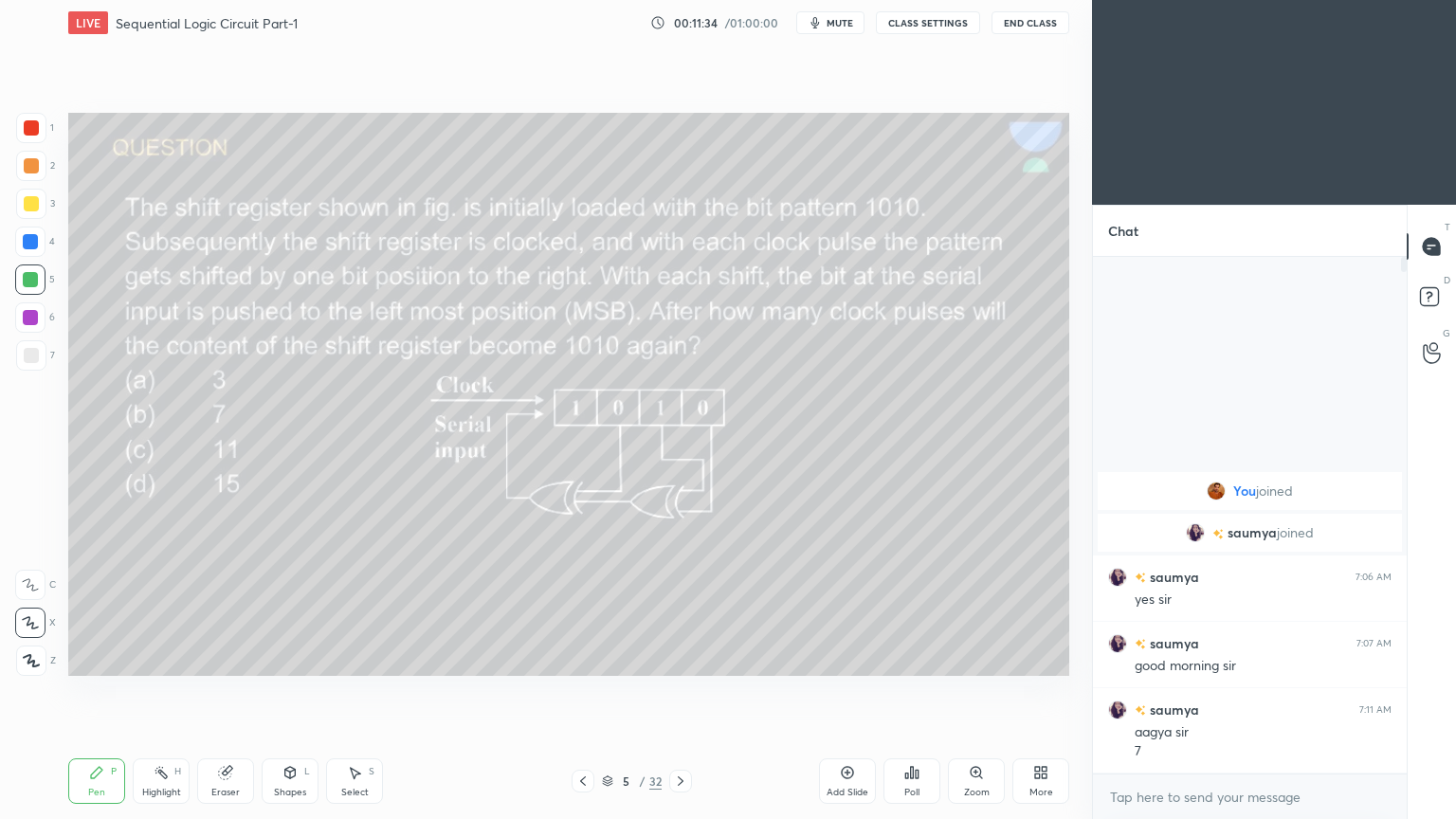 click 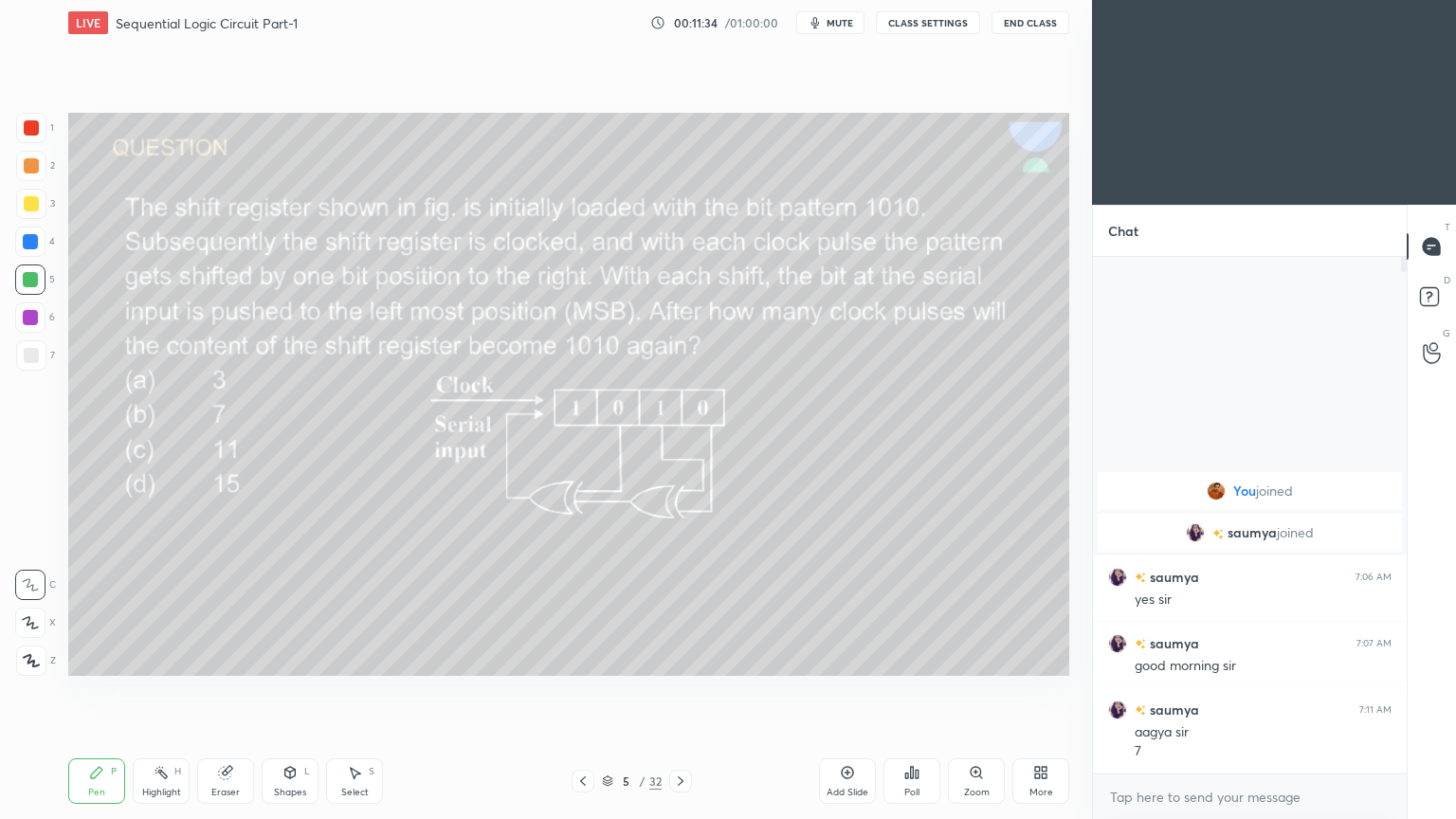 click on "Eraser" at bounding box center [226, 781] 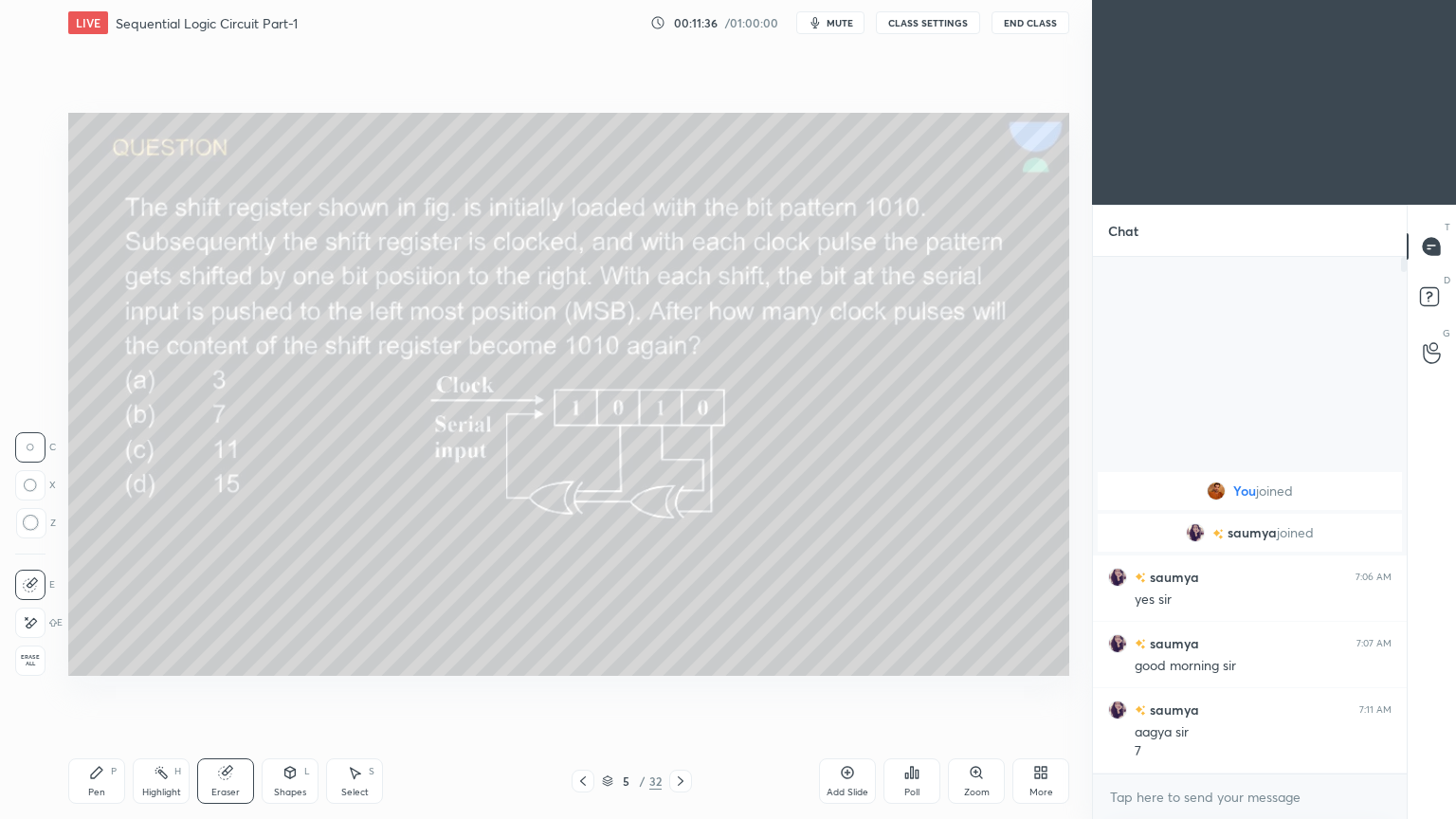 click 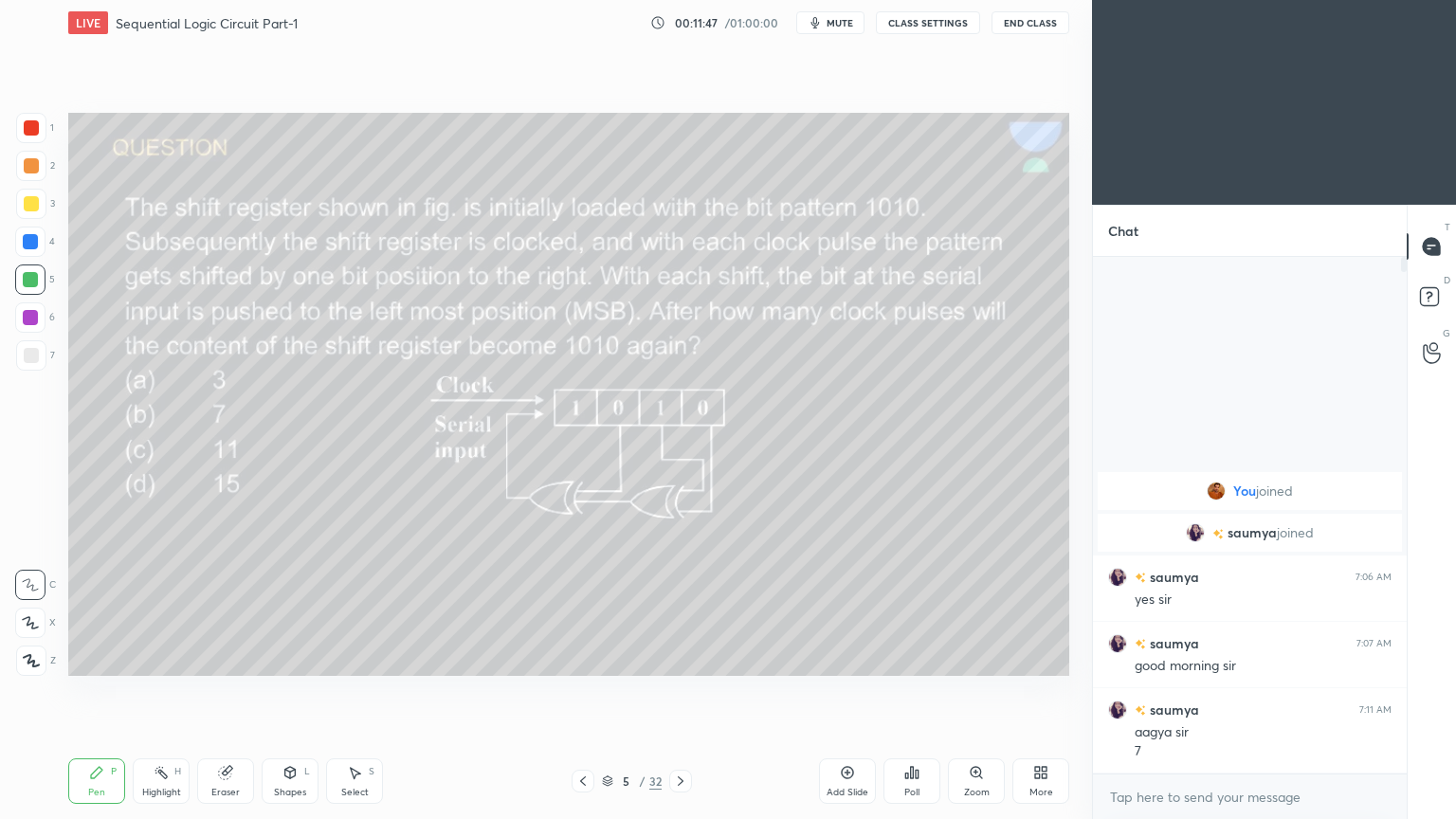 click at bounding box center [30, 318] 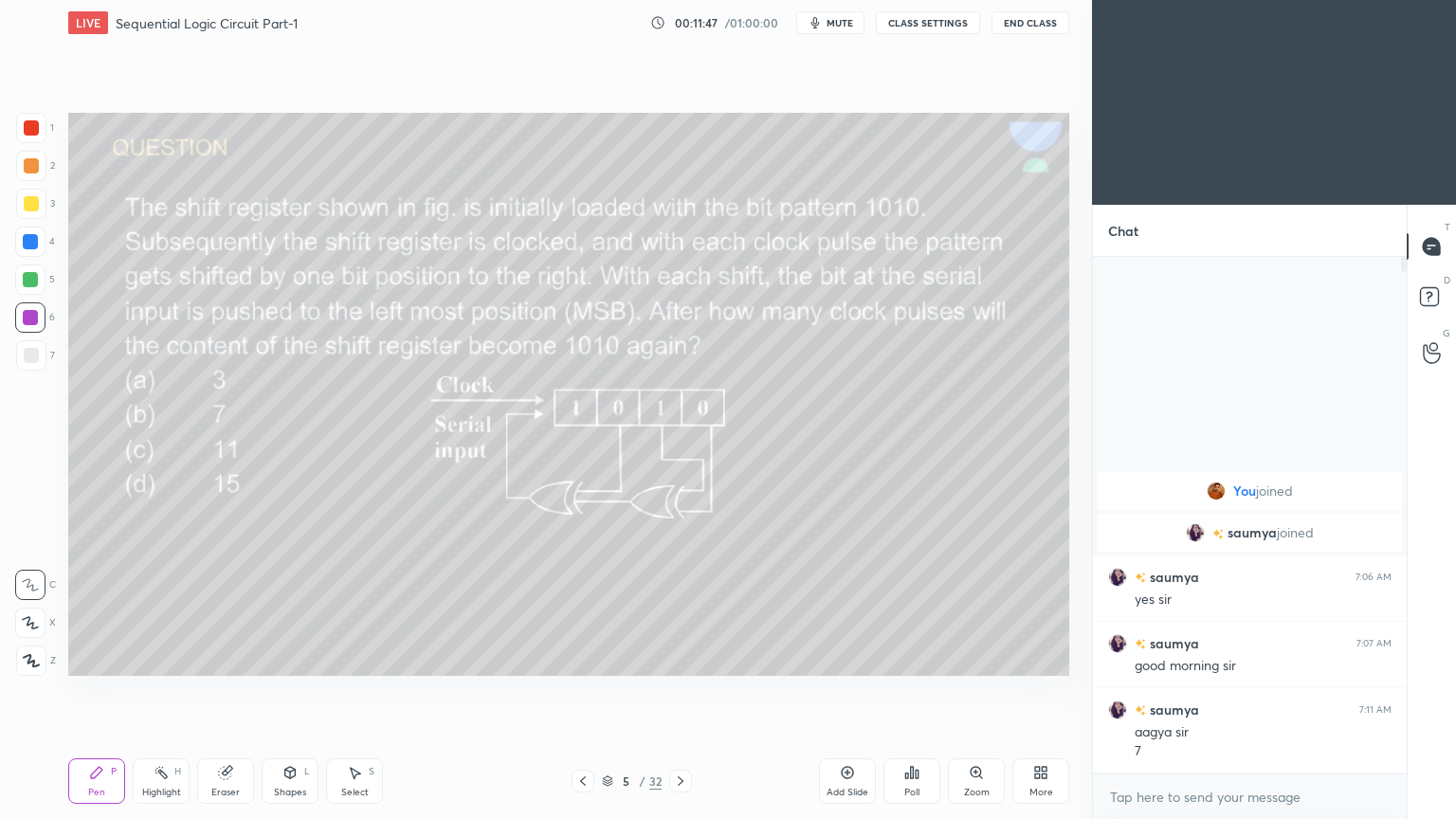 click 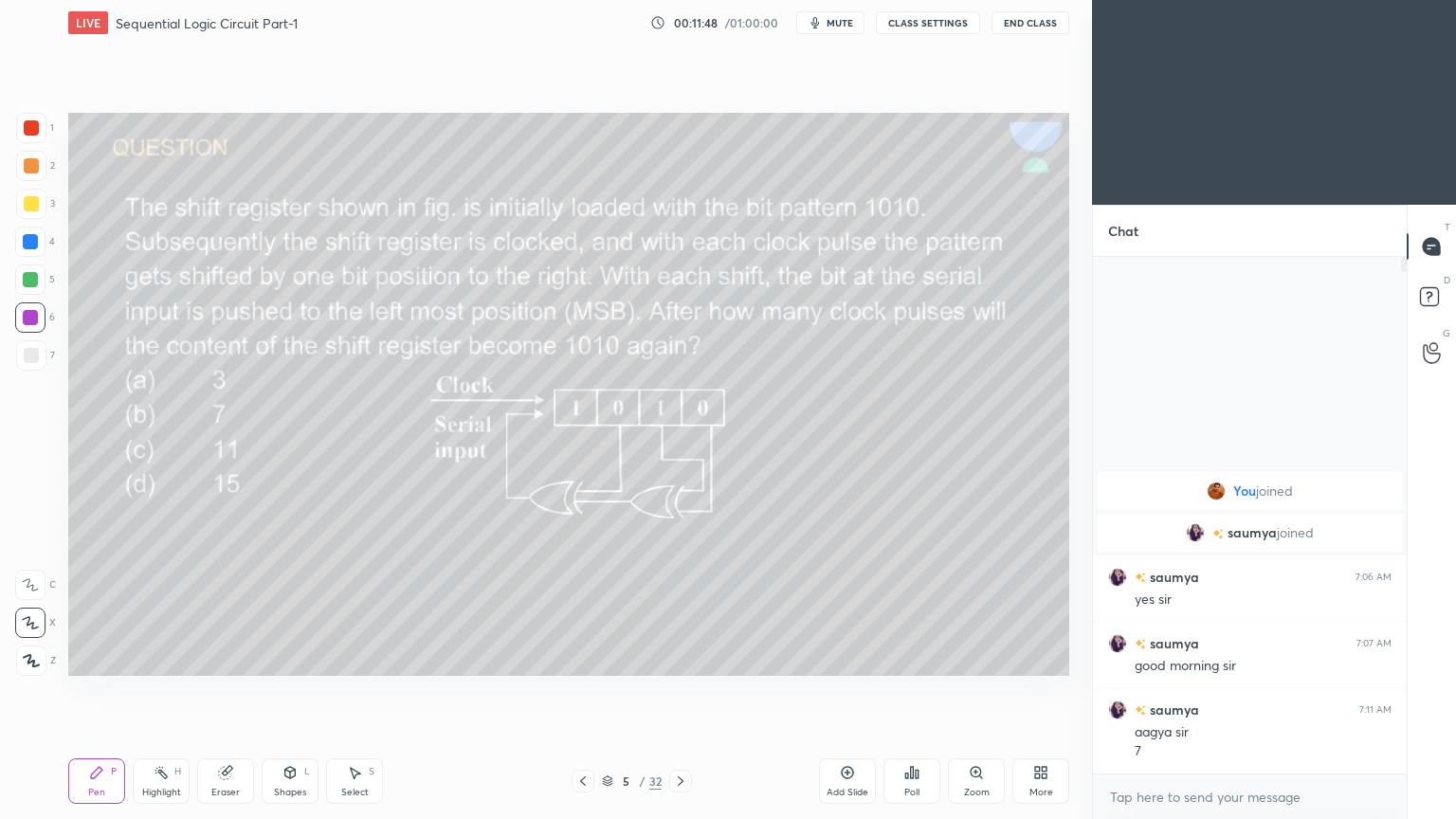 click on "Shapes" at bounding box center (290, 792) 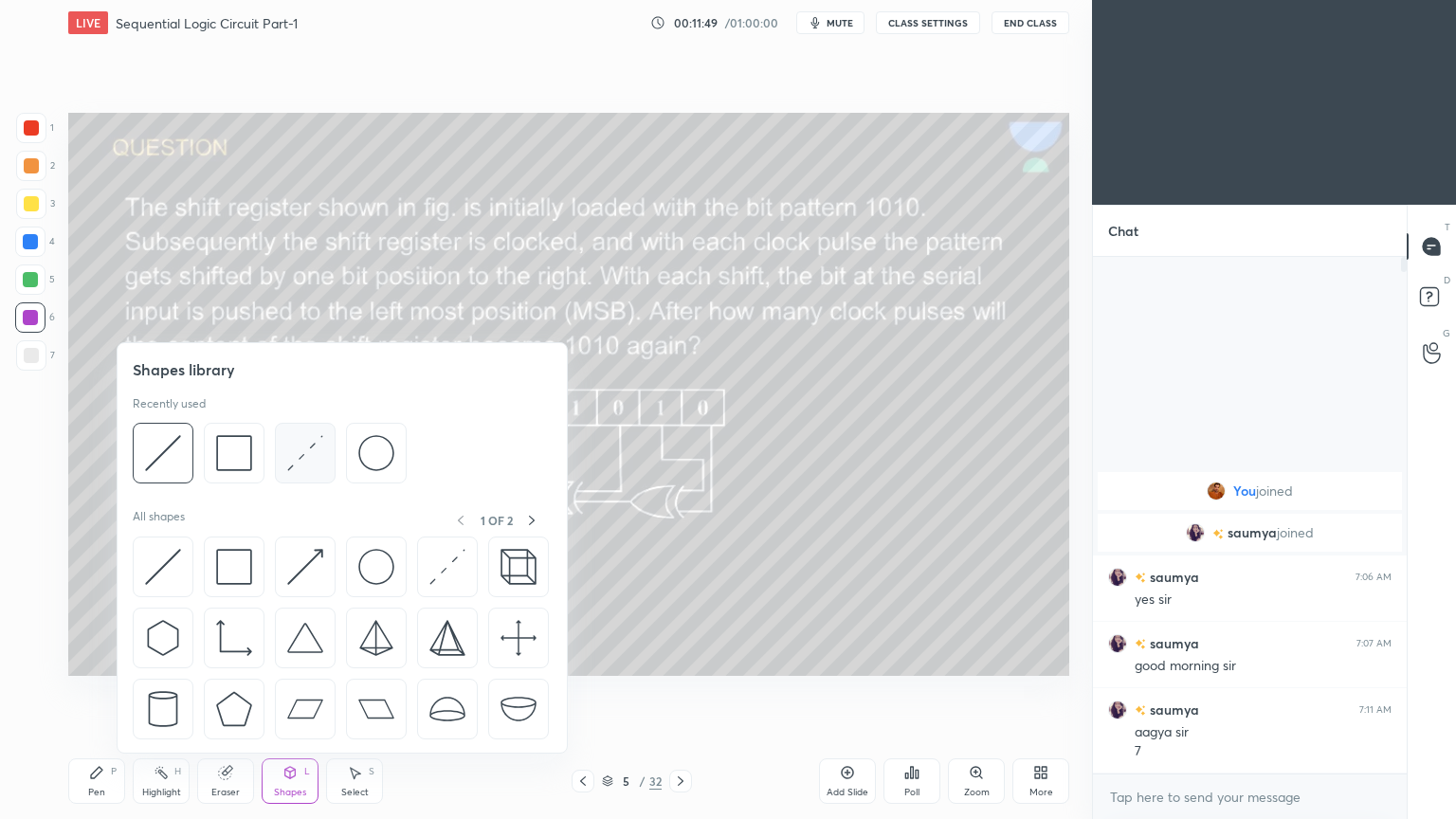 click at bounding box center (305, 453) 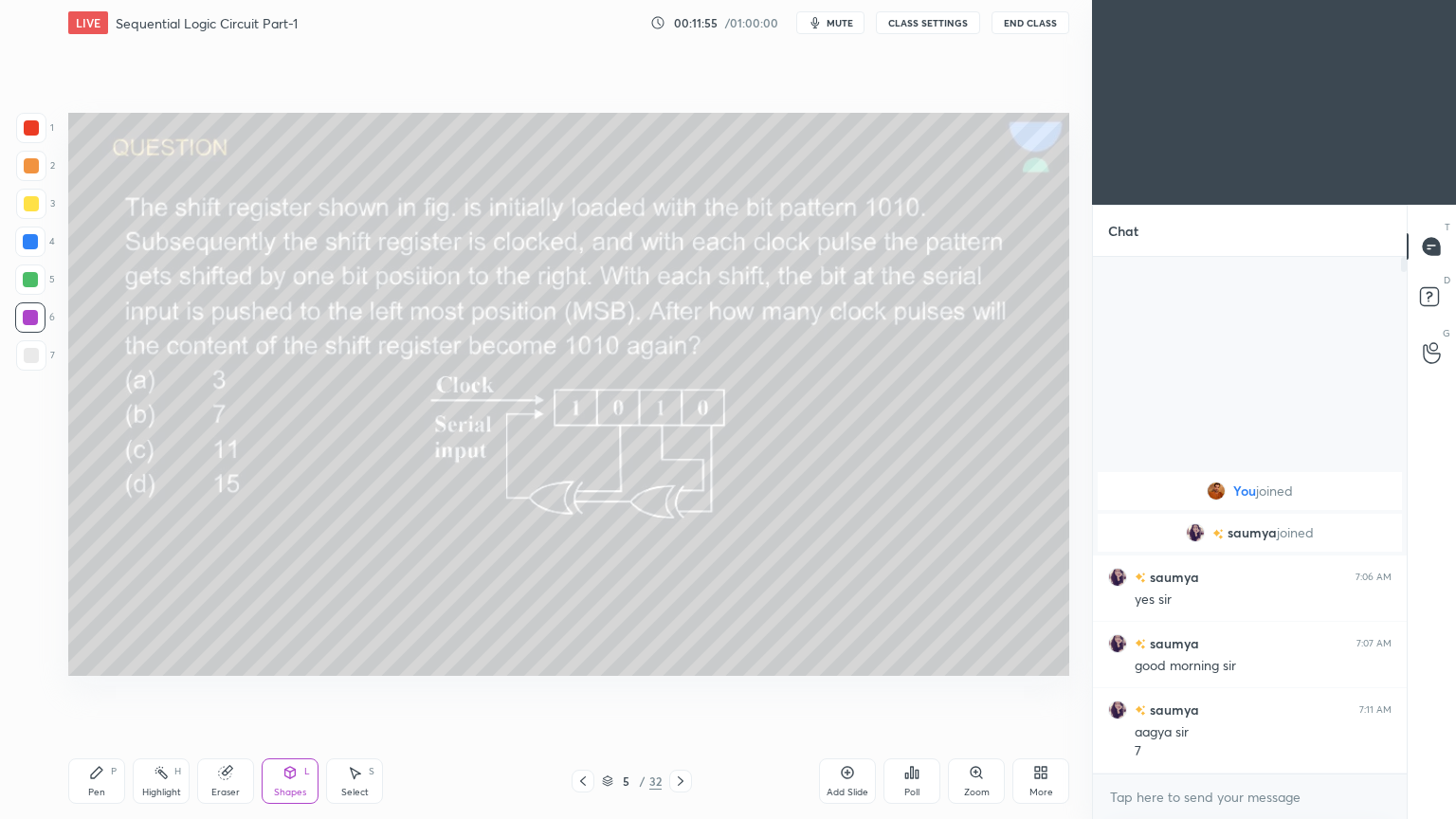 click on "Pen P" at bounding box center [97, 781] 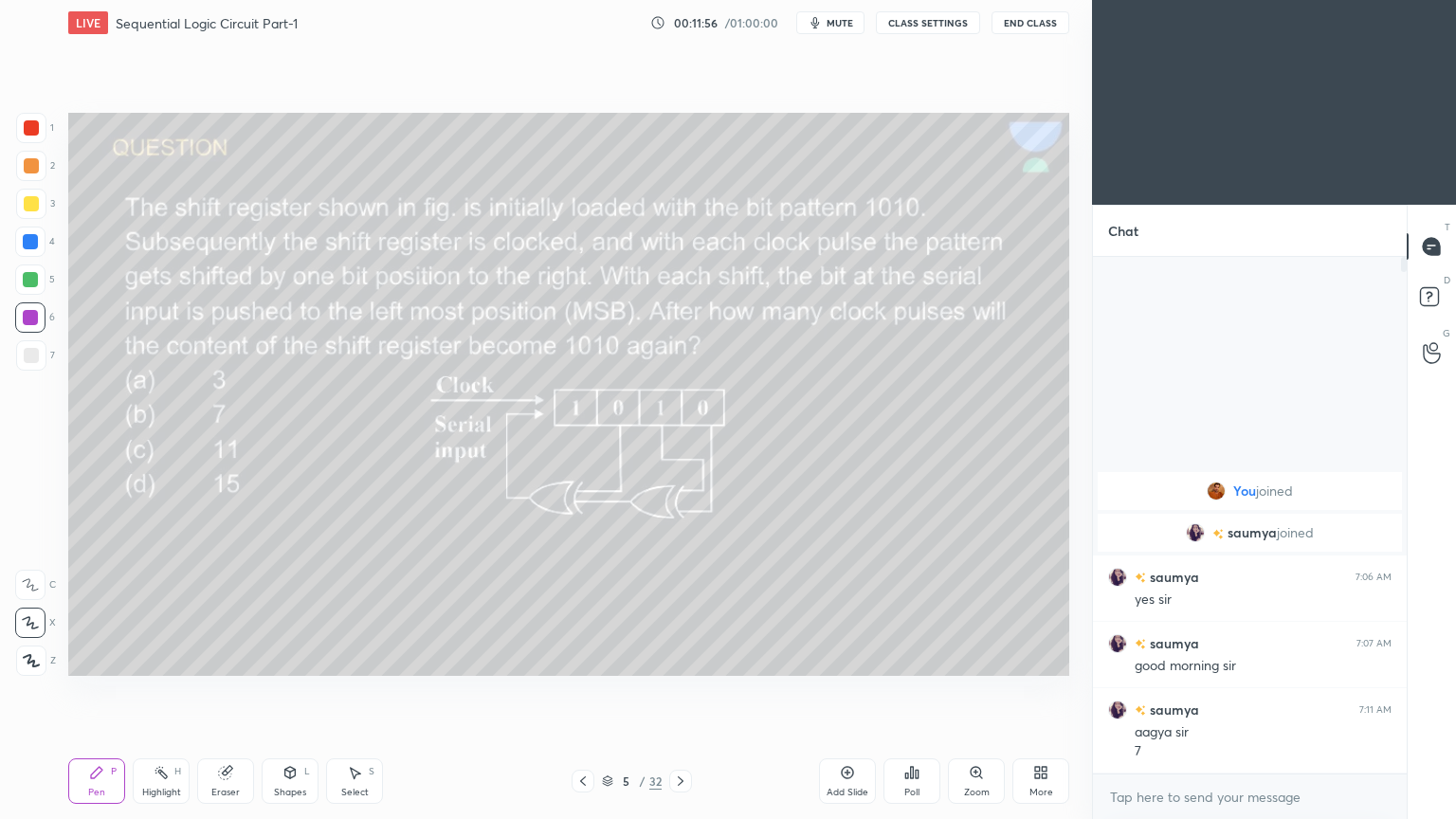 click 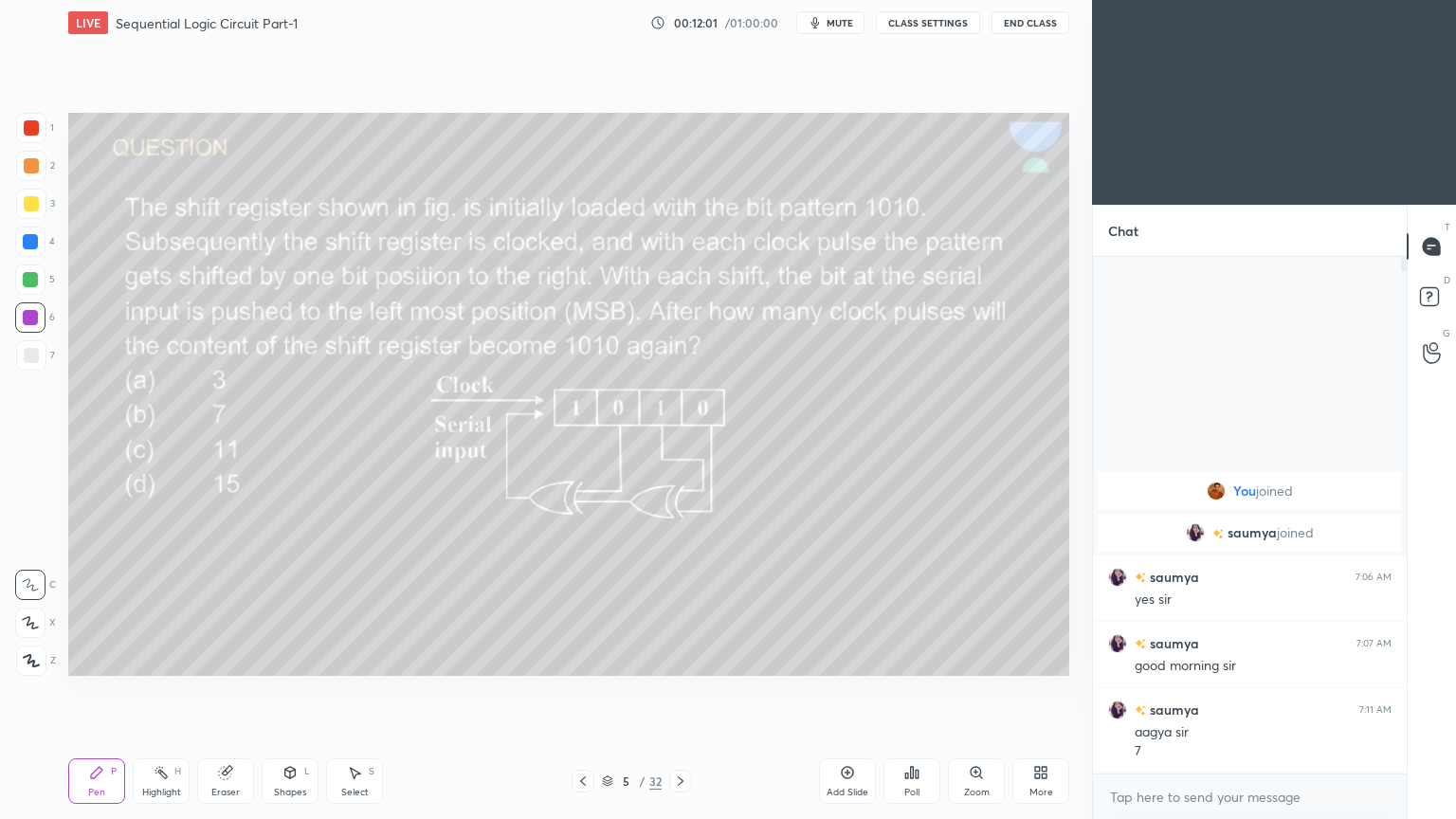click at bounding box center [30, 242] 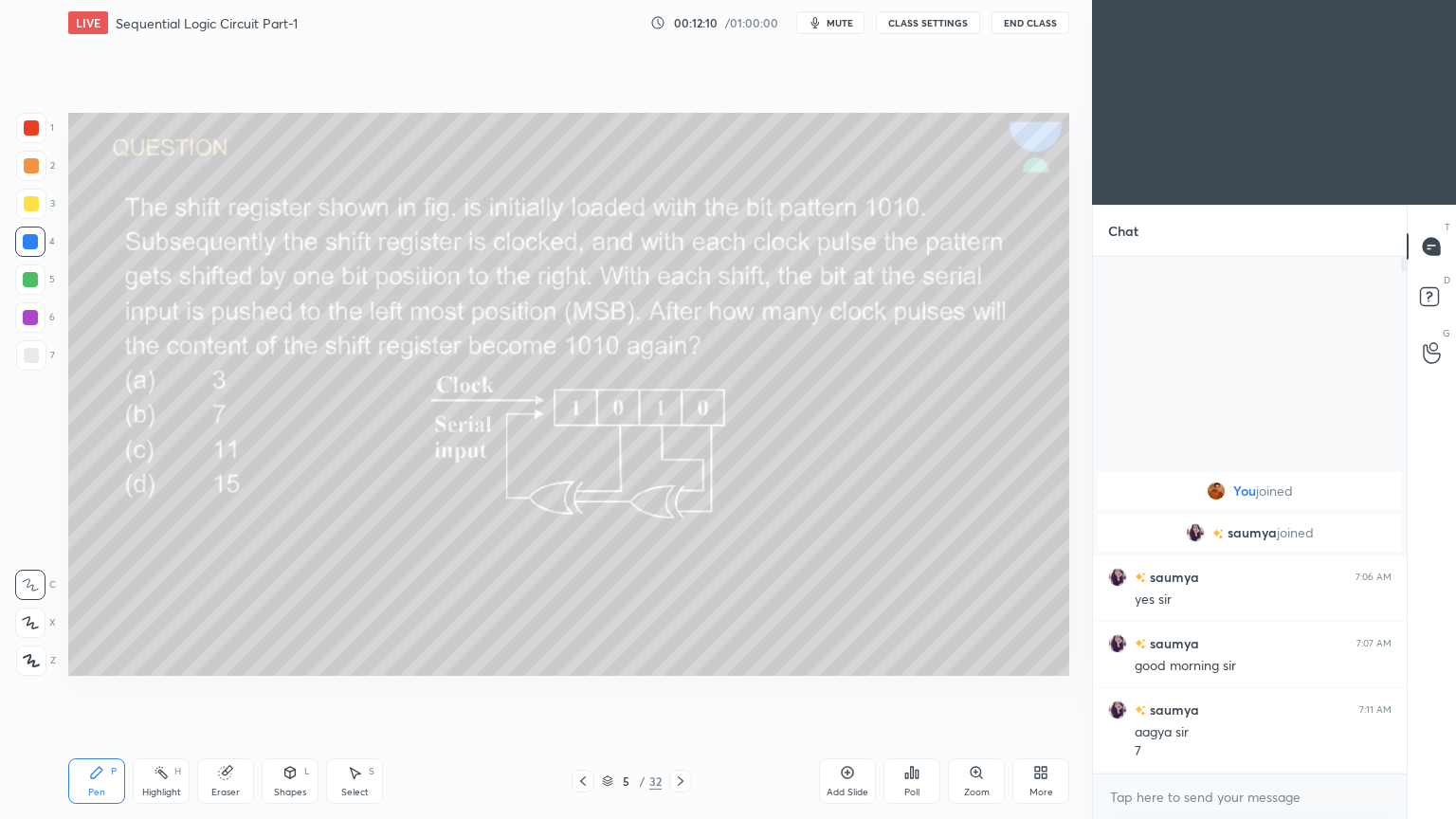 click at bounding box center (31, 355) 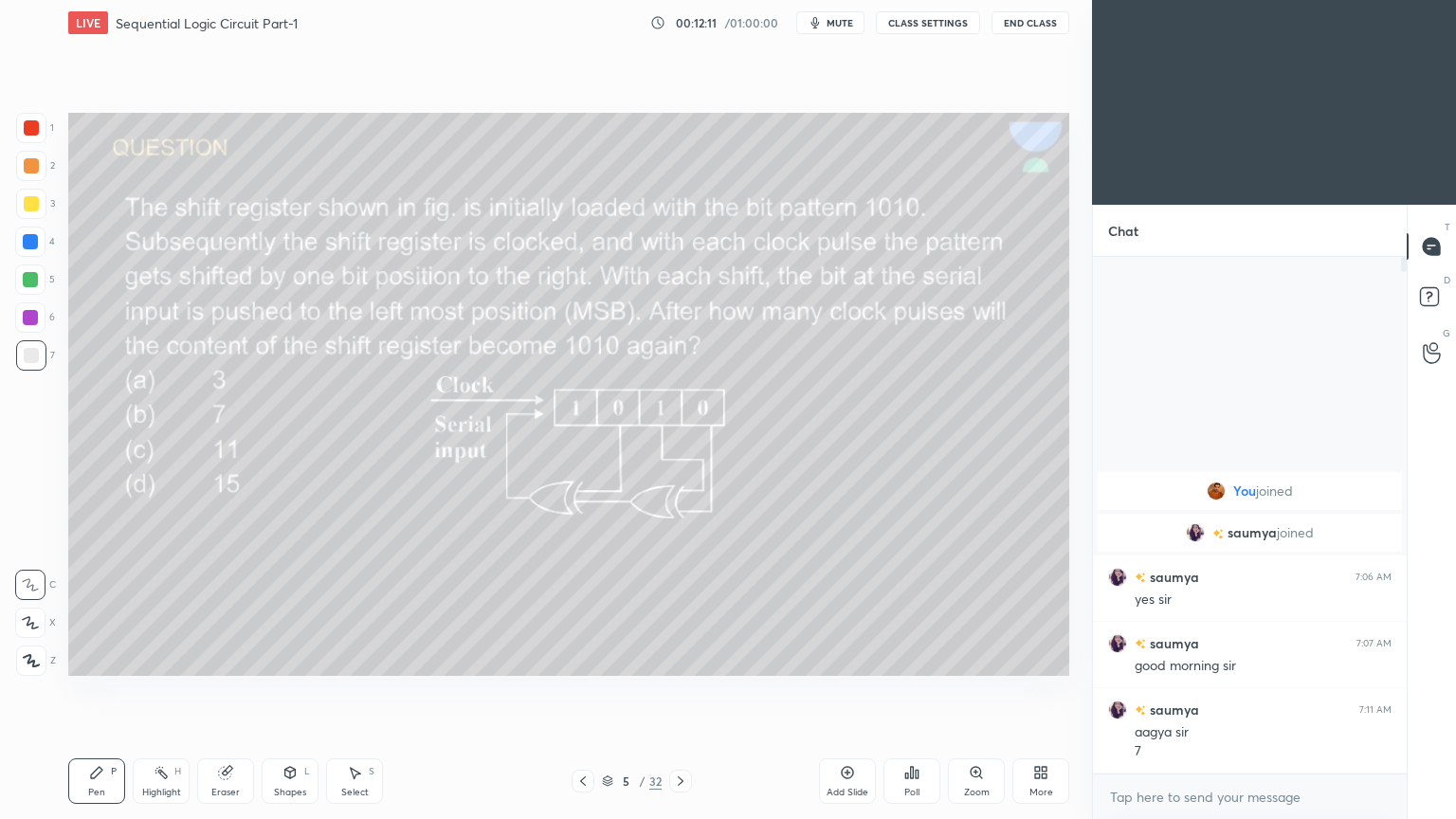 click at bounding box center [31, 204] 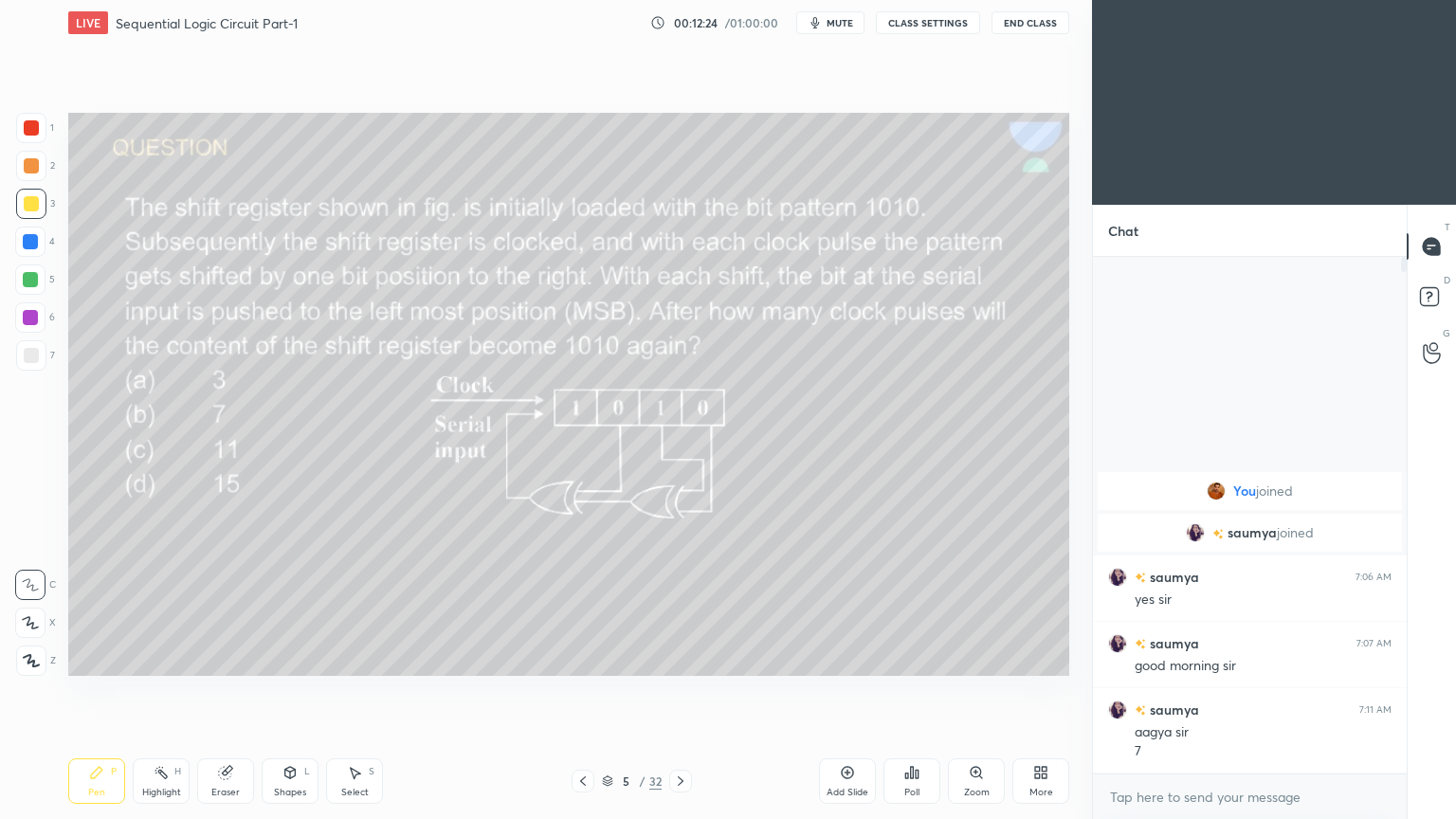 click on "Highlight H" at bounding box center (161, 781) 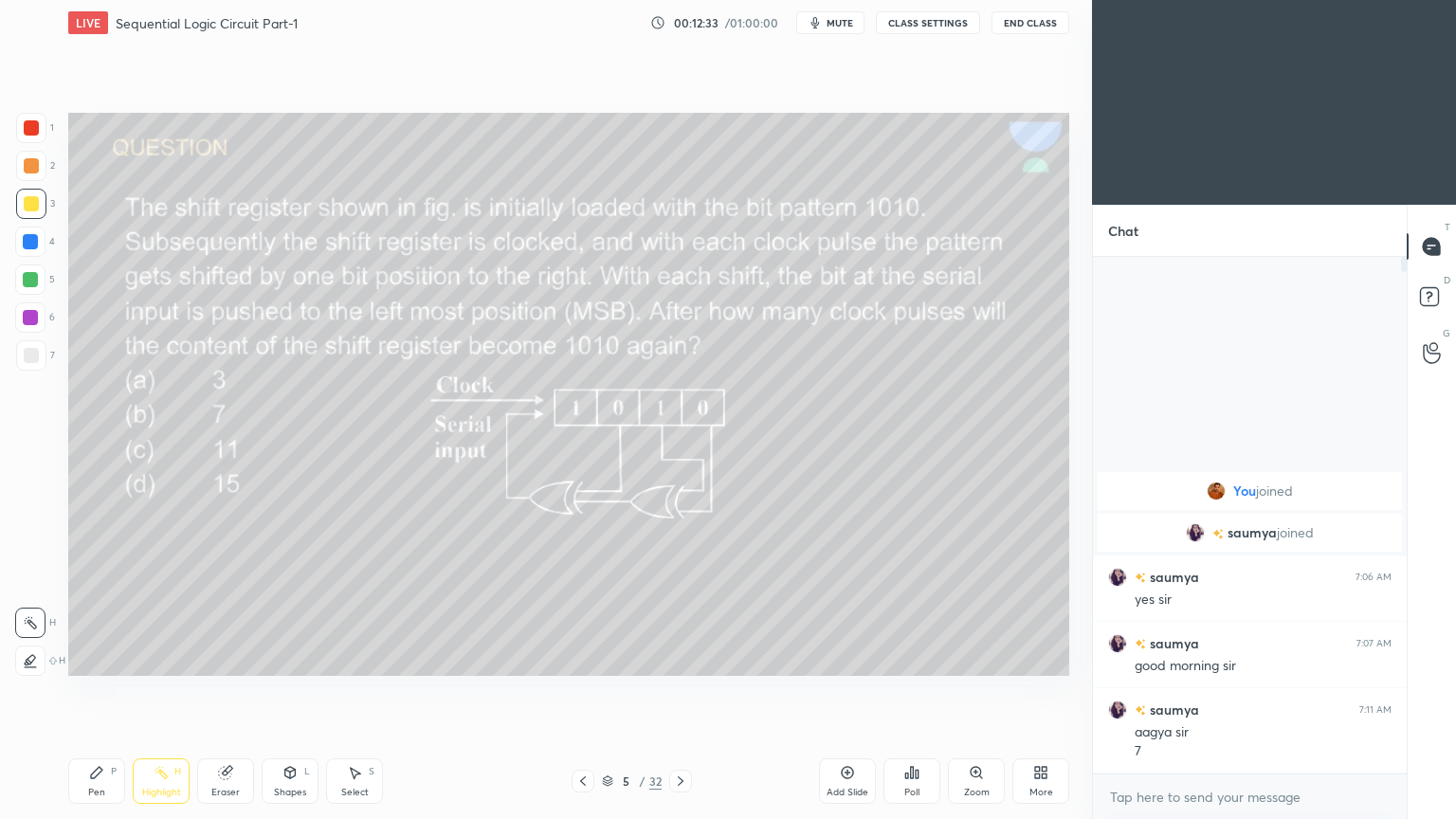click on "Pen P" at bounding box center [97, 781] 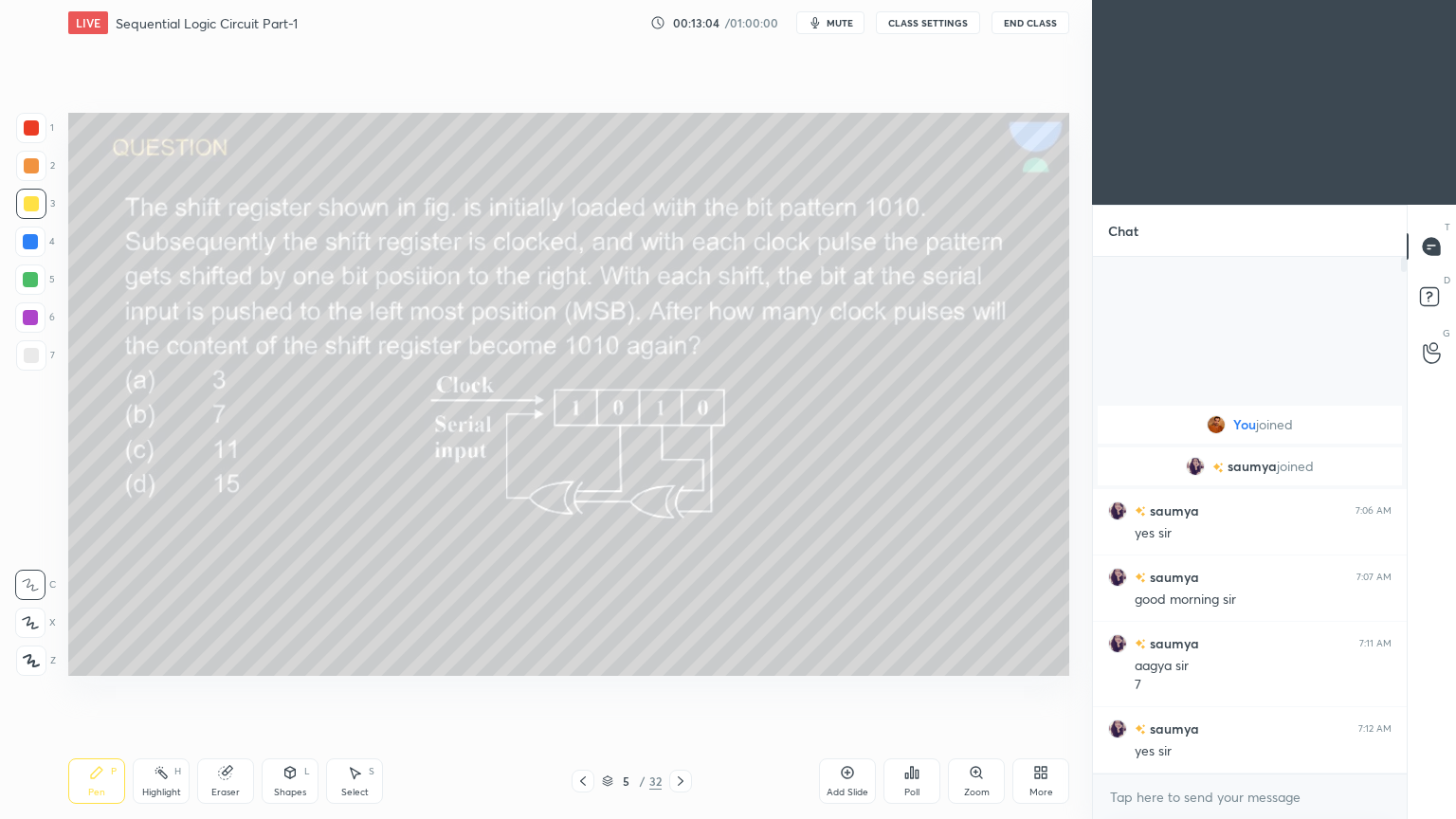 click on "Eraser" at bounding box center [226, 781] 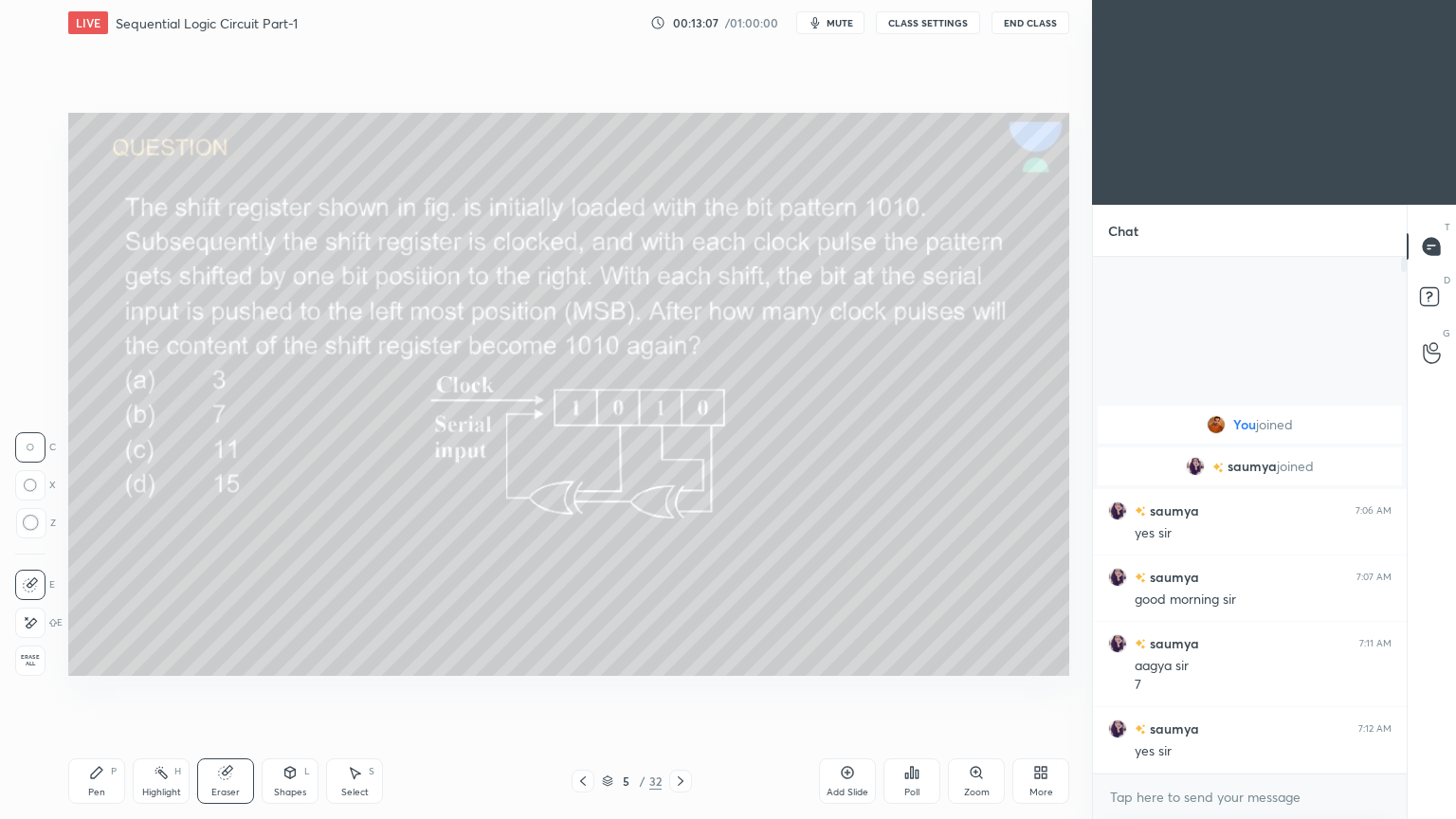 click on "Pen P" at bounding box center (97, 781) 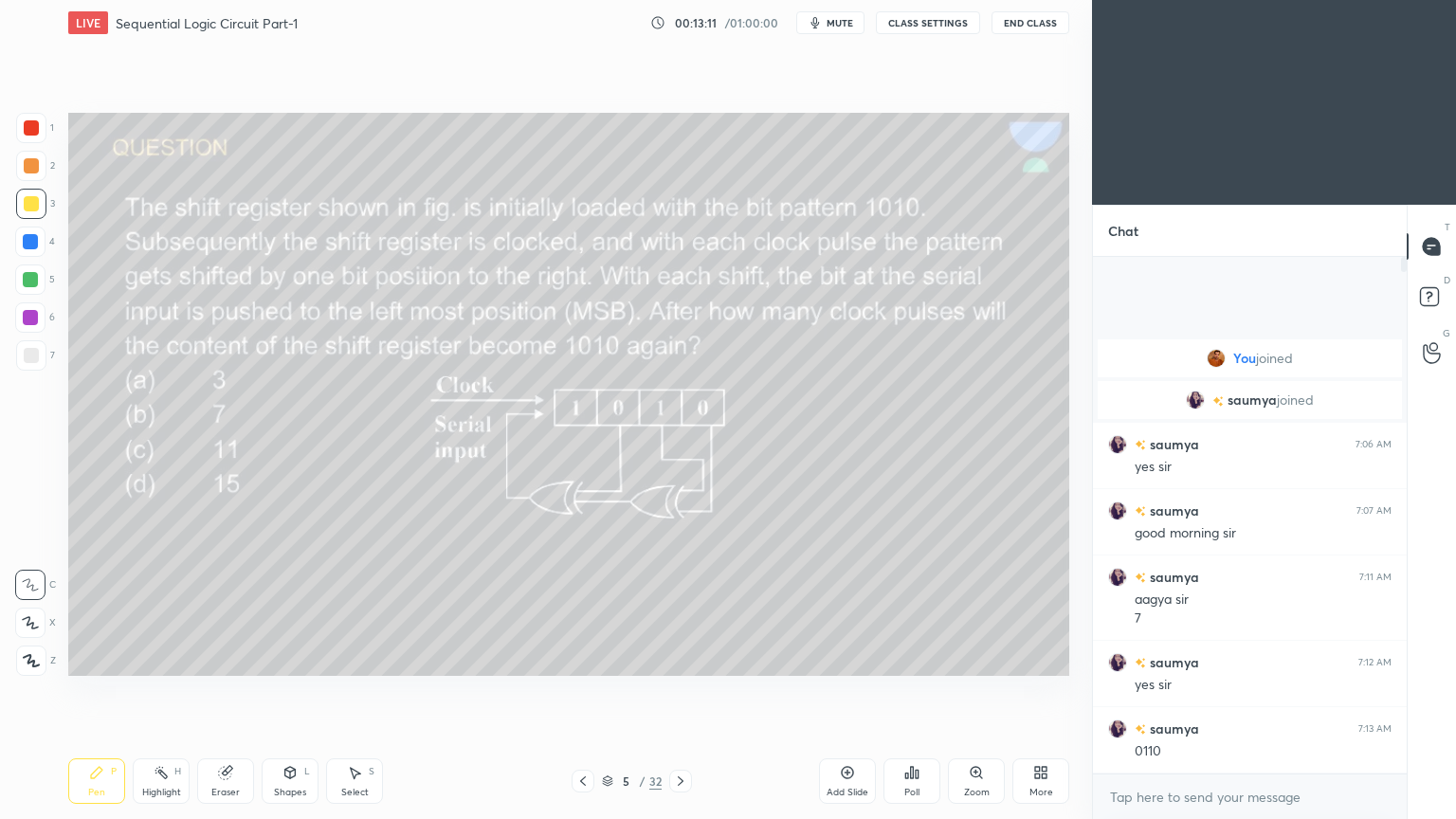 click at bounding box center [30, 280] 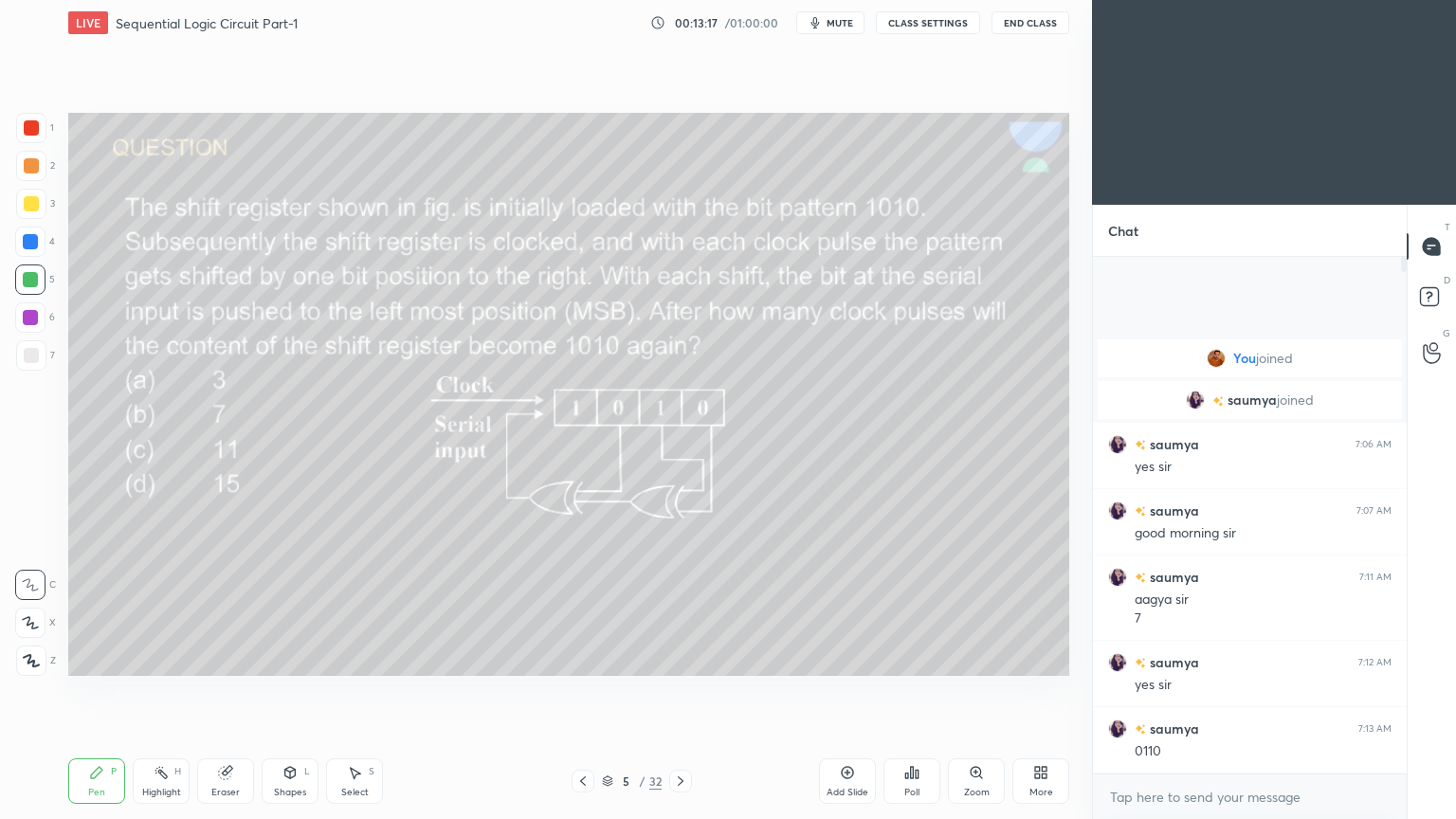 click on "3" at bounding box center [35, 204] 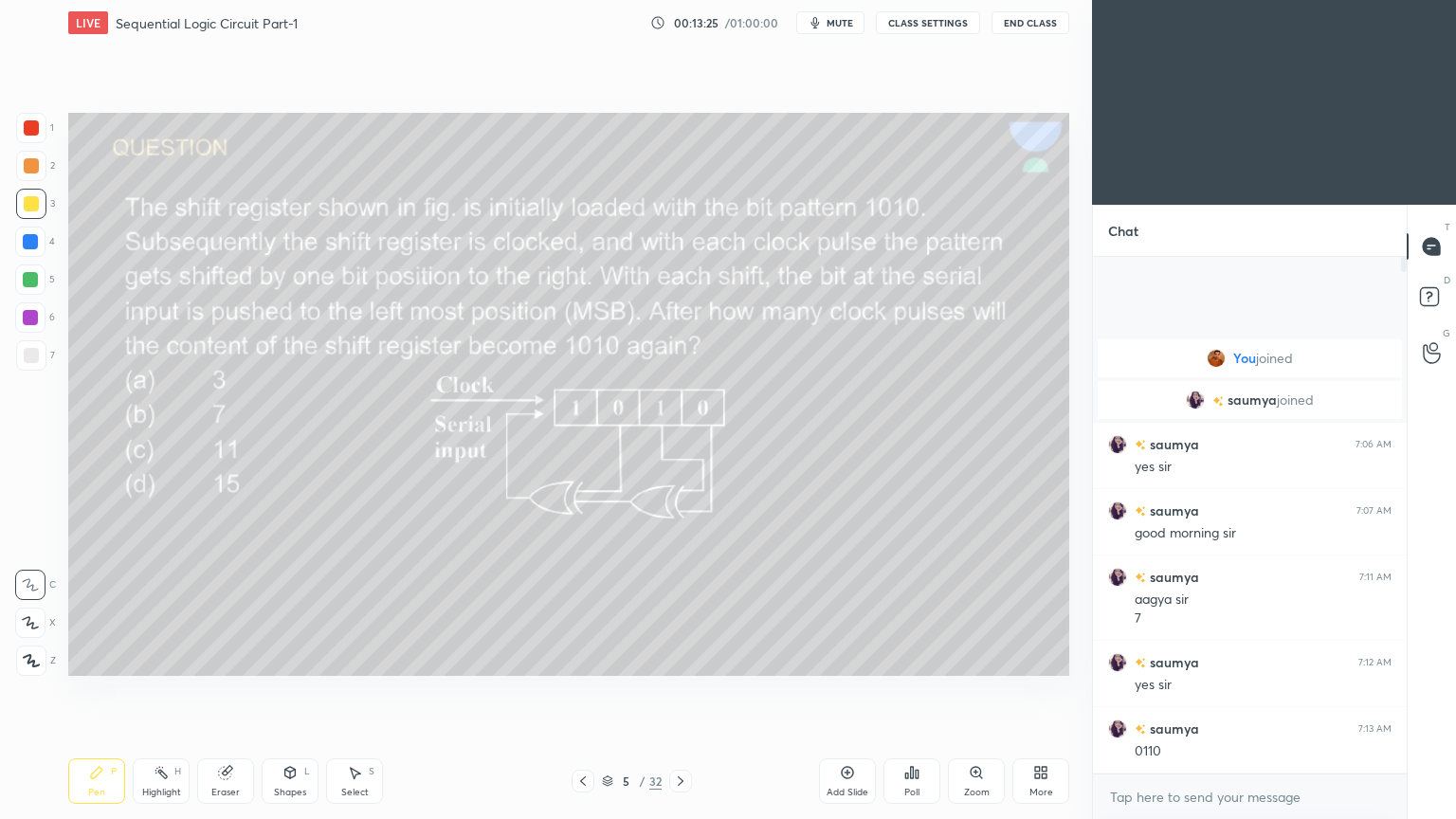 click on "Eraser" at bounding box center [226, 781] 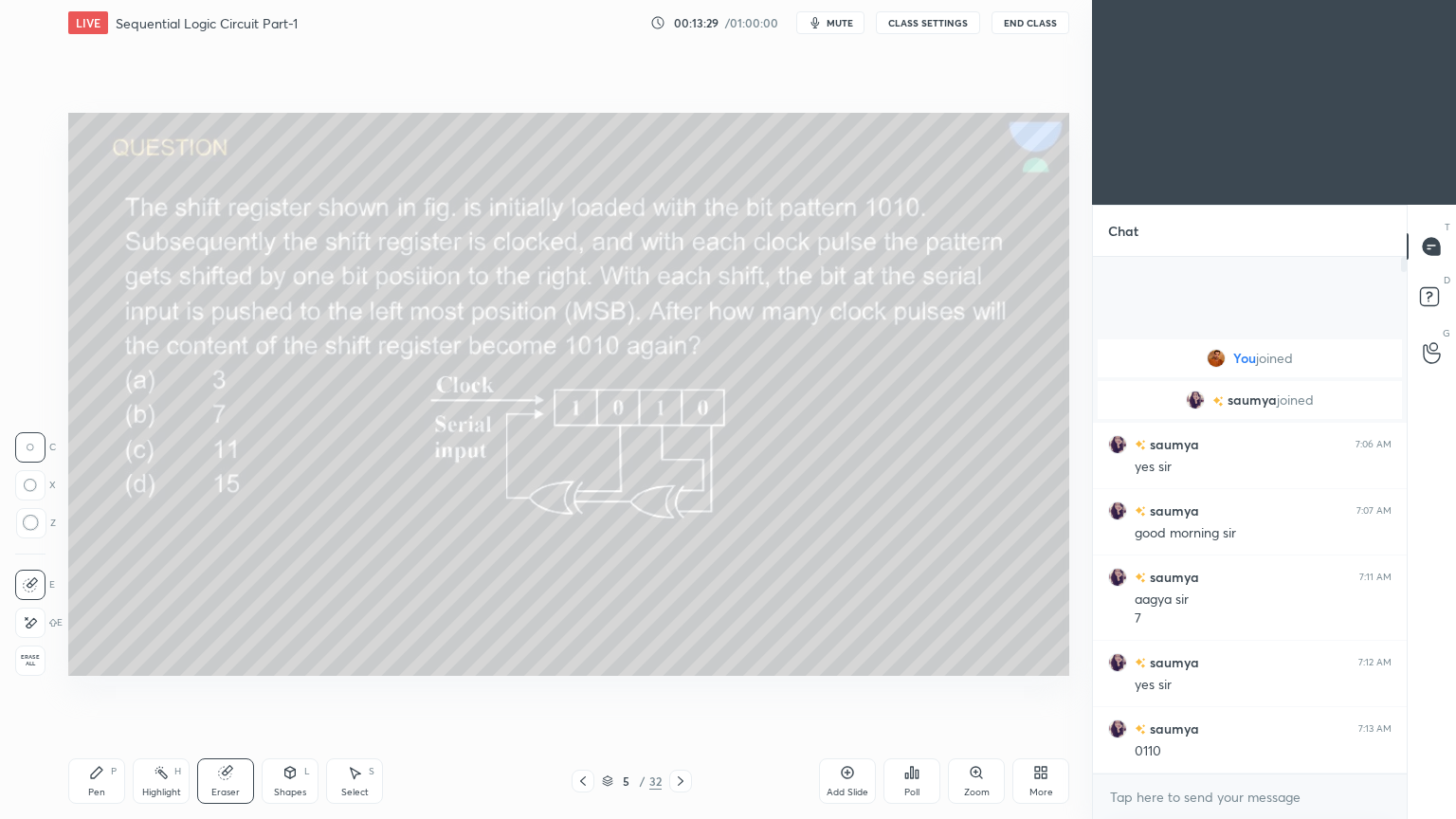 click on "Pen P" at bounding box center [97, 781] 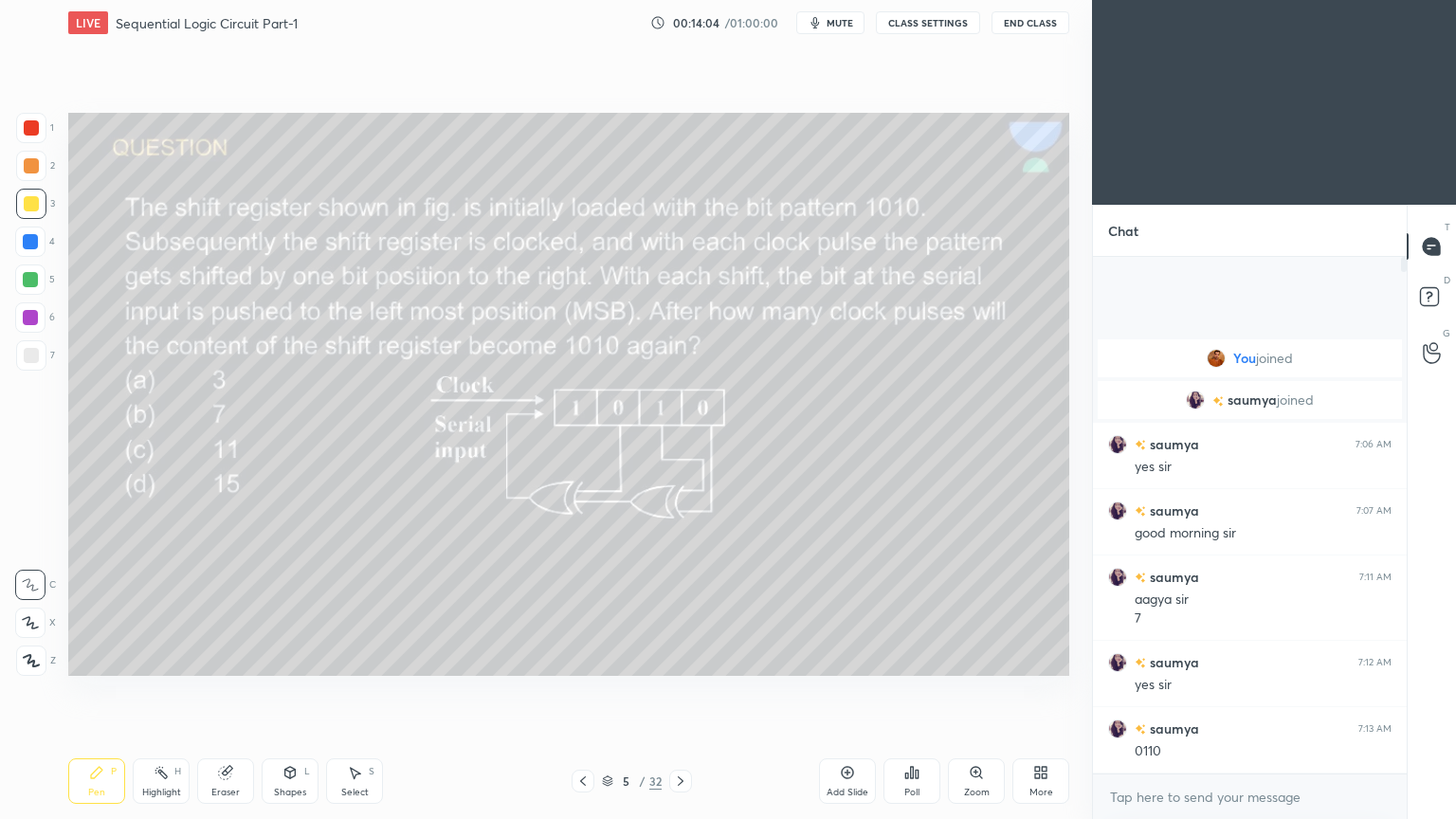 click on "Setting up your live class Poll for   secs No correct answer Start poll" at bounding box center (569, 394) 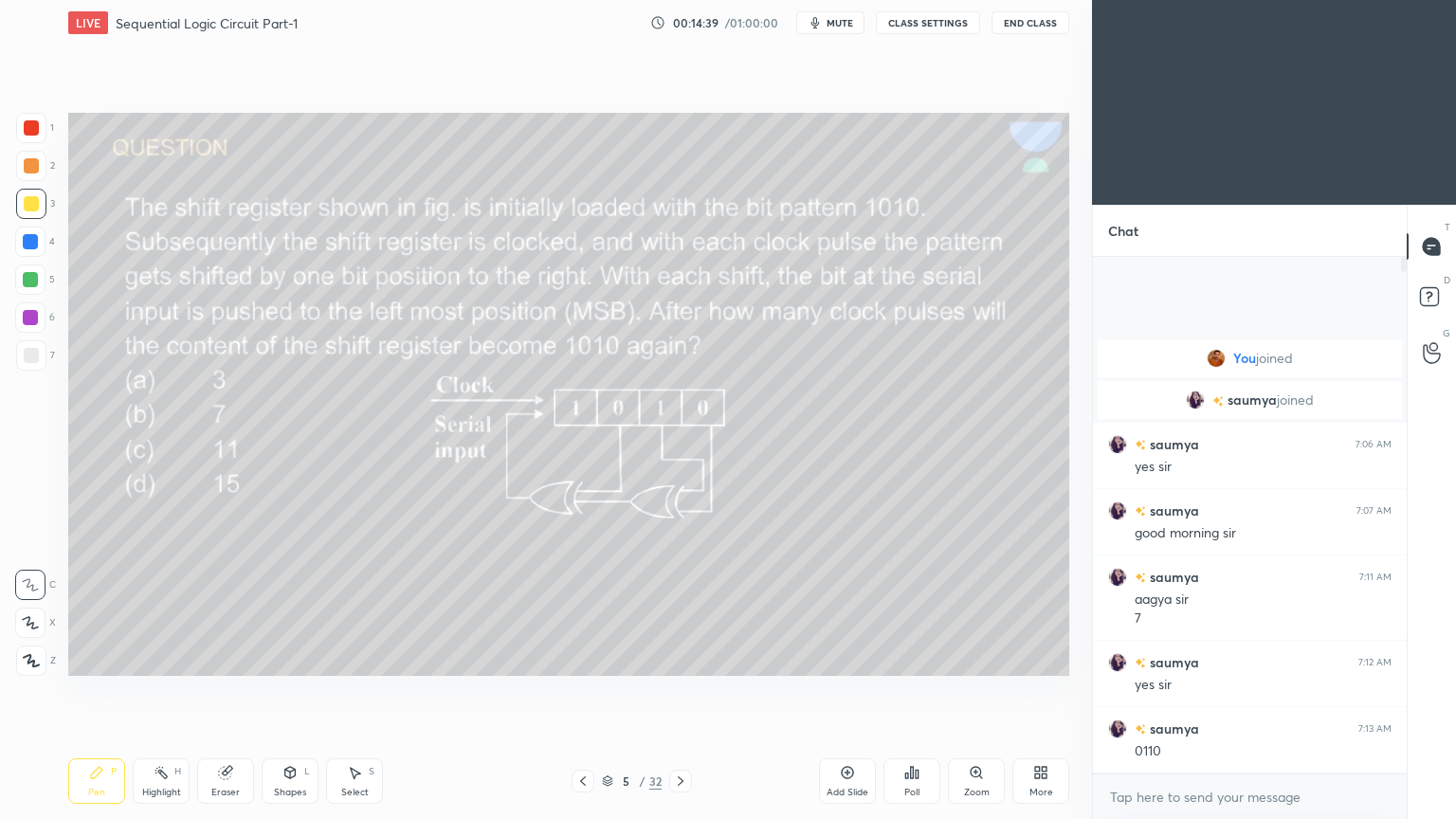 click on "Eraser" at bounding box center [226, 781] 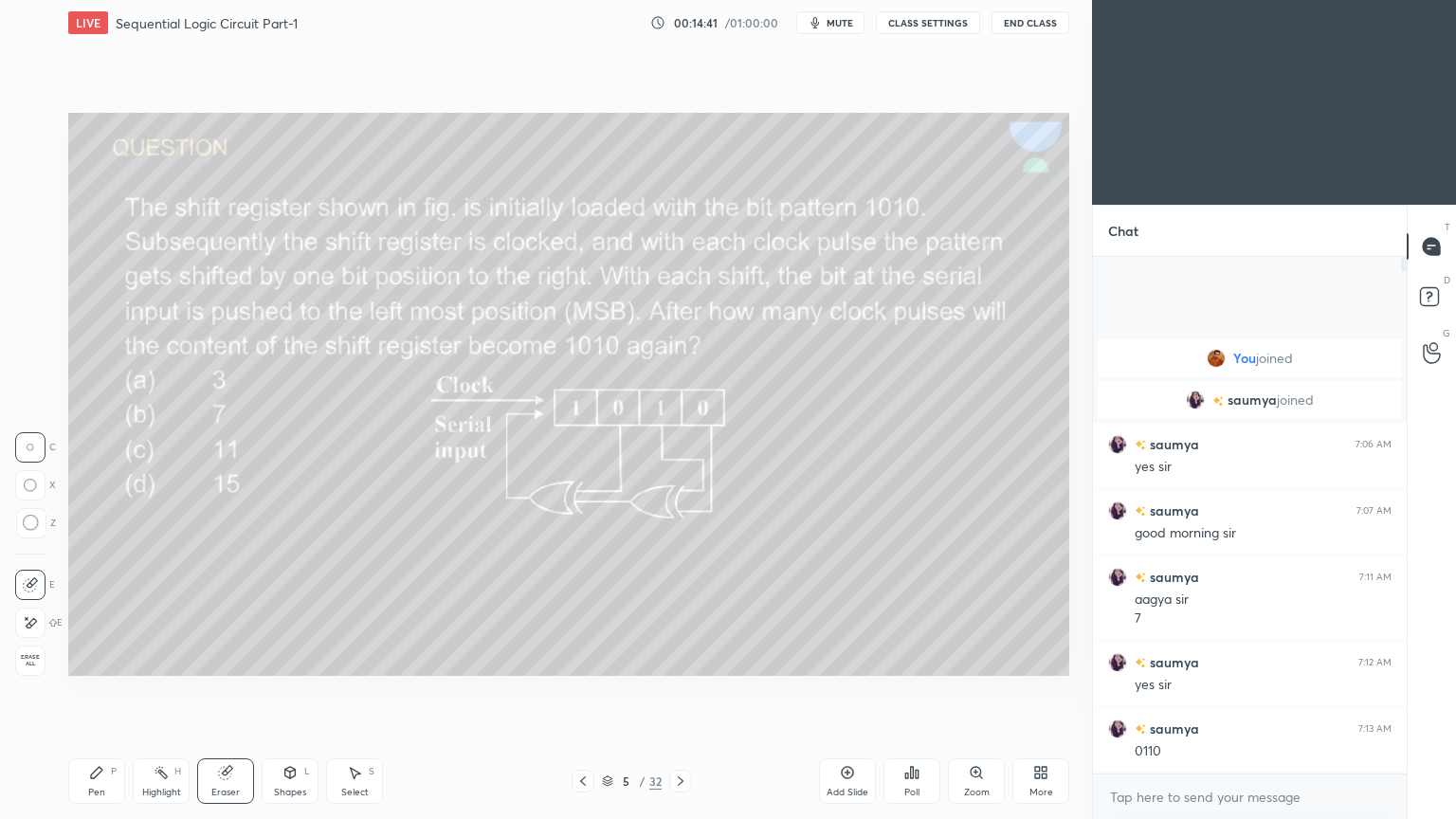 click 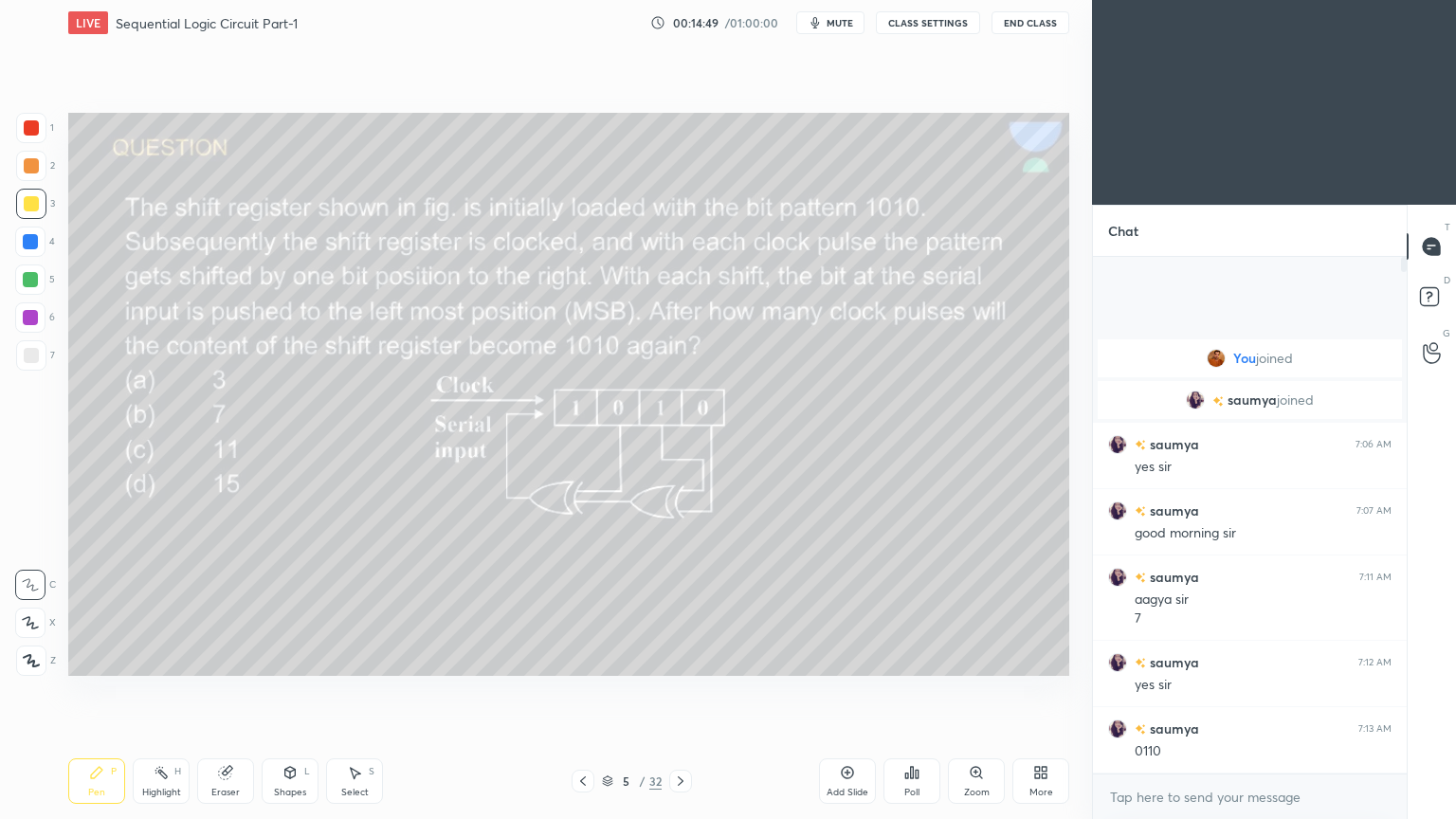 click at bounding box center (31, 166) 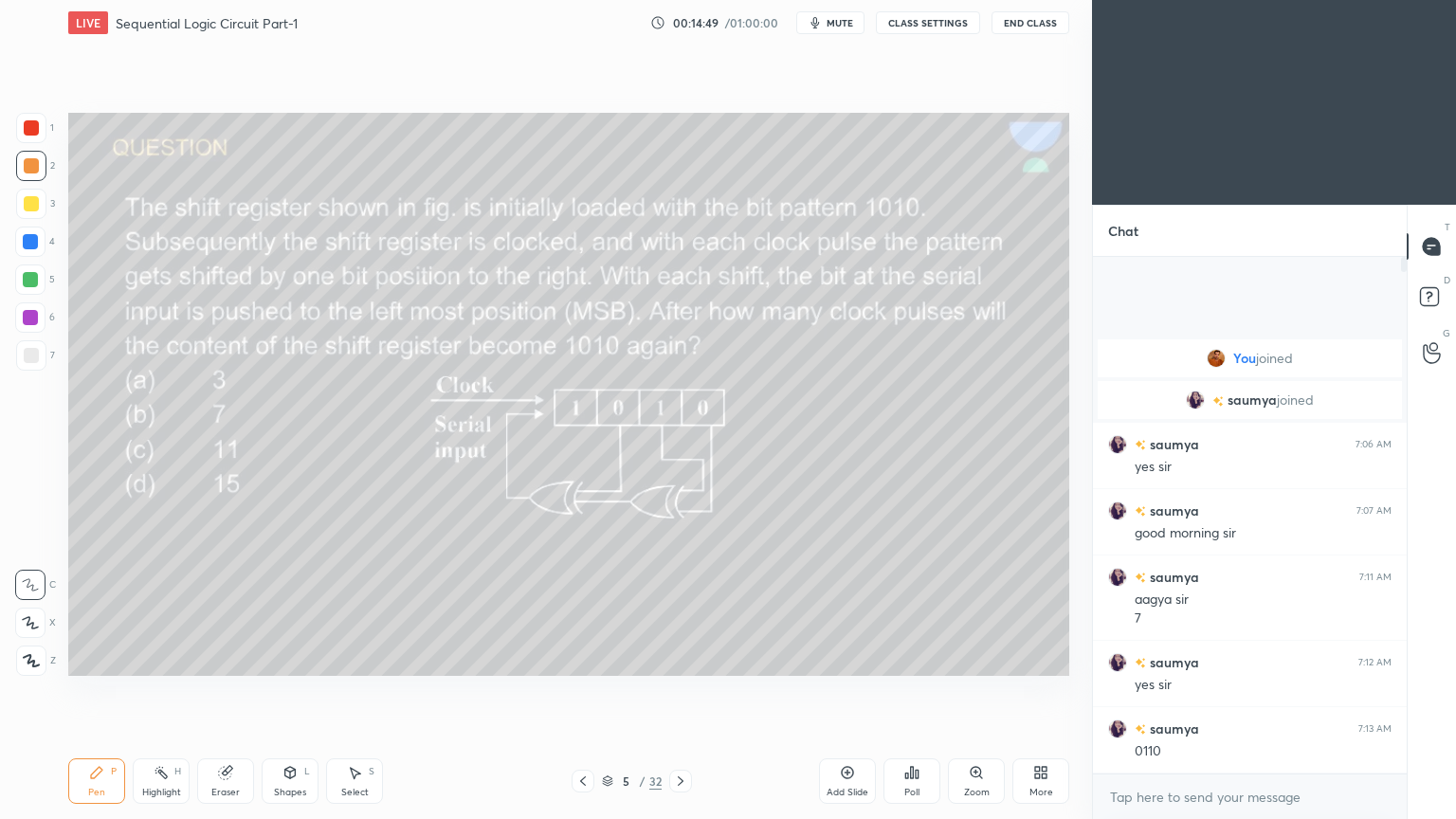 click 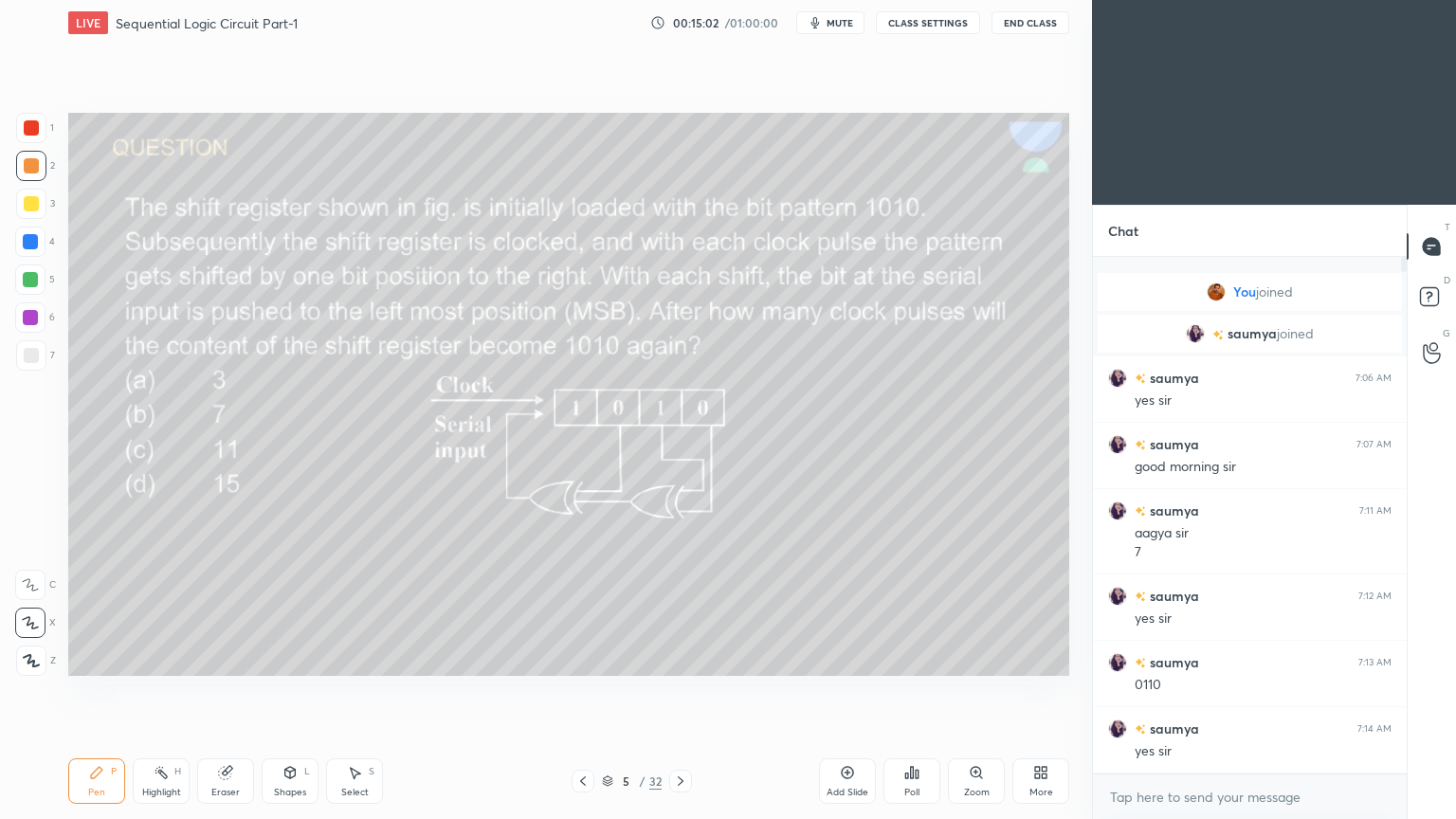 click 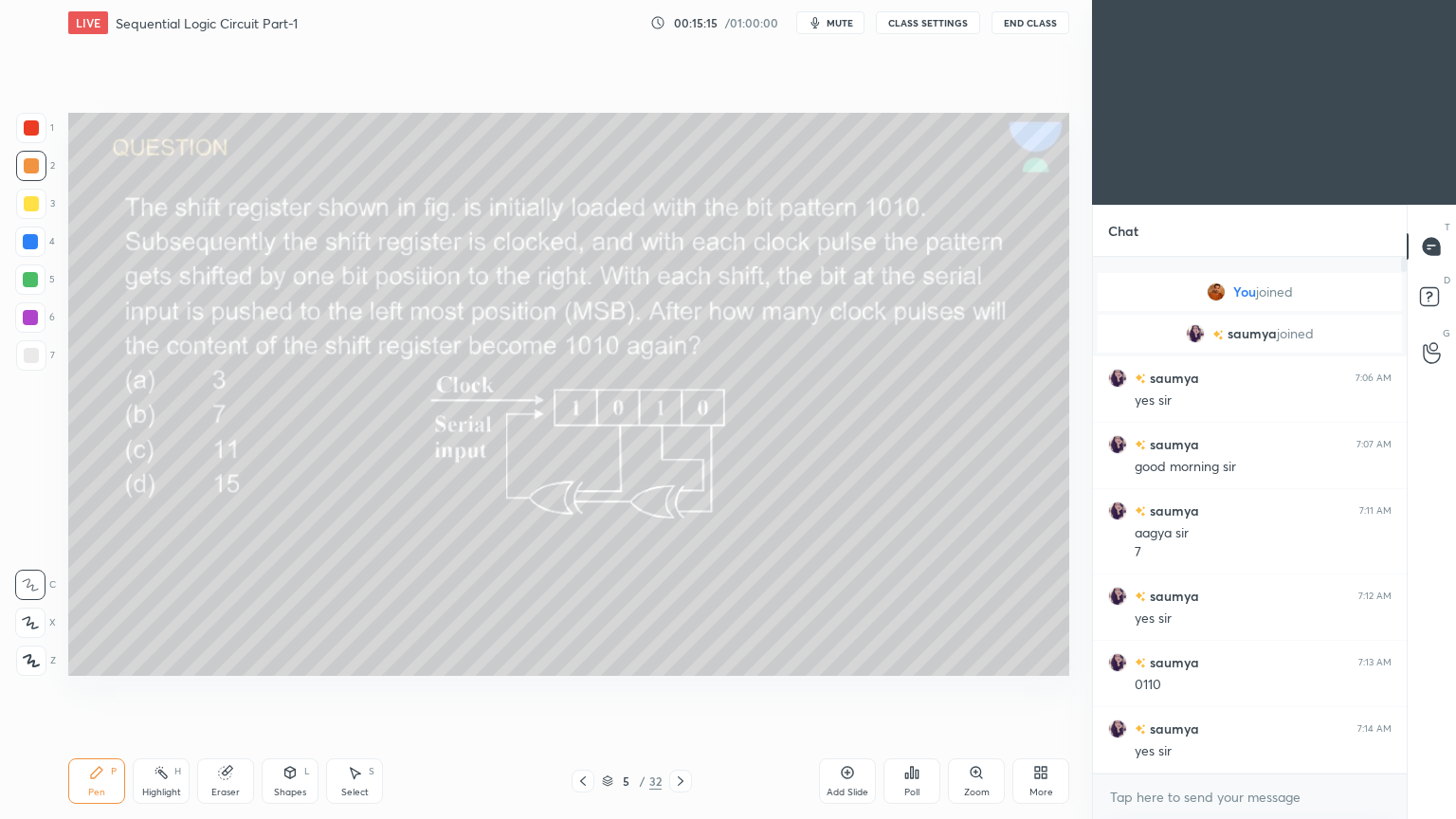 click at bounding box center (31, 128) 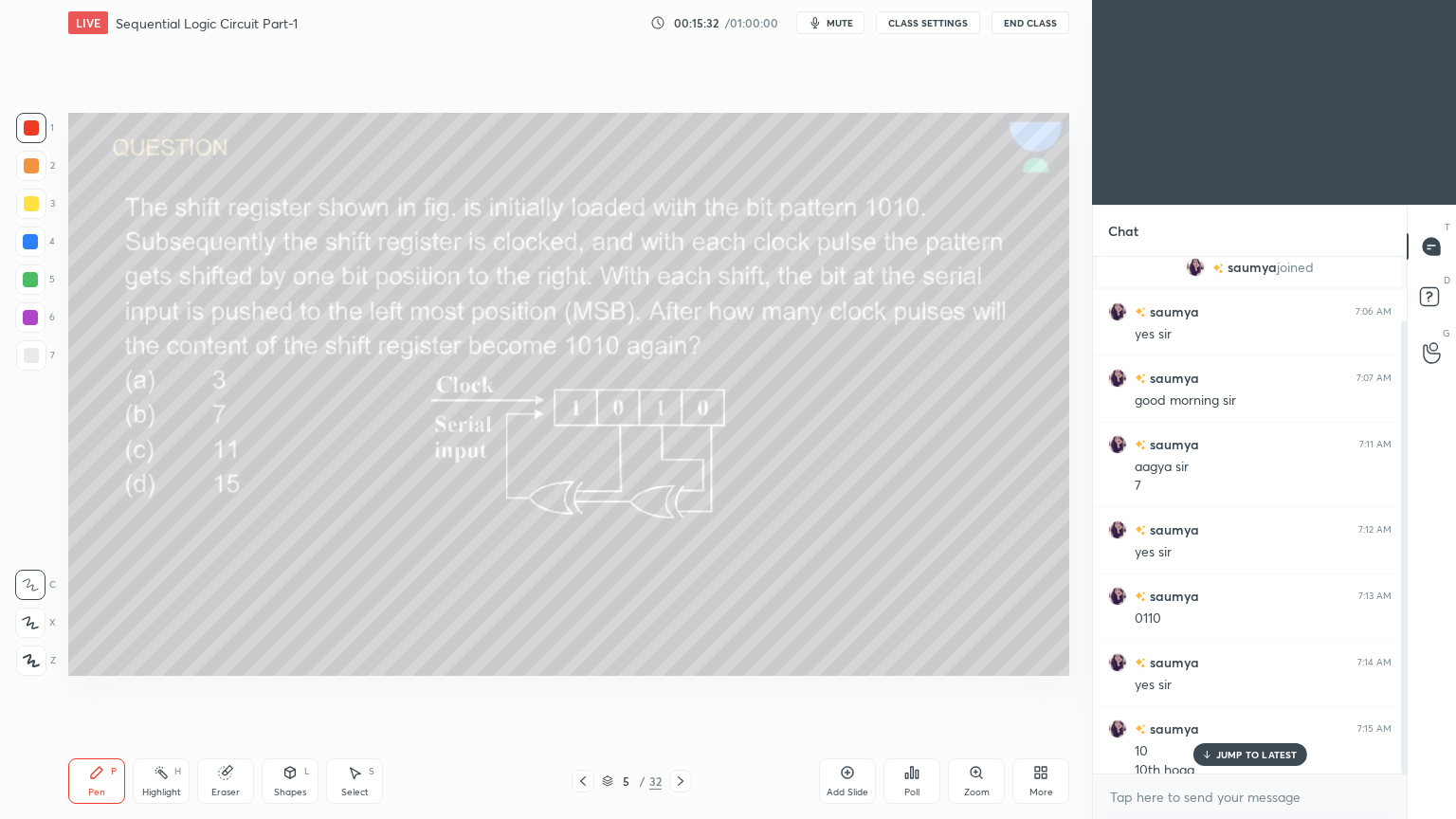 scroll, scrollTop: 72, scrollLeft: 0, axis: vertical 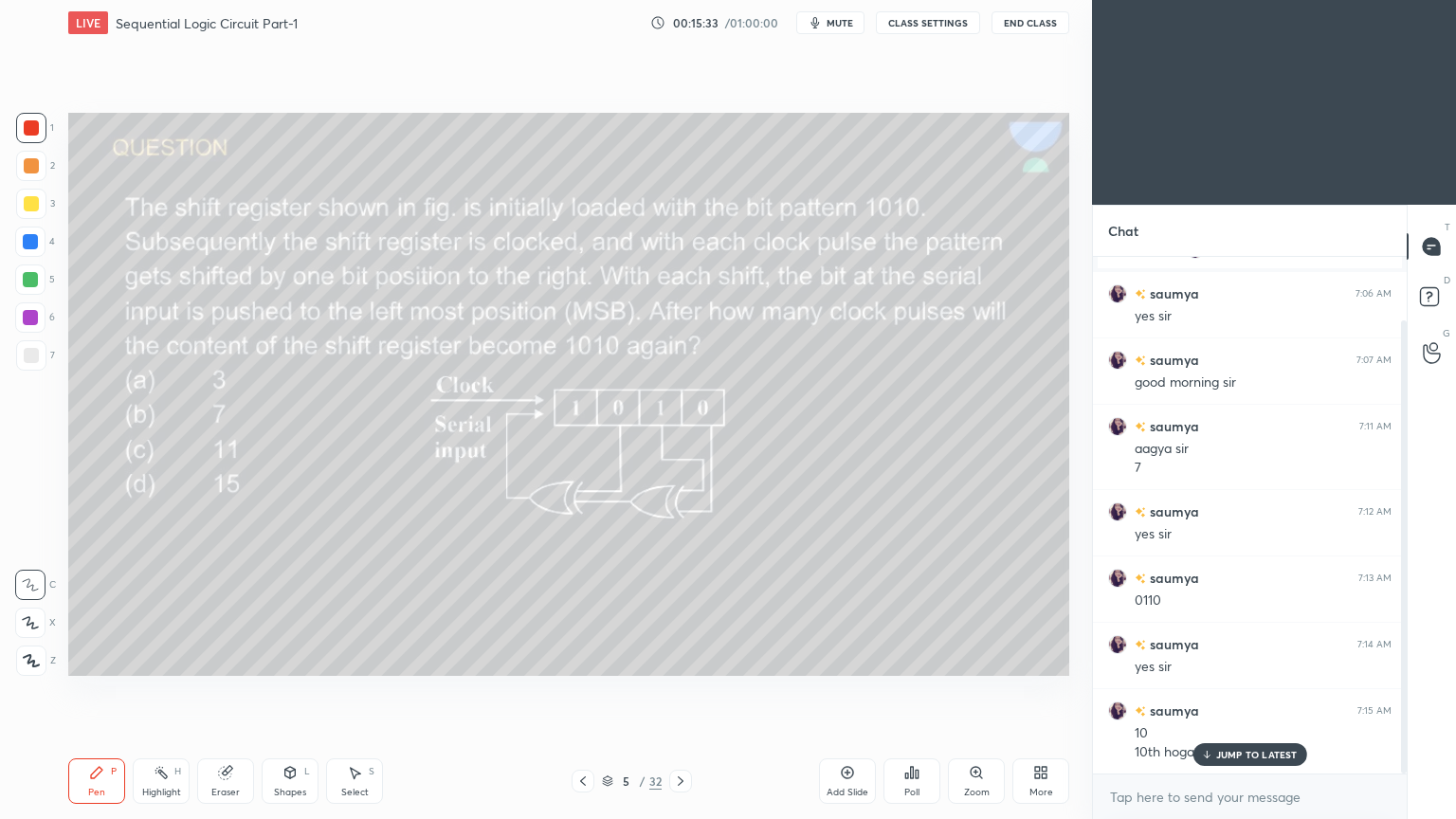 click on "Highlight H" at bounding box center (161, 781) 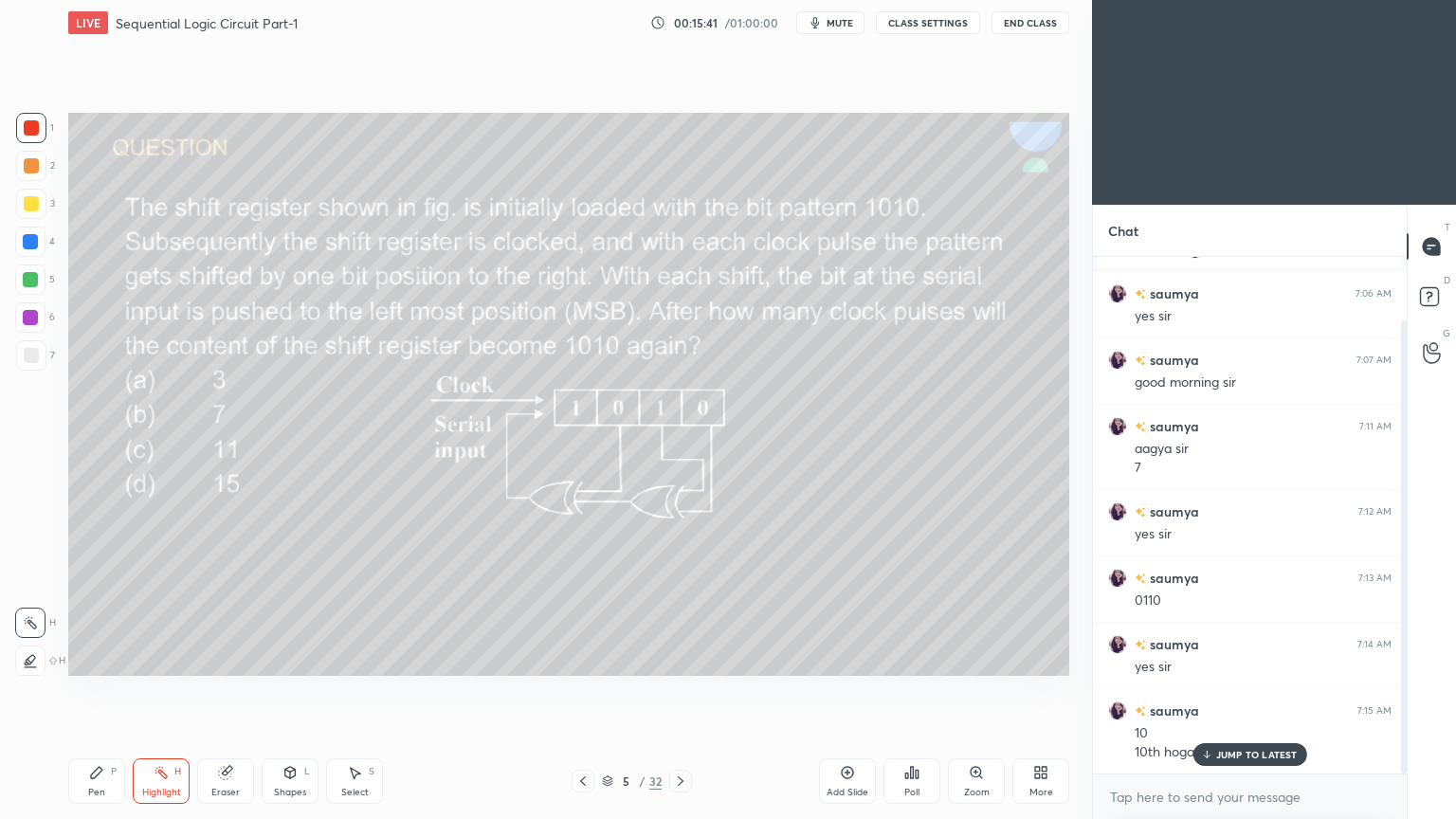 click at bounding box center [31, 166] 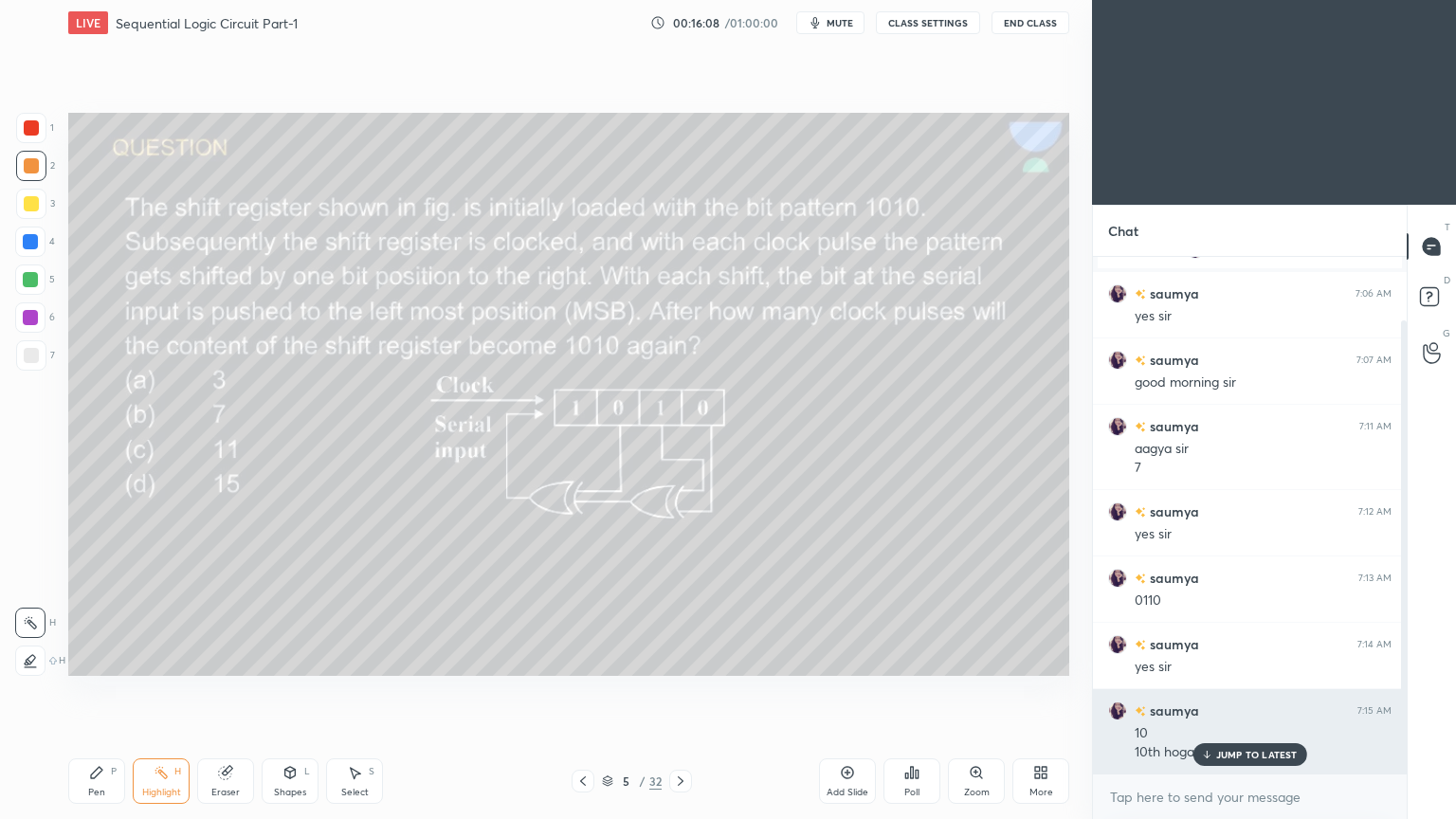 click 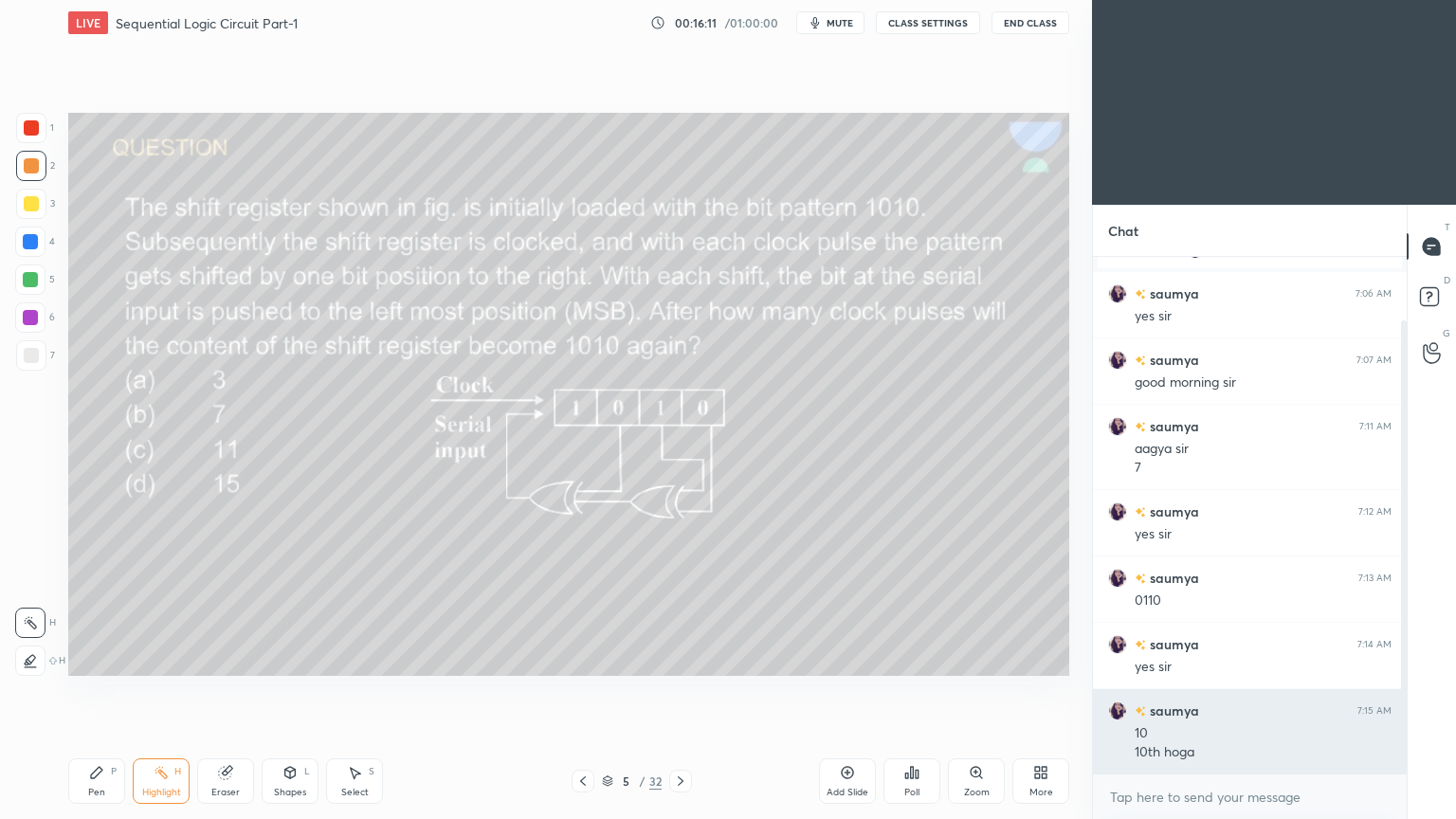 scroll, scrollTop: 139, scrollLeft: 0, axis: vertical 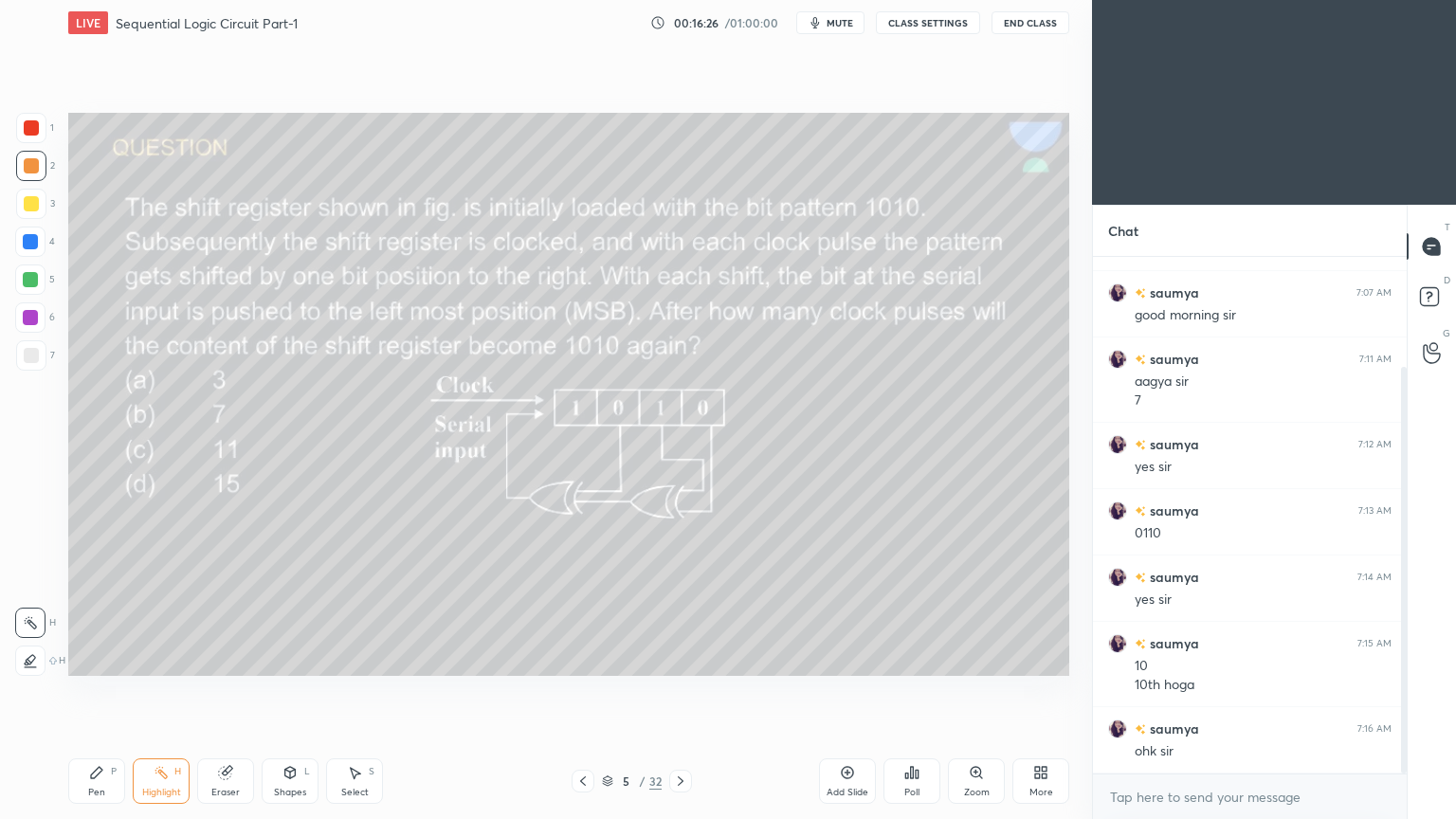 click at bounding box center (30, 318) 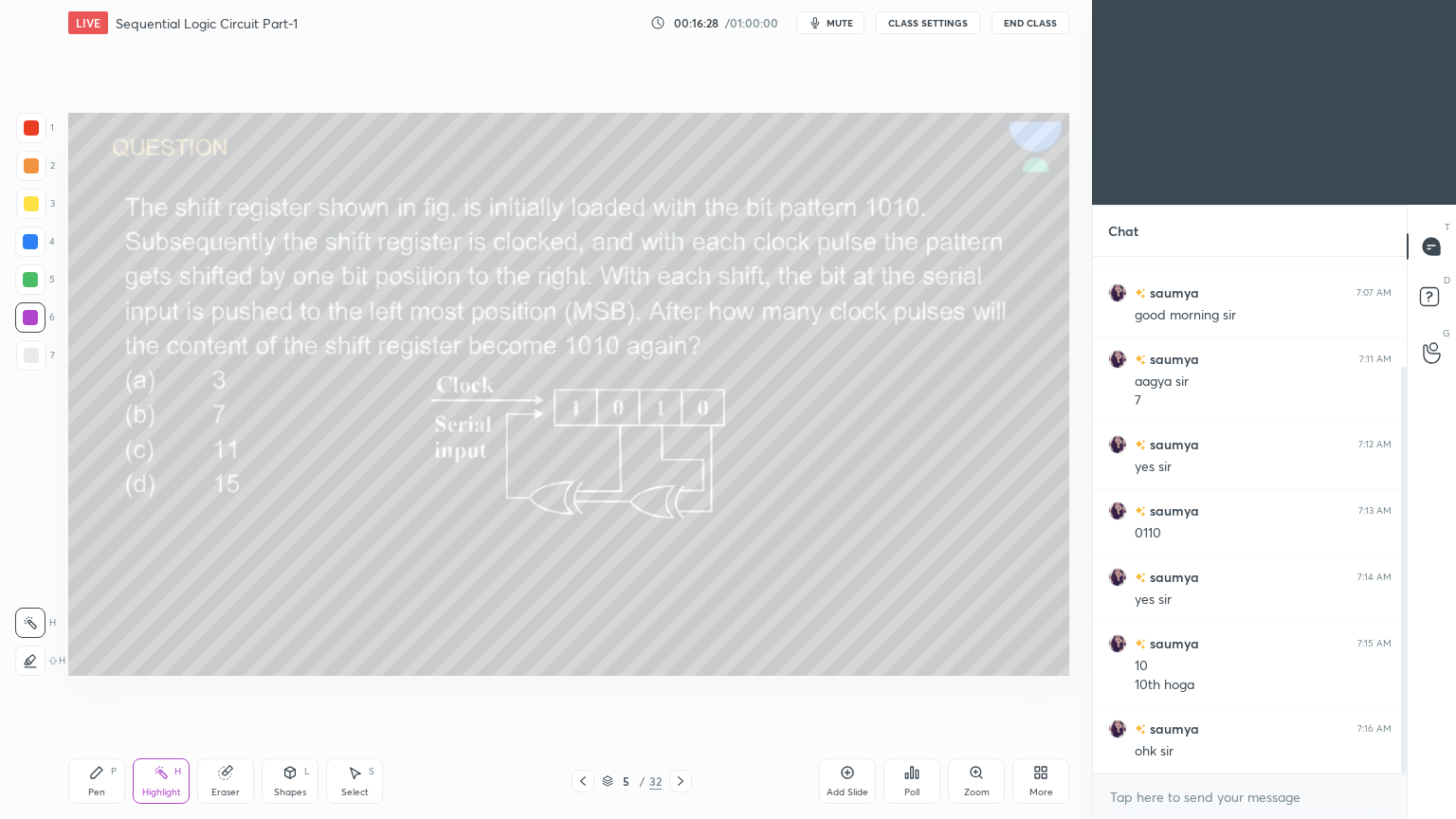 click at bounding box center (30, 242) 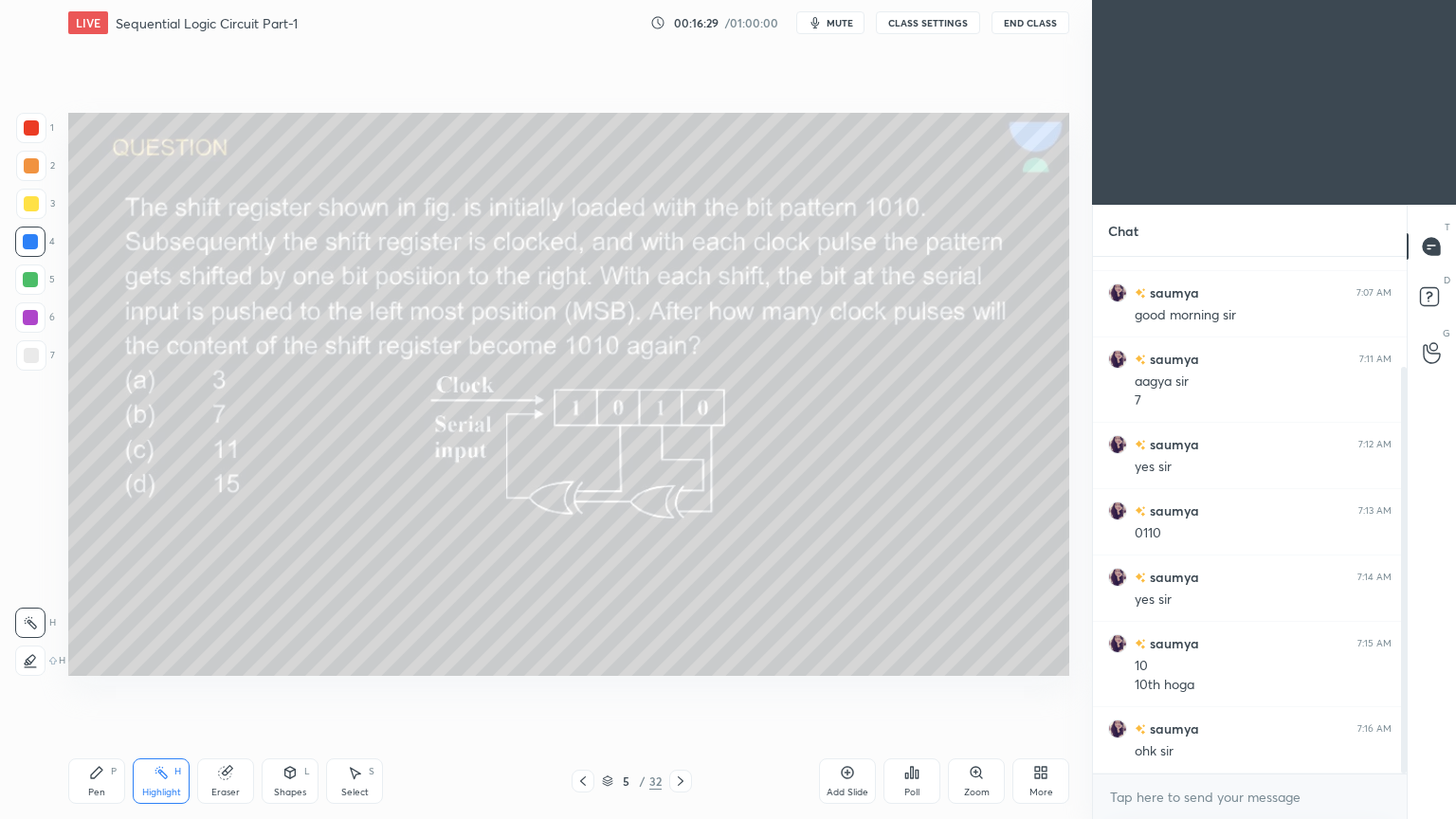 click 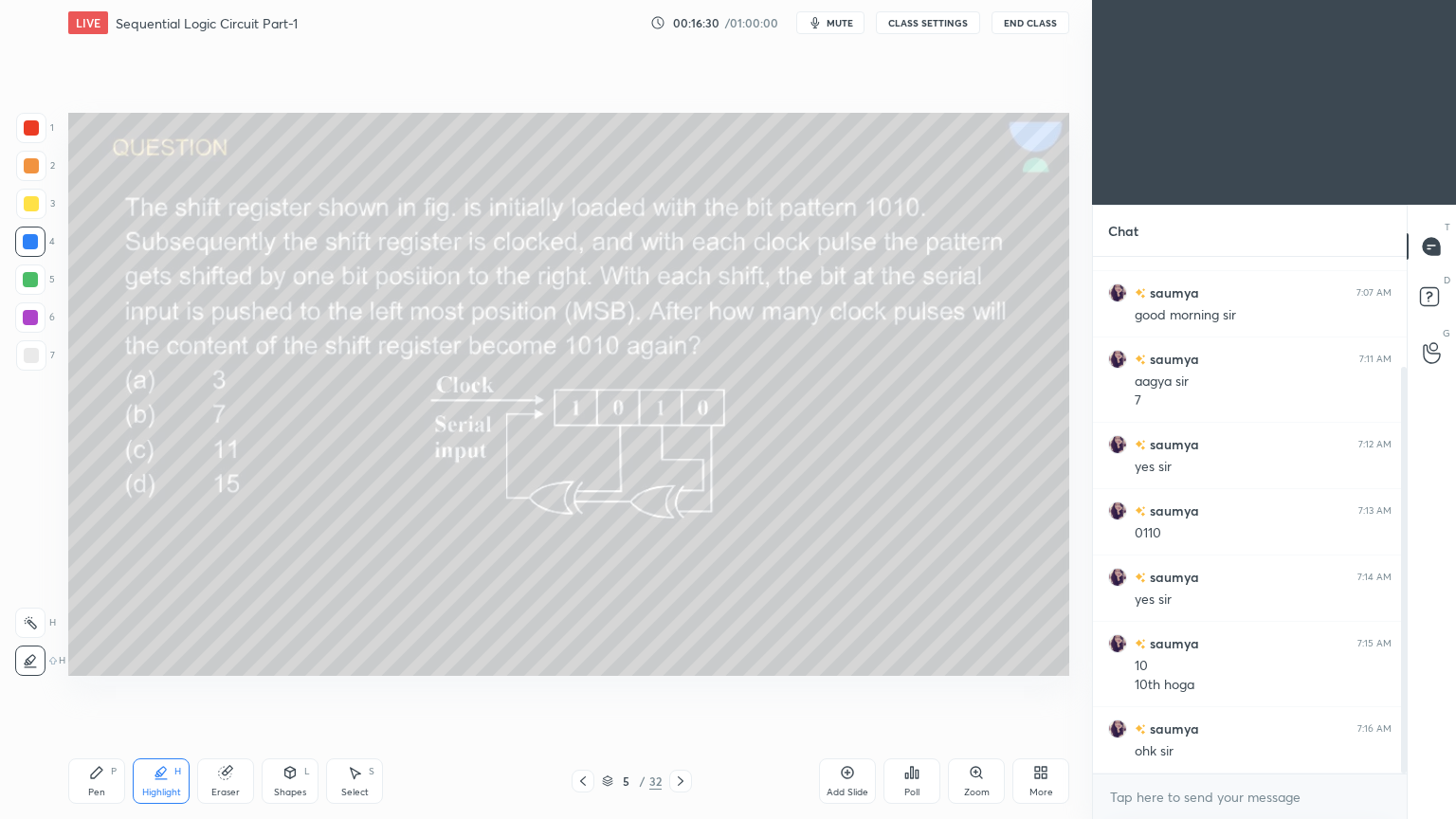 click 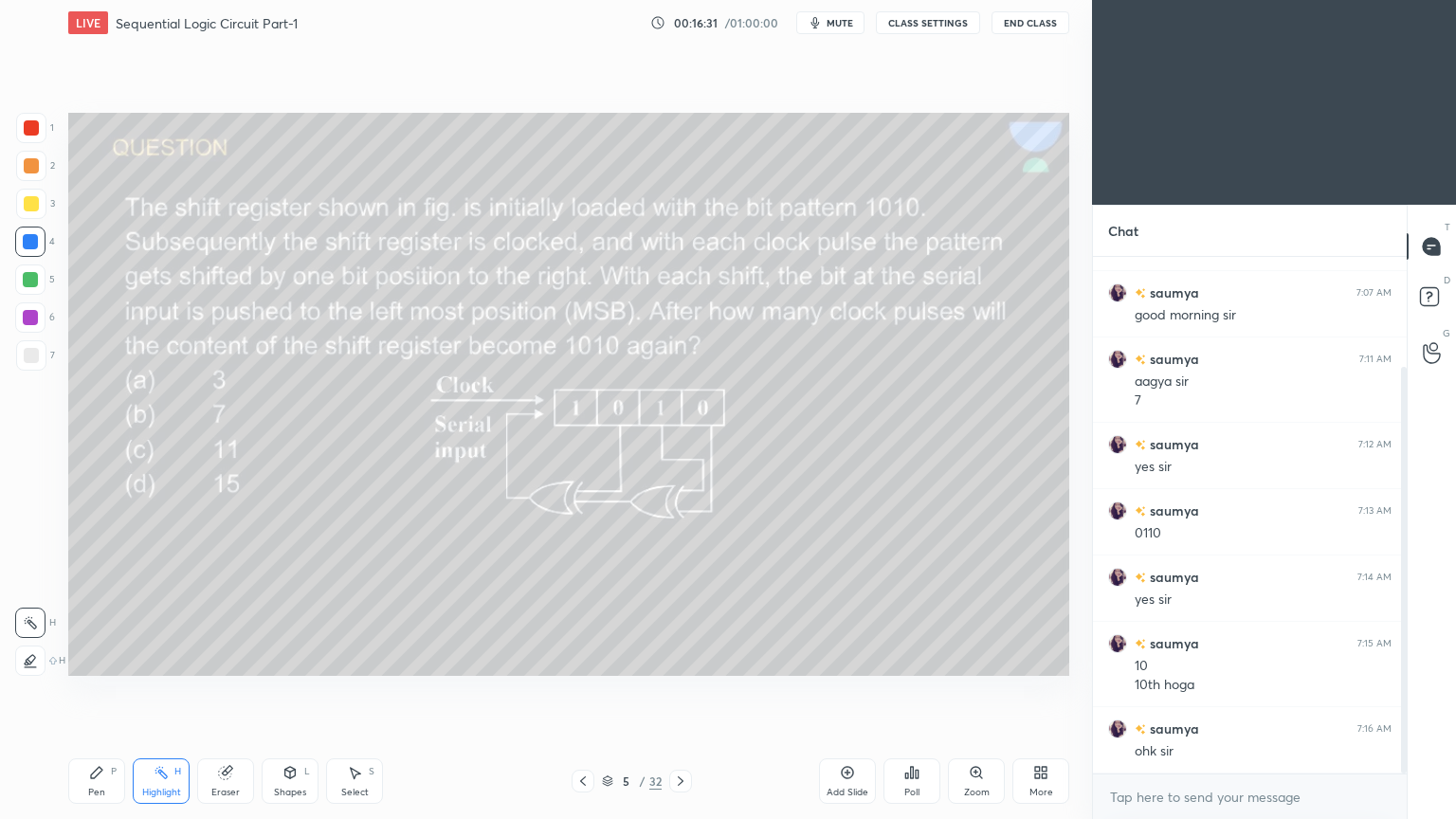 click 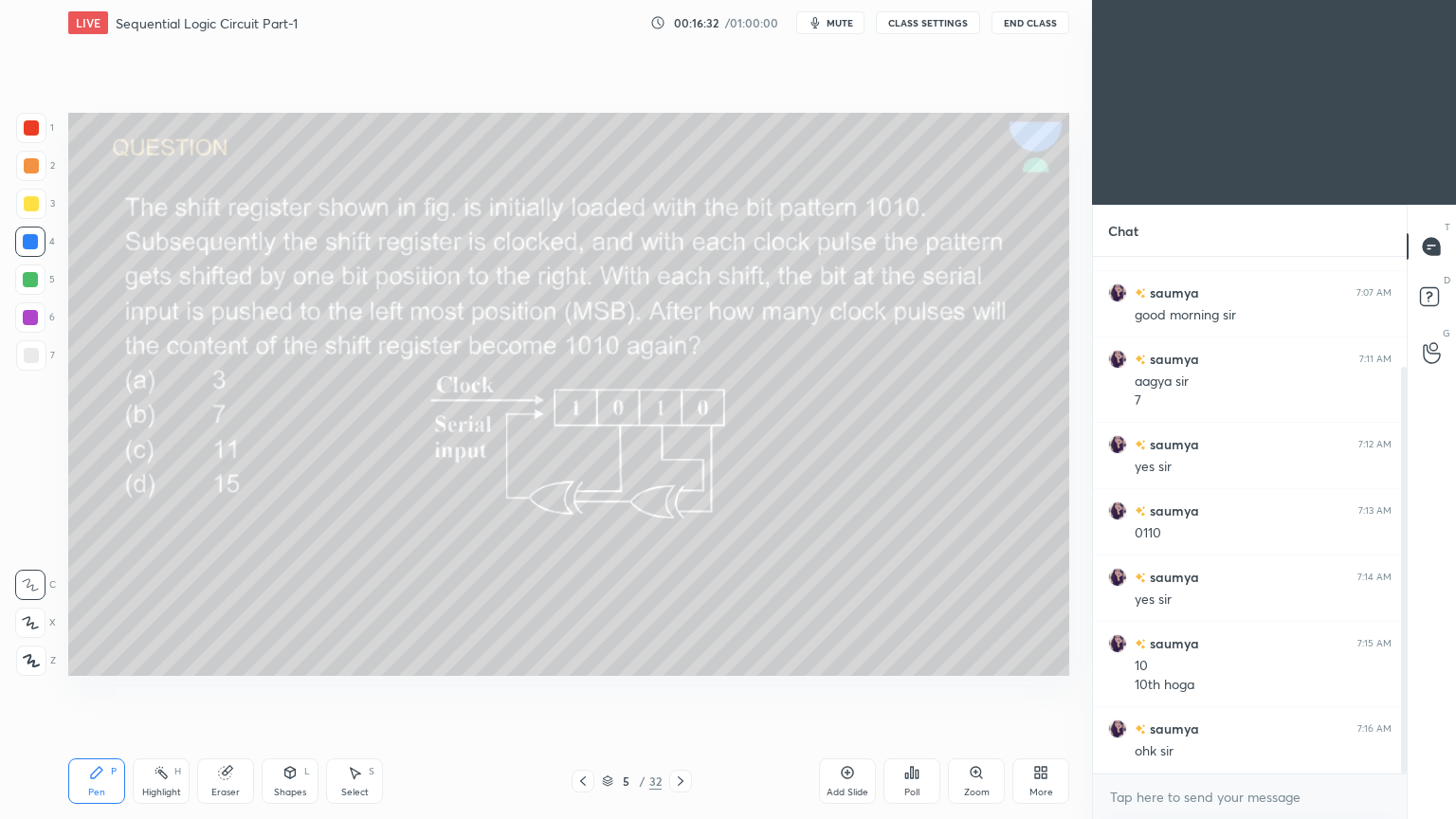 click 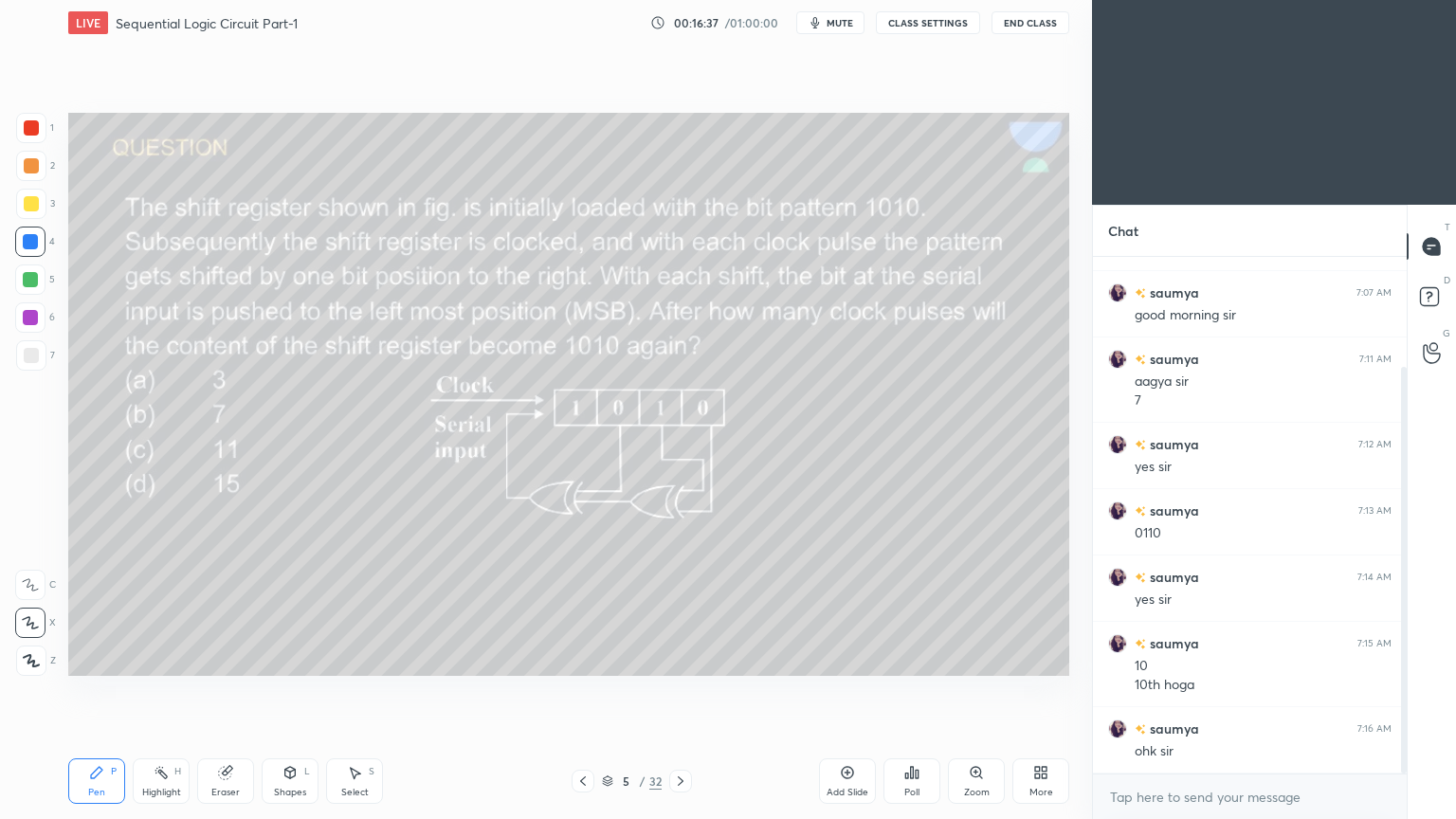 click on "Eraser" at bounding box center [226, 781] 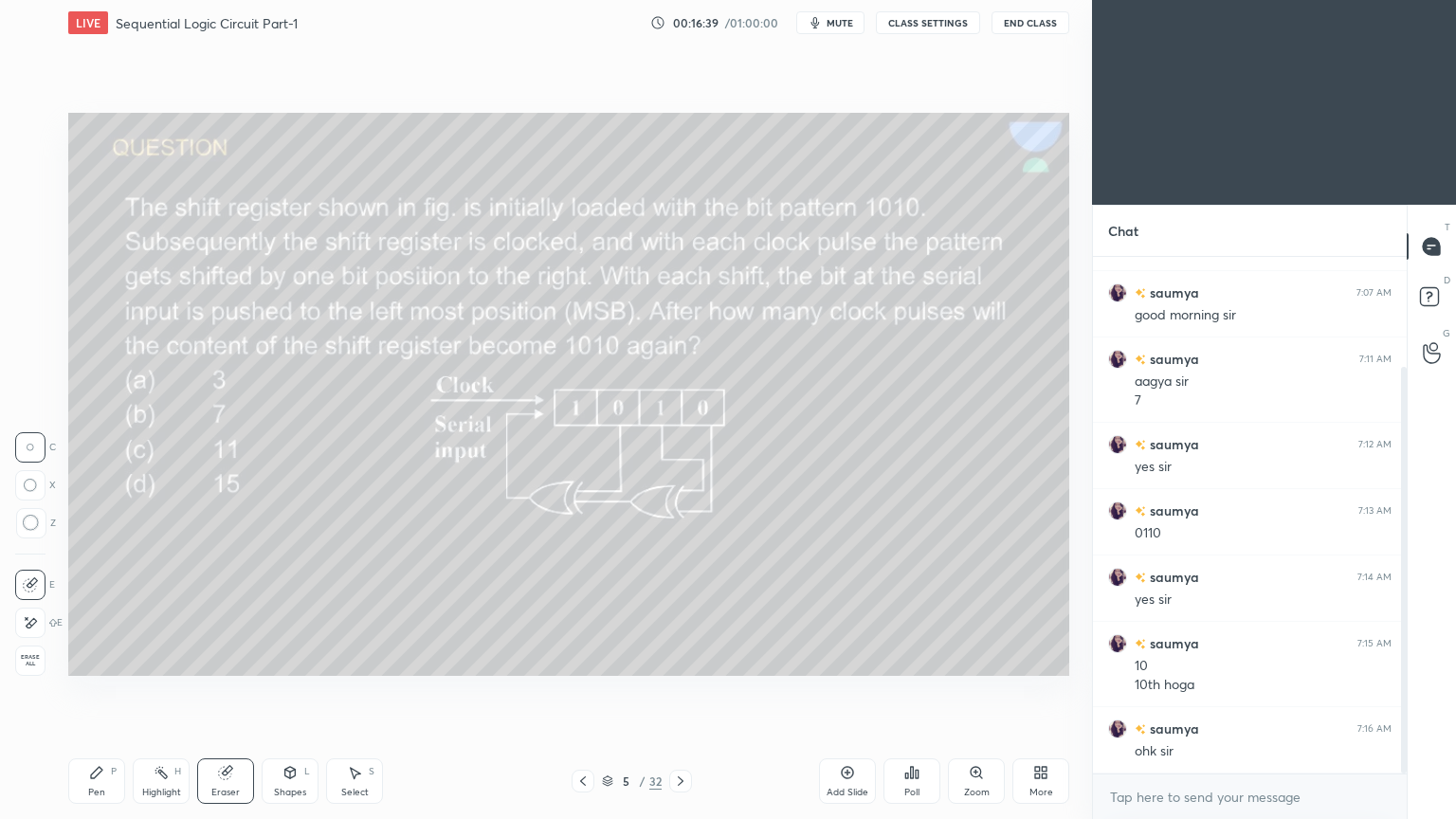 click on "Pen P" at bounding box center (97, 781) 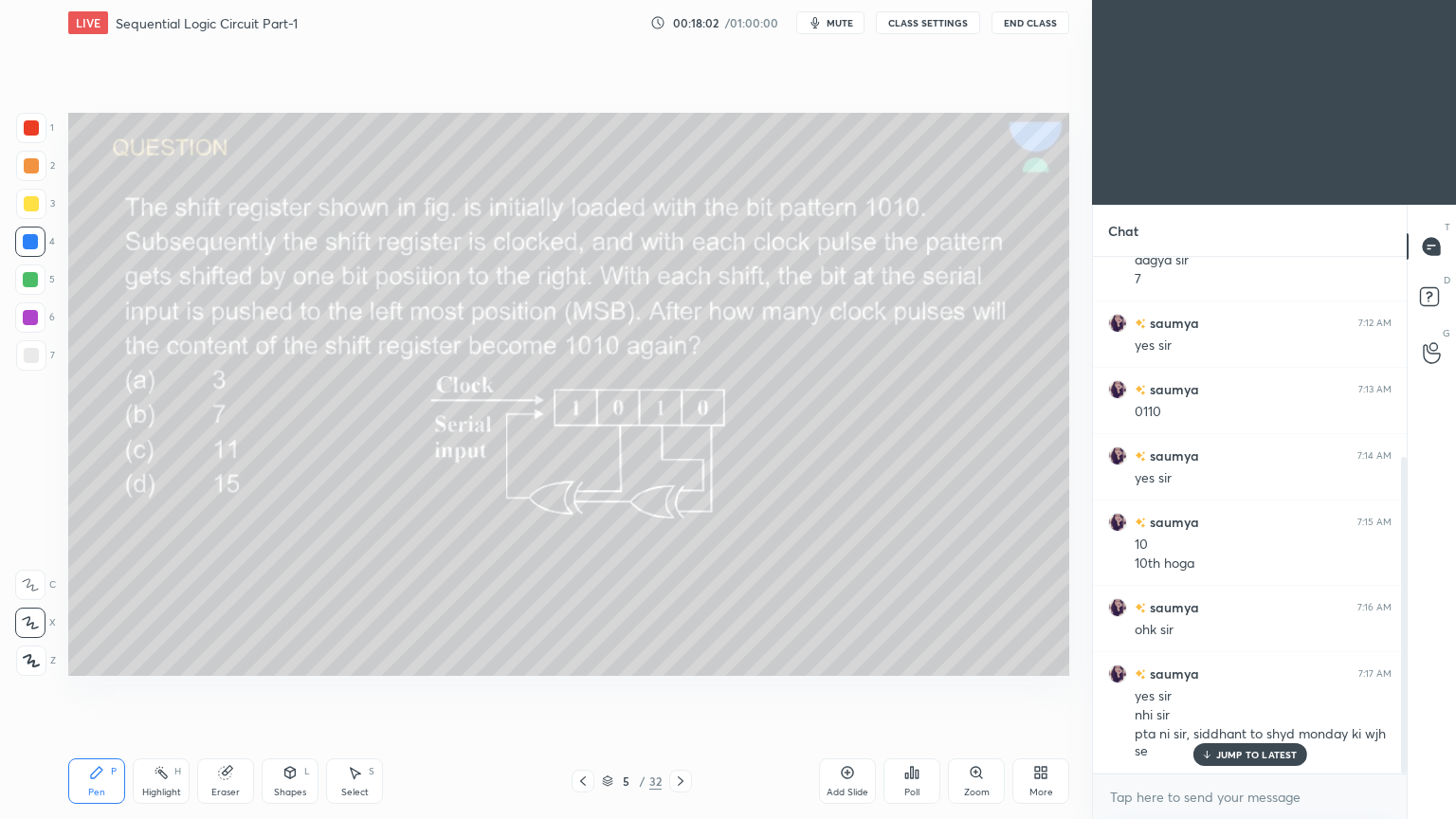 scroll, scrollTop: 326, scrollLeft: 0, axis: vertical 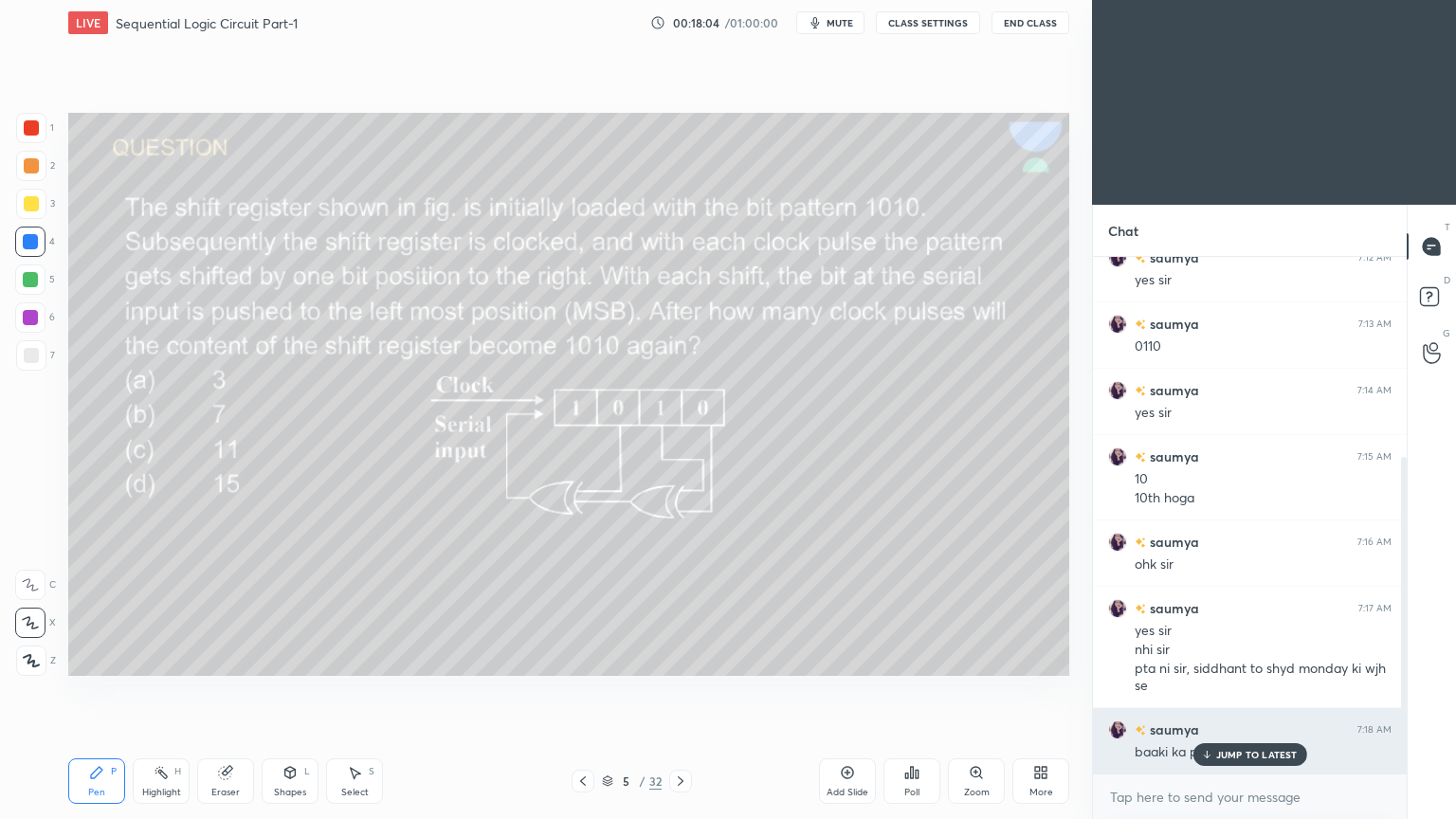 click on "JUMP TO LATEST" at bounding box center [1257, 755] 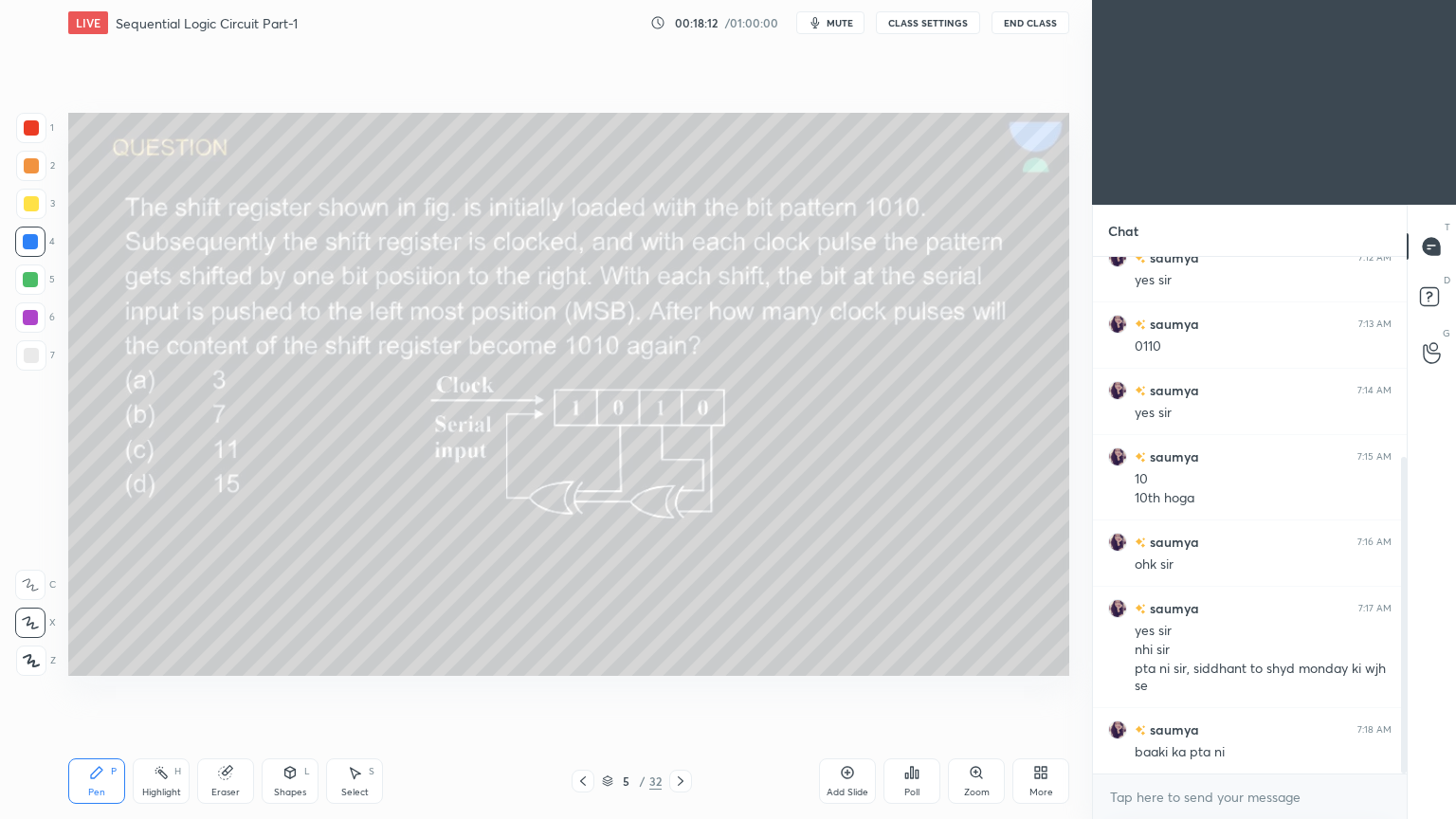 click 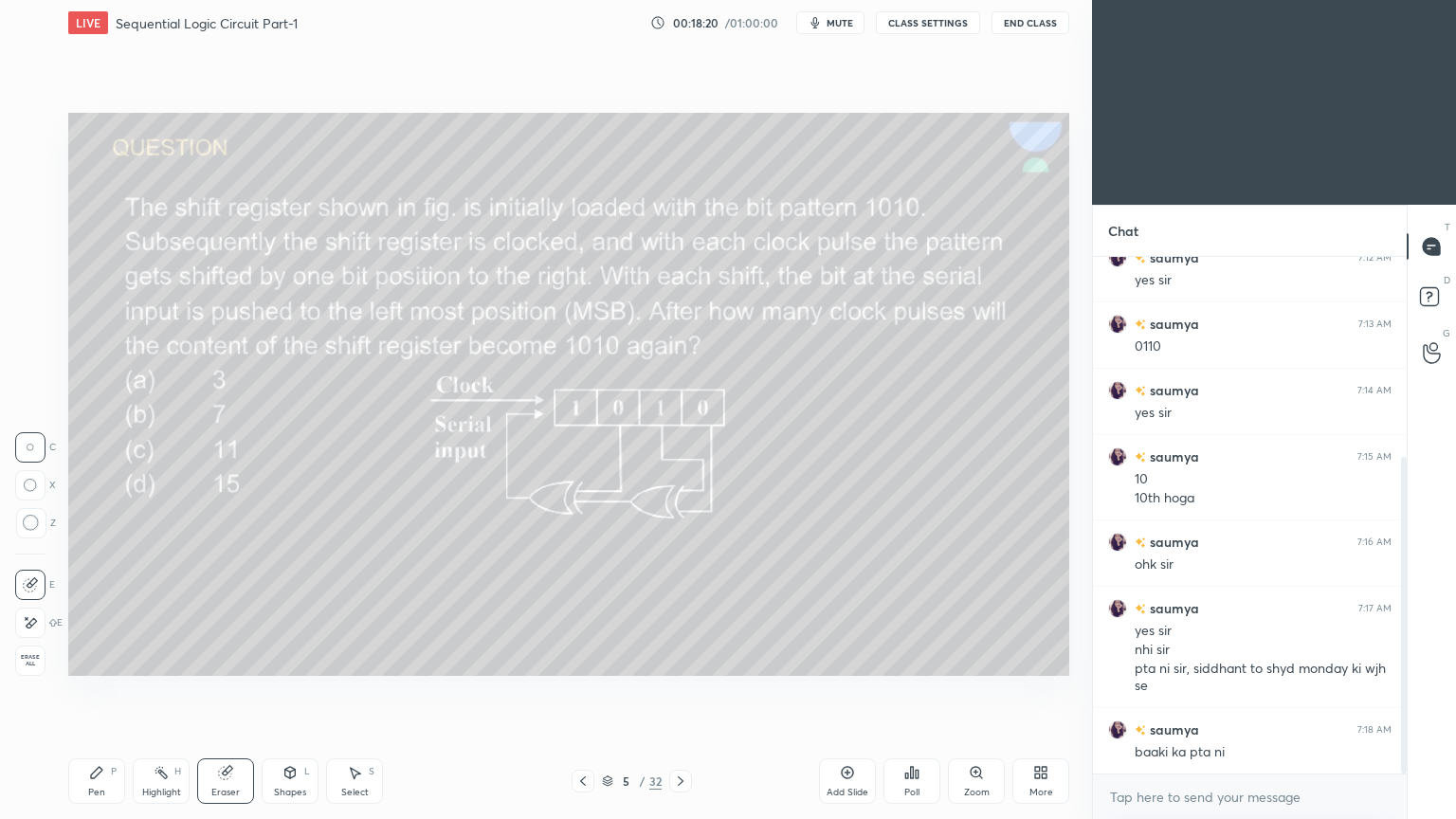 click 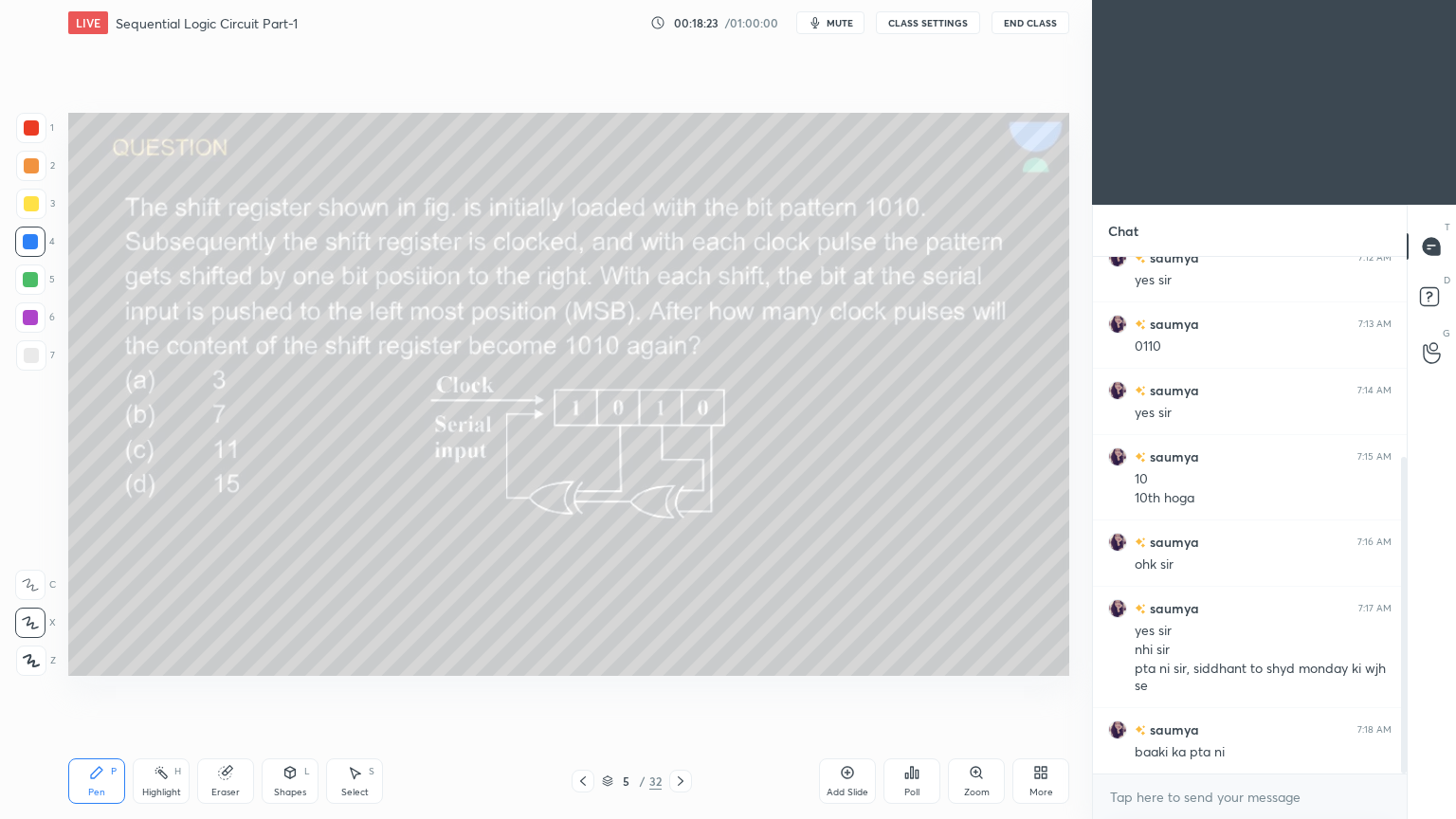 click 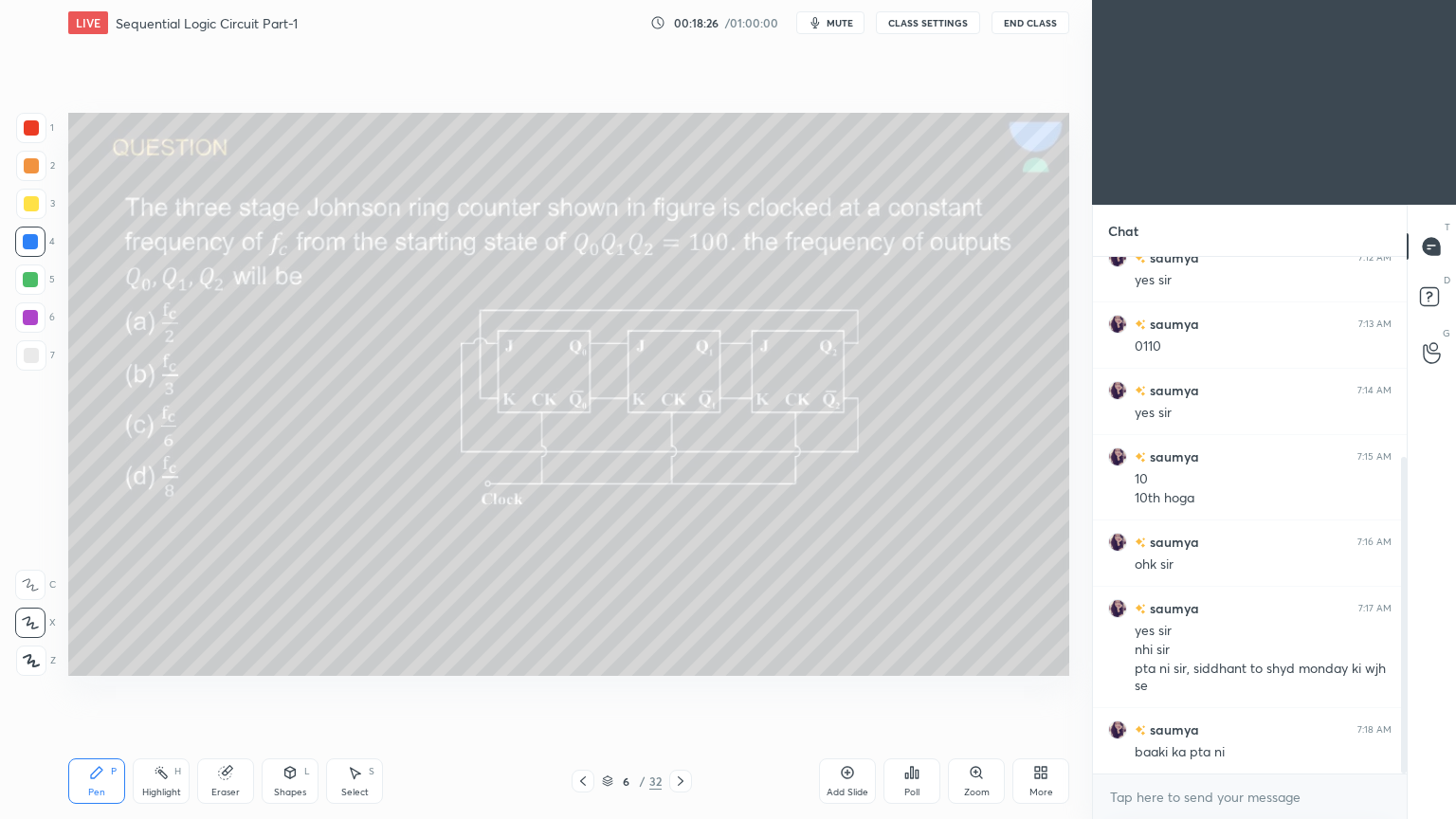 click on "Poll" at bounding box center [912, 781] 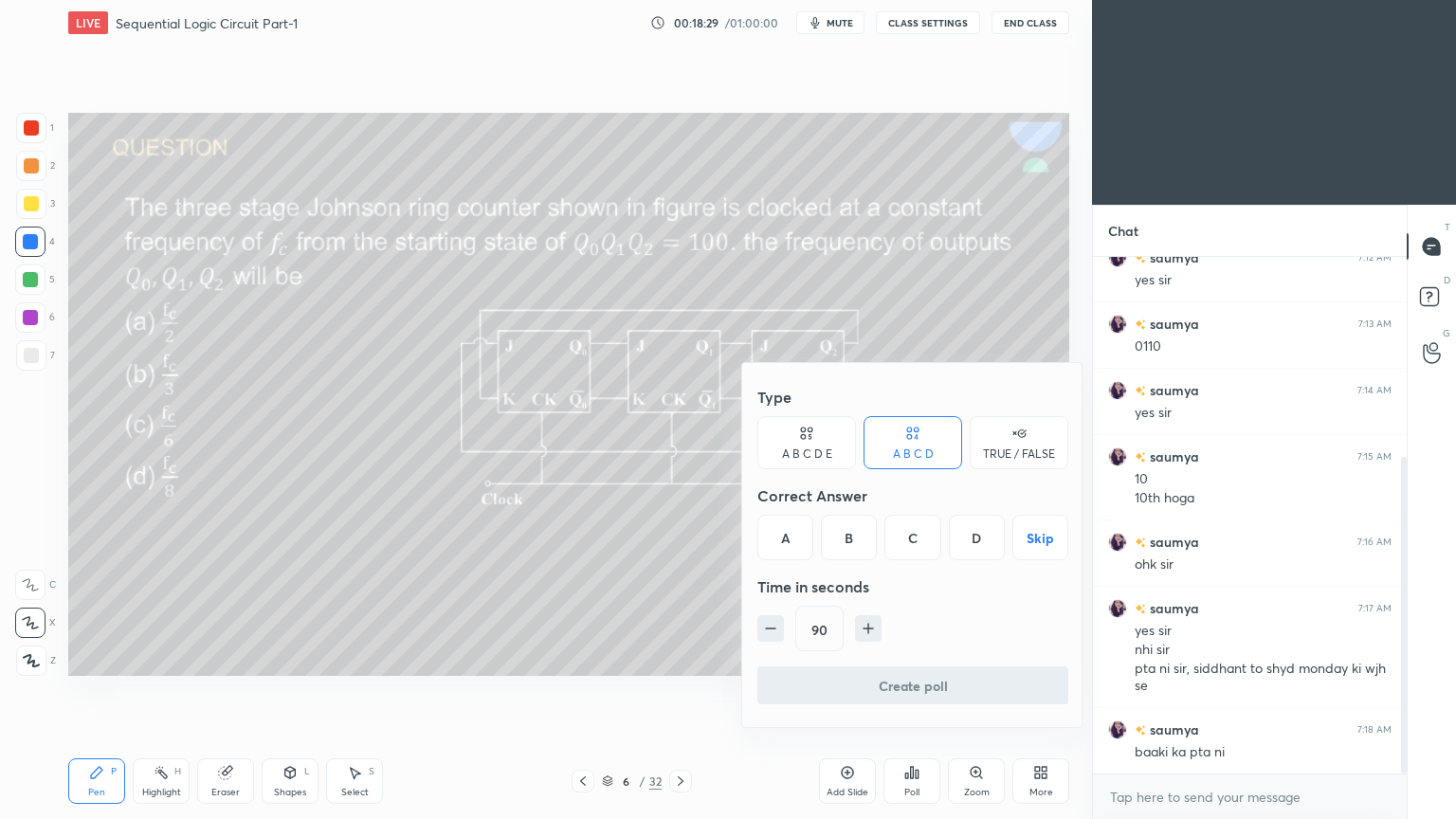 click on "C" at bounding box center [912, 537] 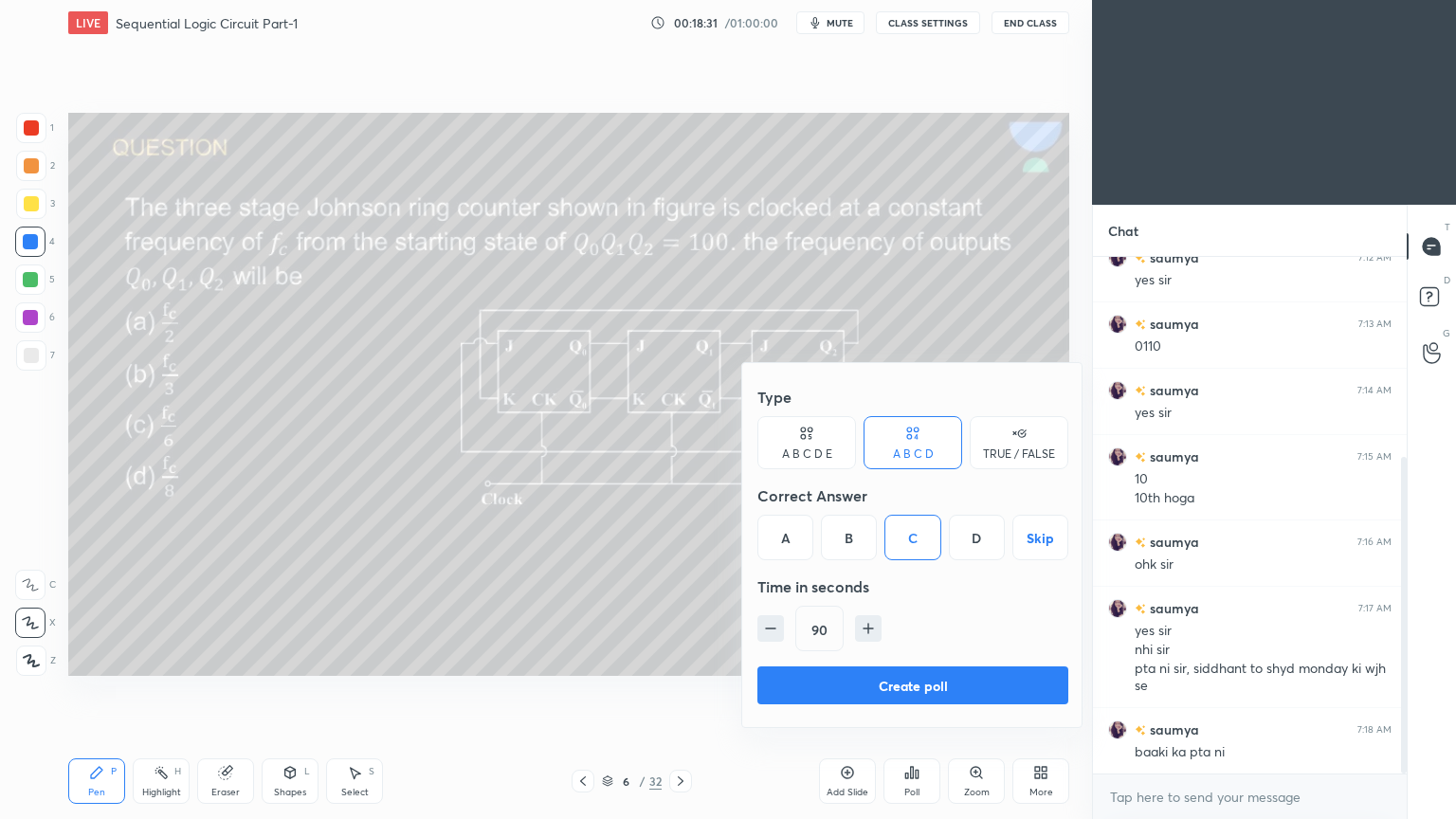 click on "Create poll" at bounding box center (913, 685) 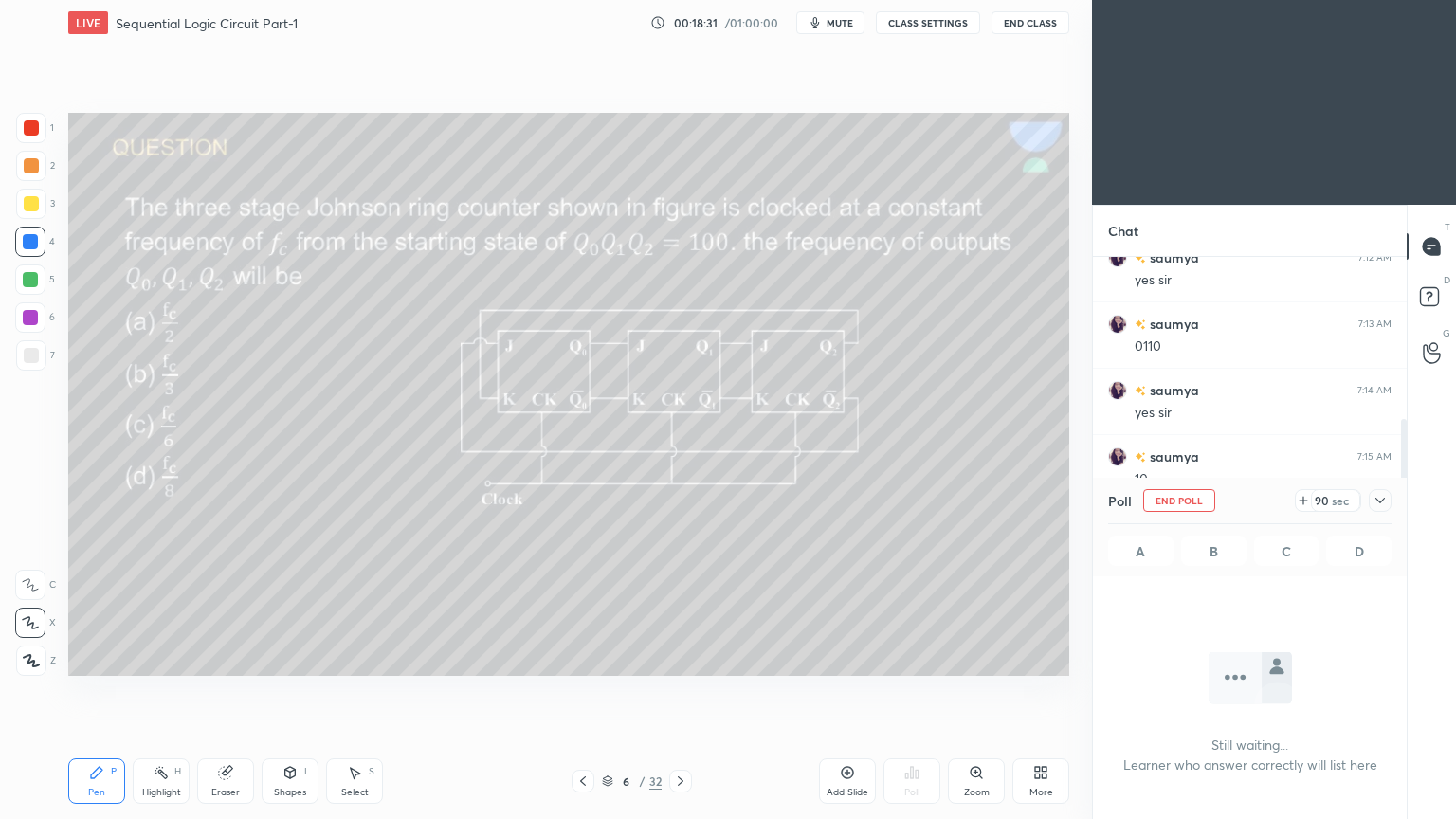 scroll, scrollTop: 471, scrollLeft: 308, axis: both 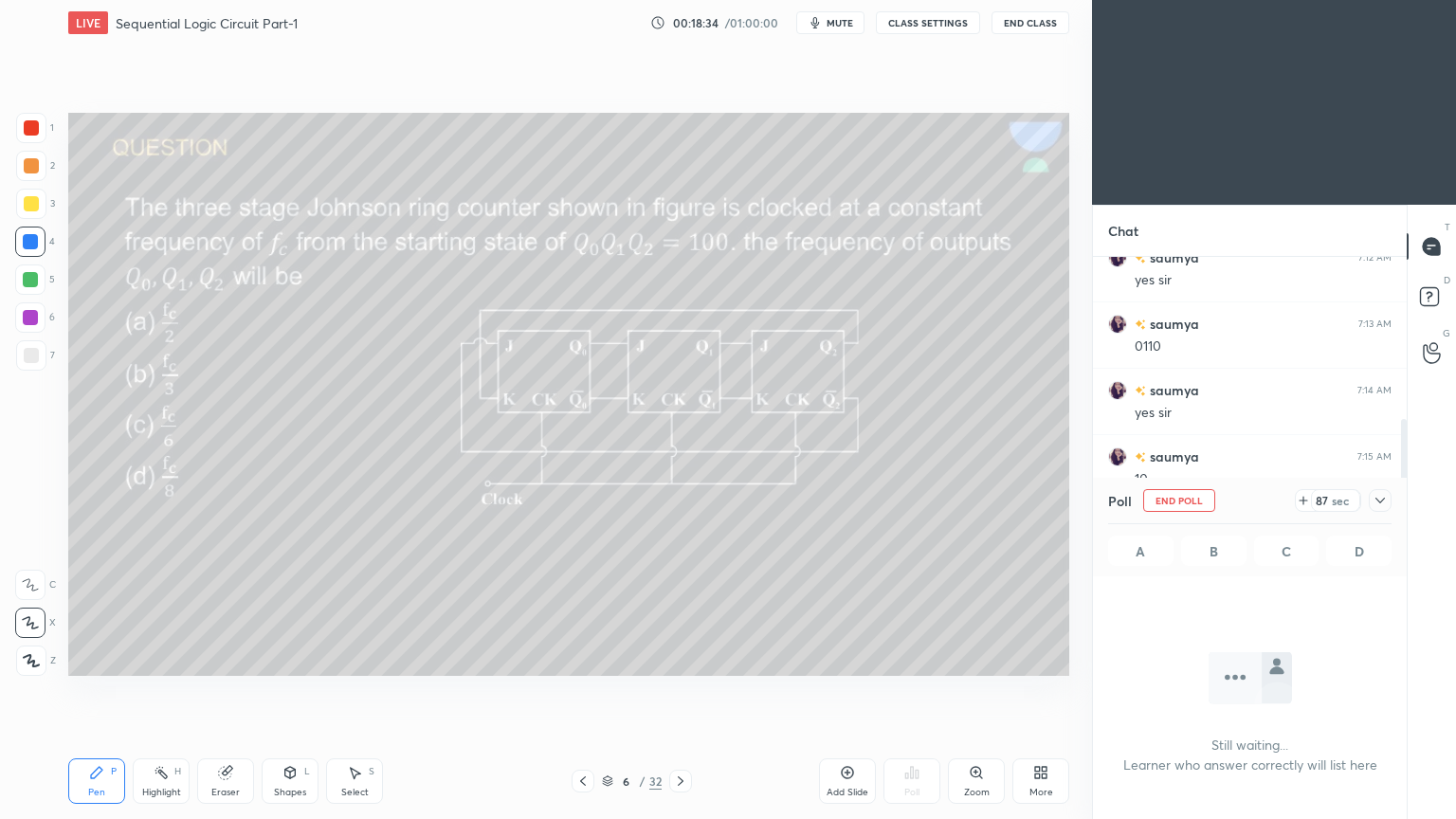 click at bounding box center (31, 166) 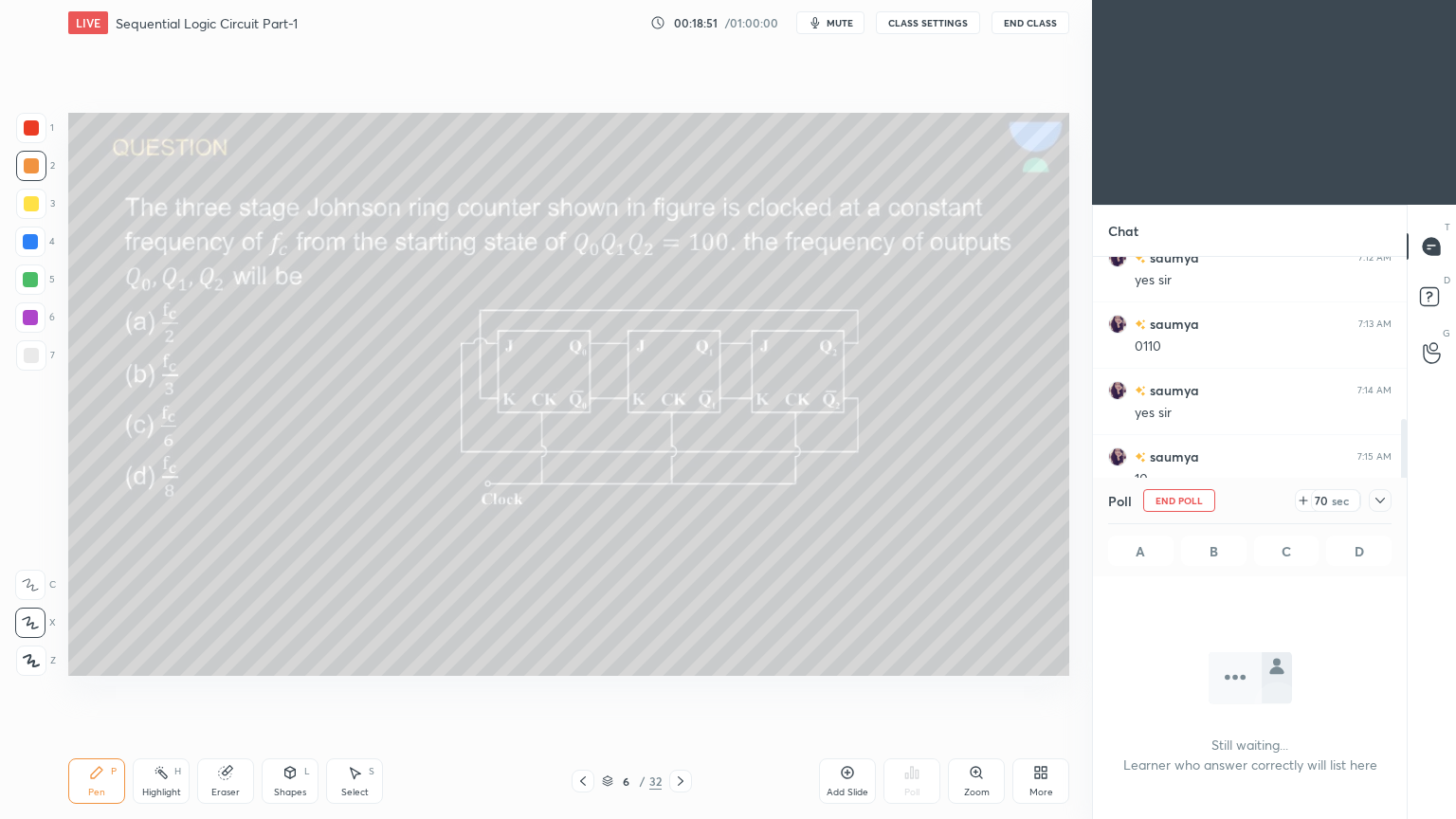 click on "Poll End Poll 70  sec A B C D" at bounding box center [1249, 527] 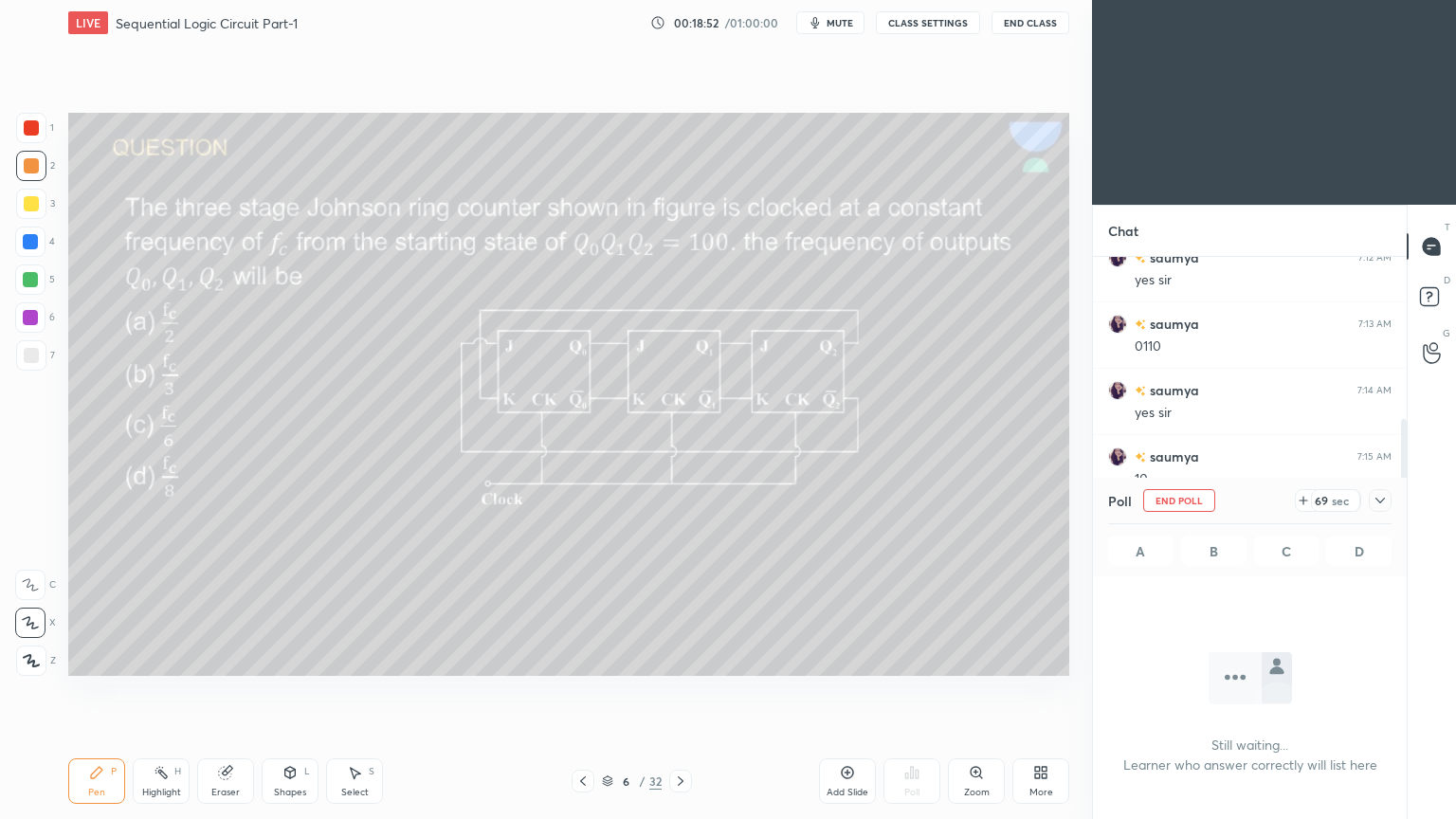 click at bounding box center (1380, 500) 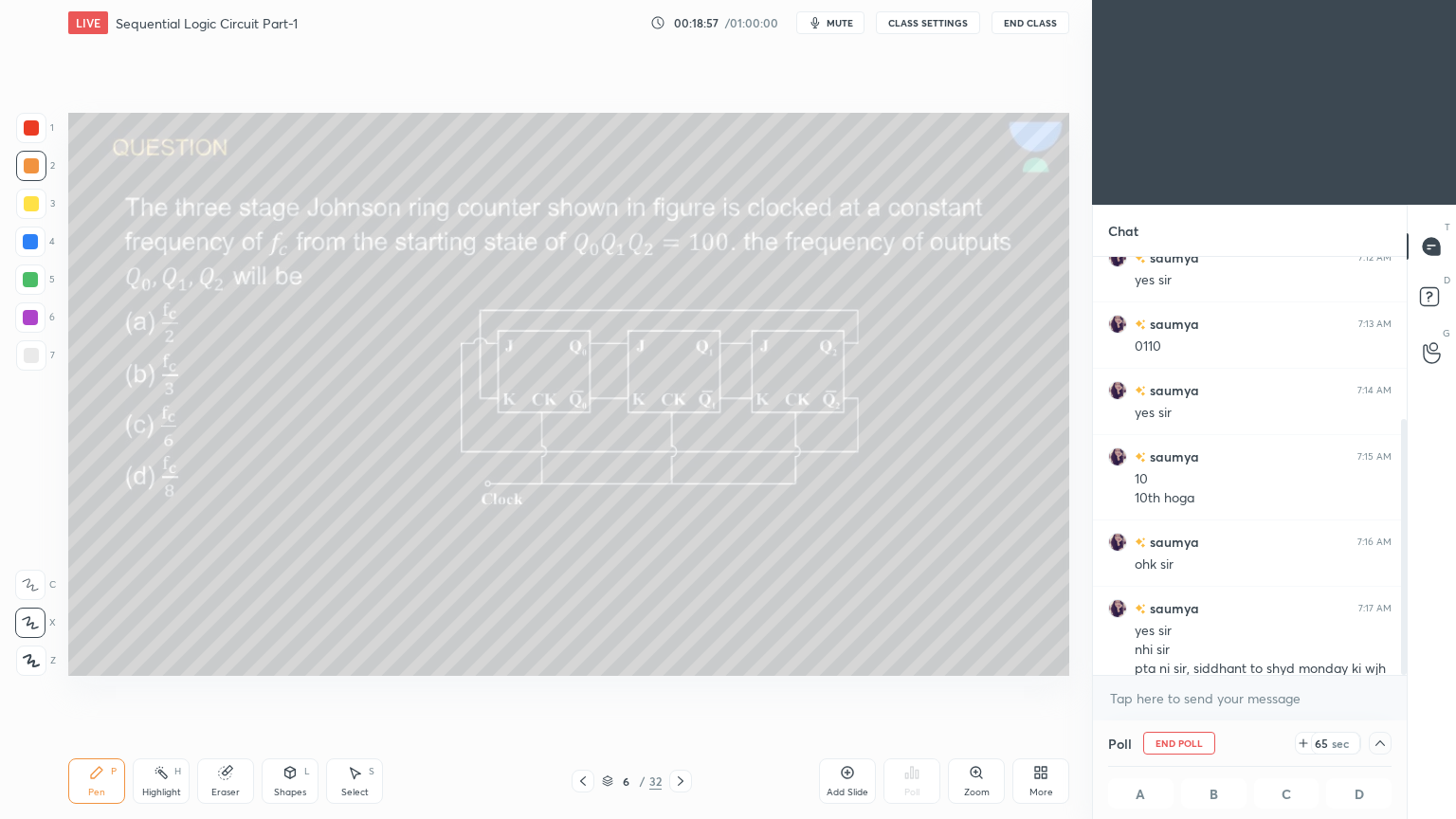 scroll, scrollTop: 426, scrollLeft: 0, axis: vertical 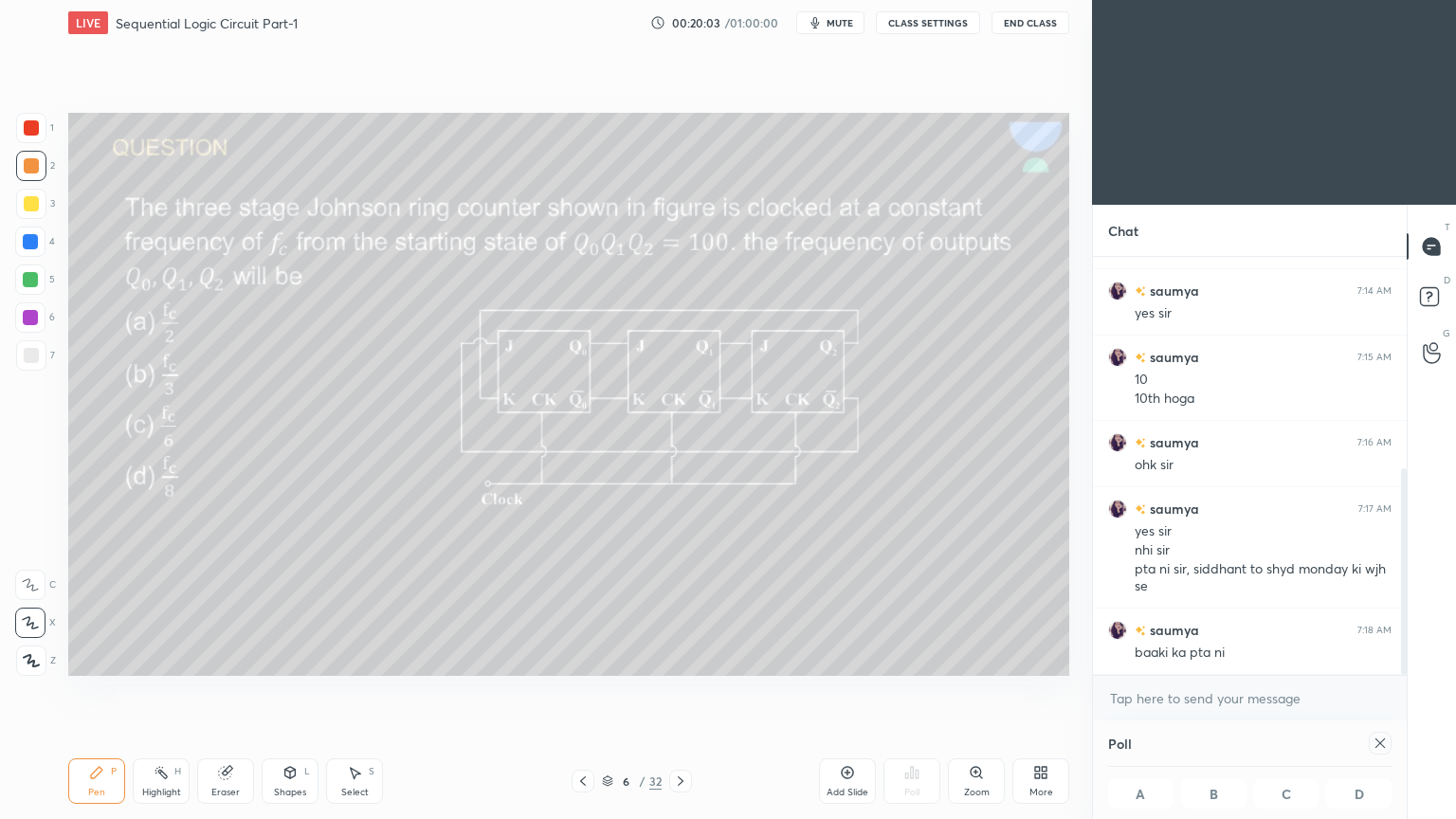 click on "T Messages (T) D Doubts (D) G Raise Hand (G)" at bounding box center (1431, 512) 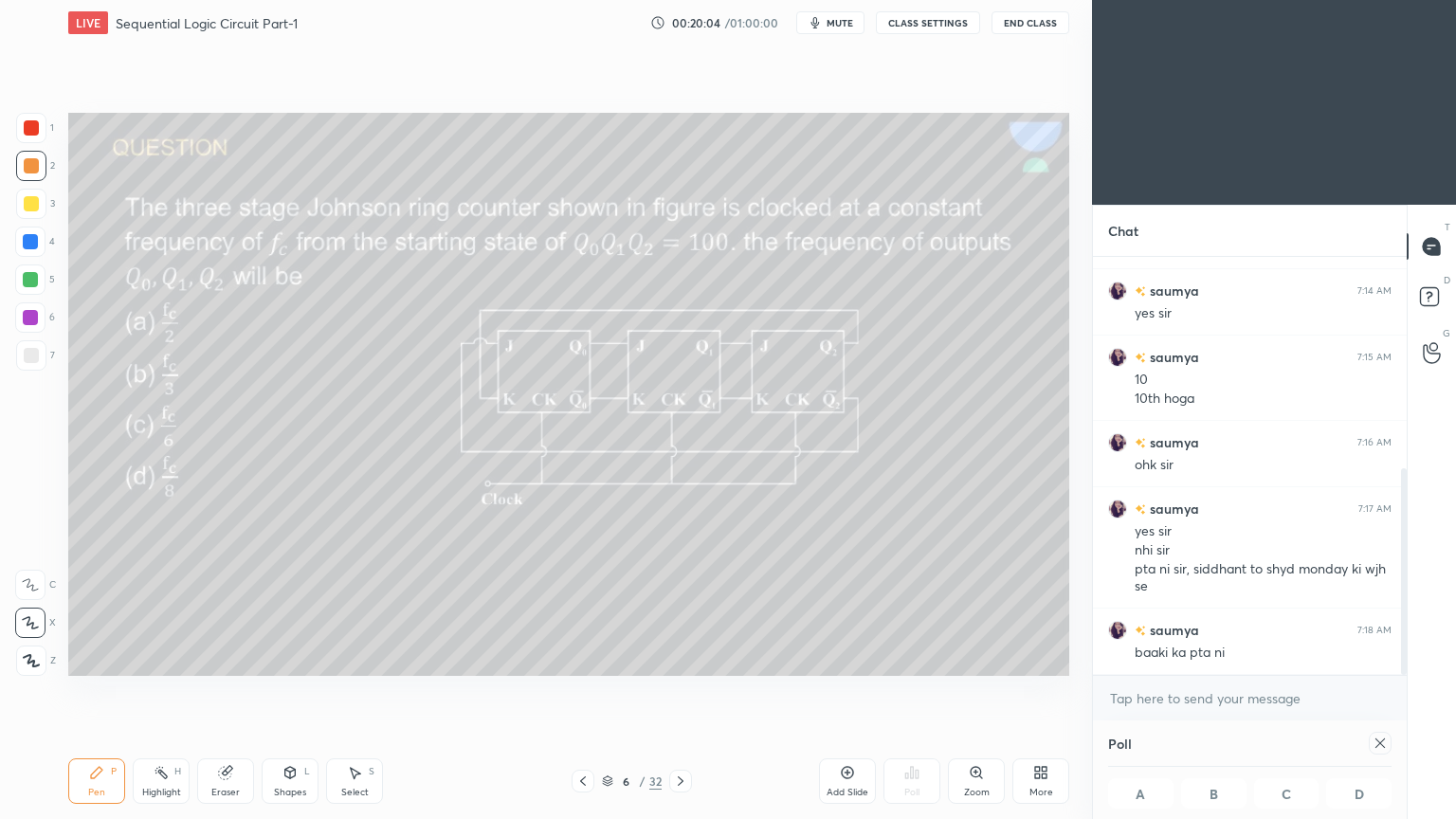 click on "Poll A B C D" at bounding box center [1249, 770] 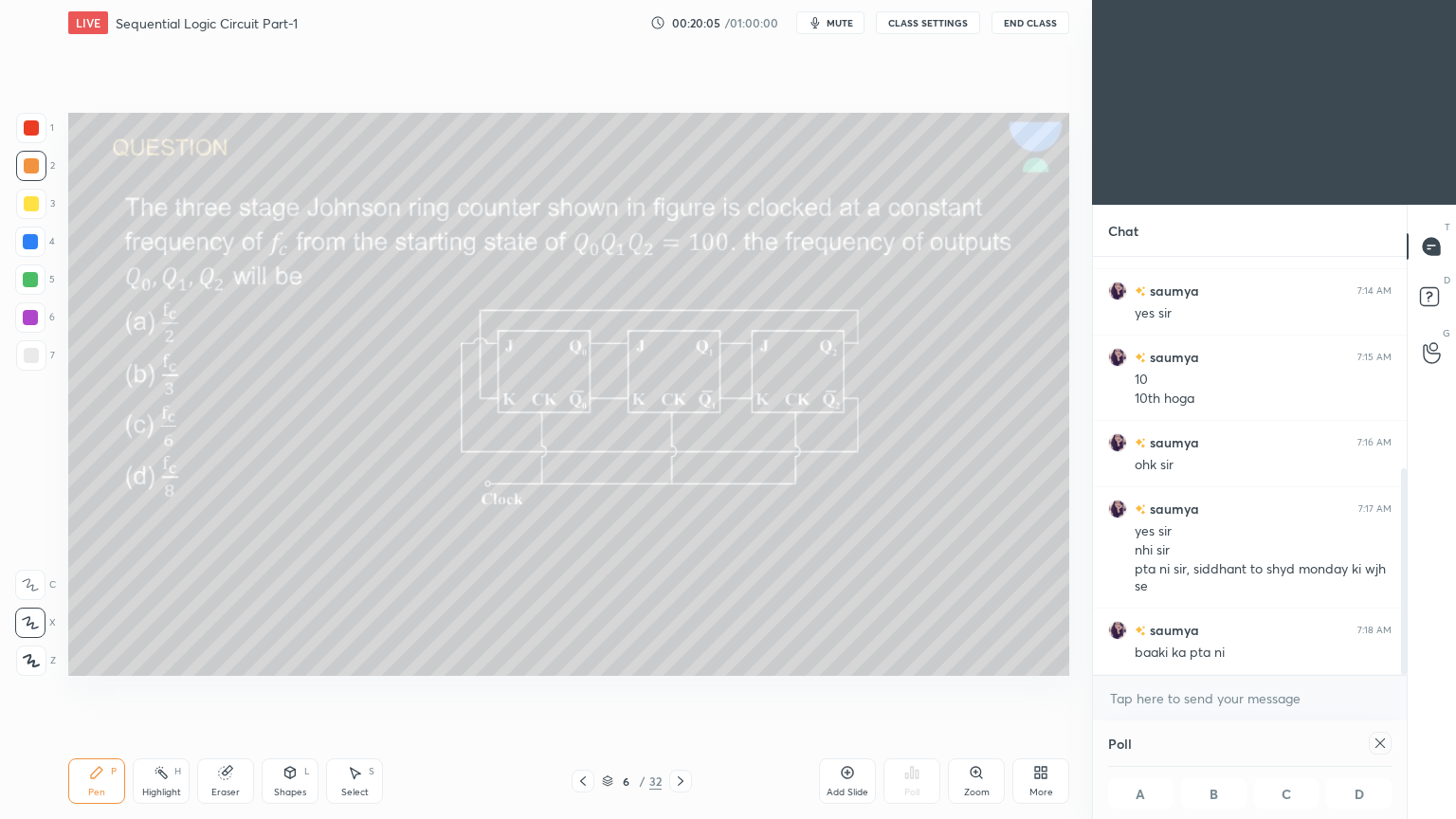 click 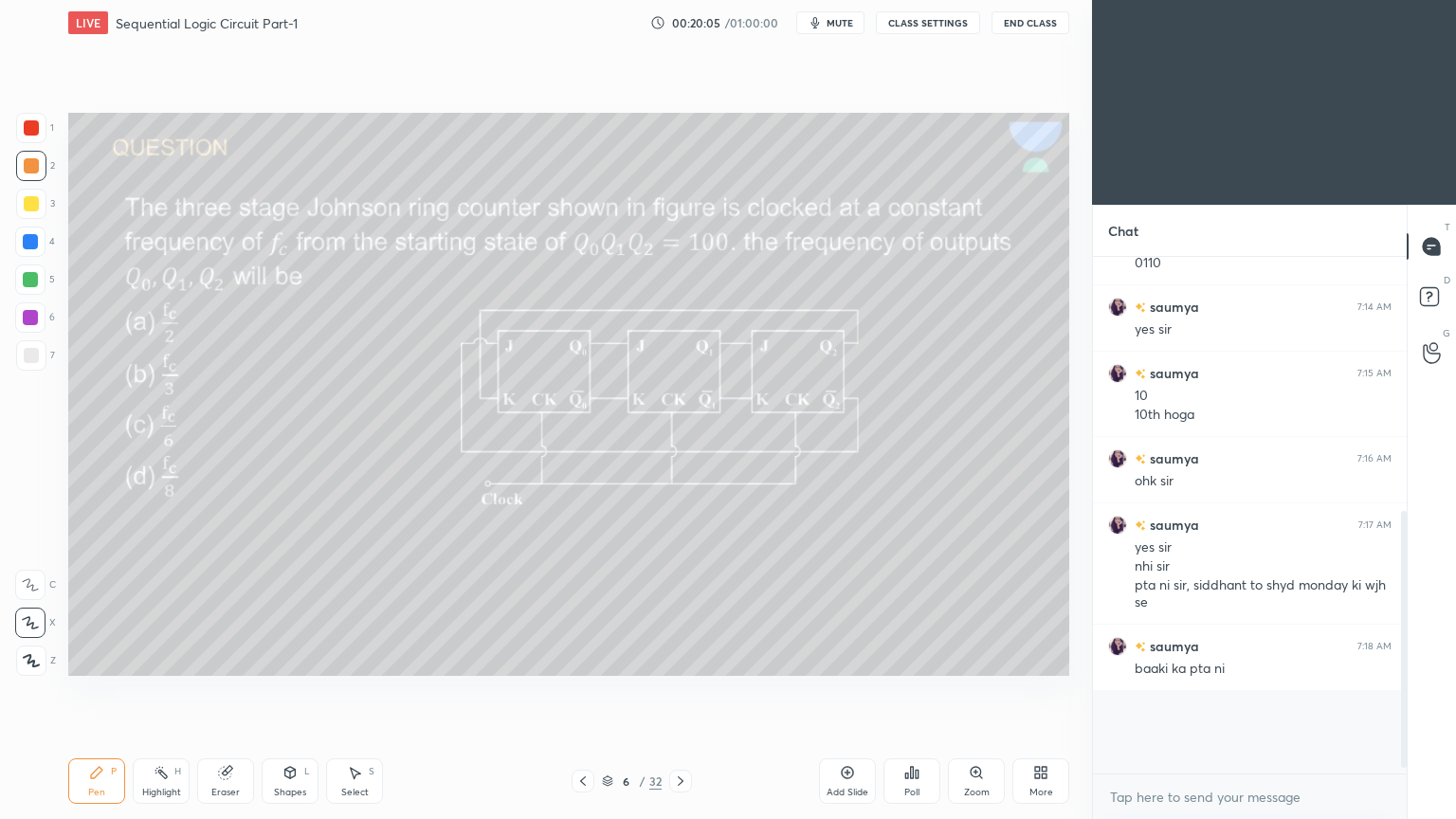 scroll, scrollTop: 444, scrollLeft: 308, axis: both 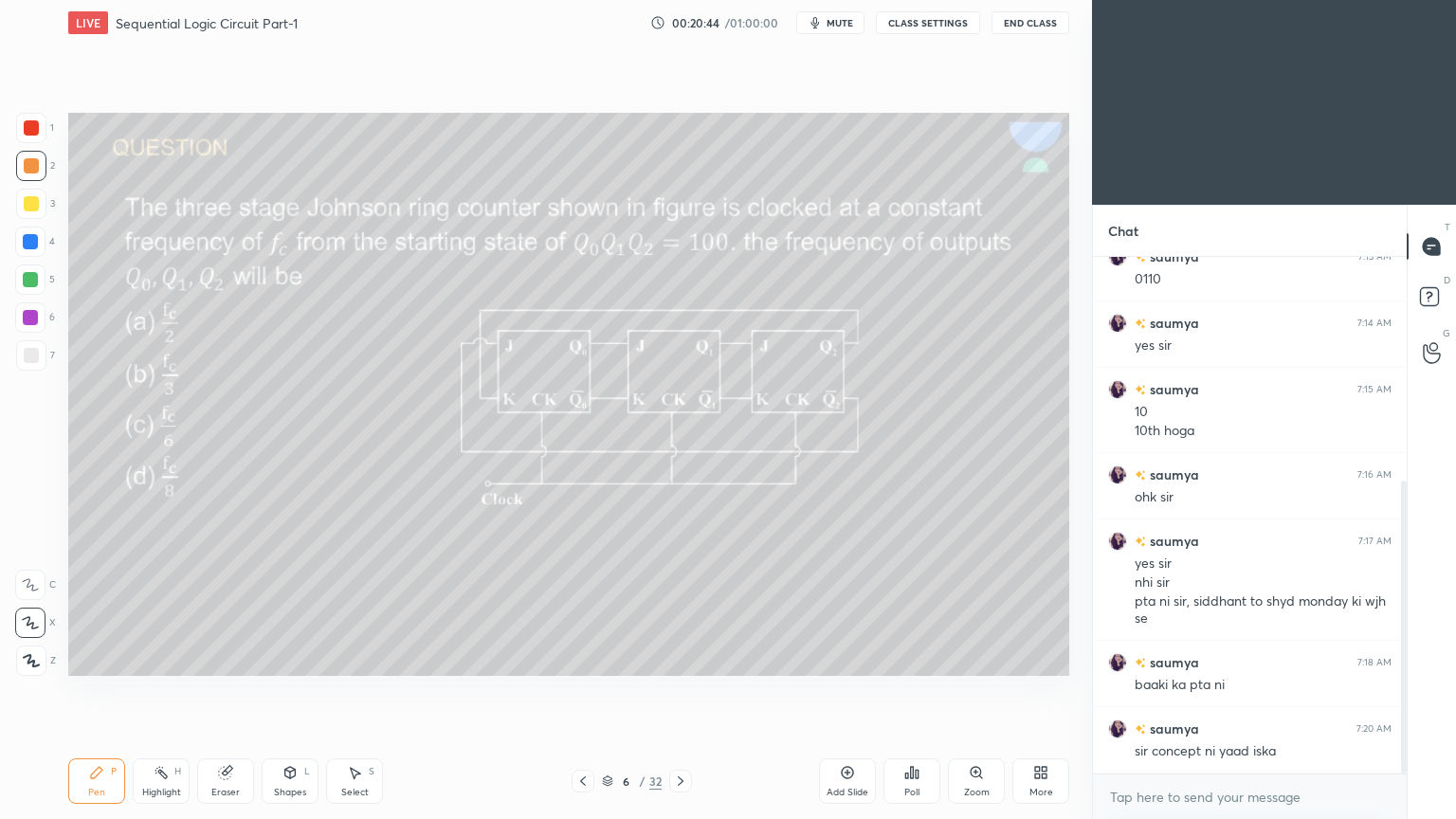 click at bounding box center (31, 204) 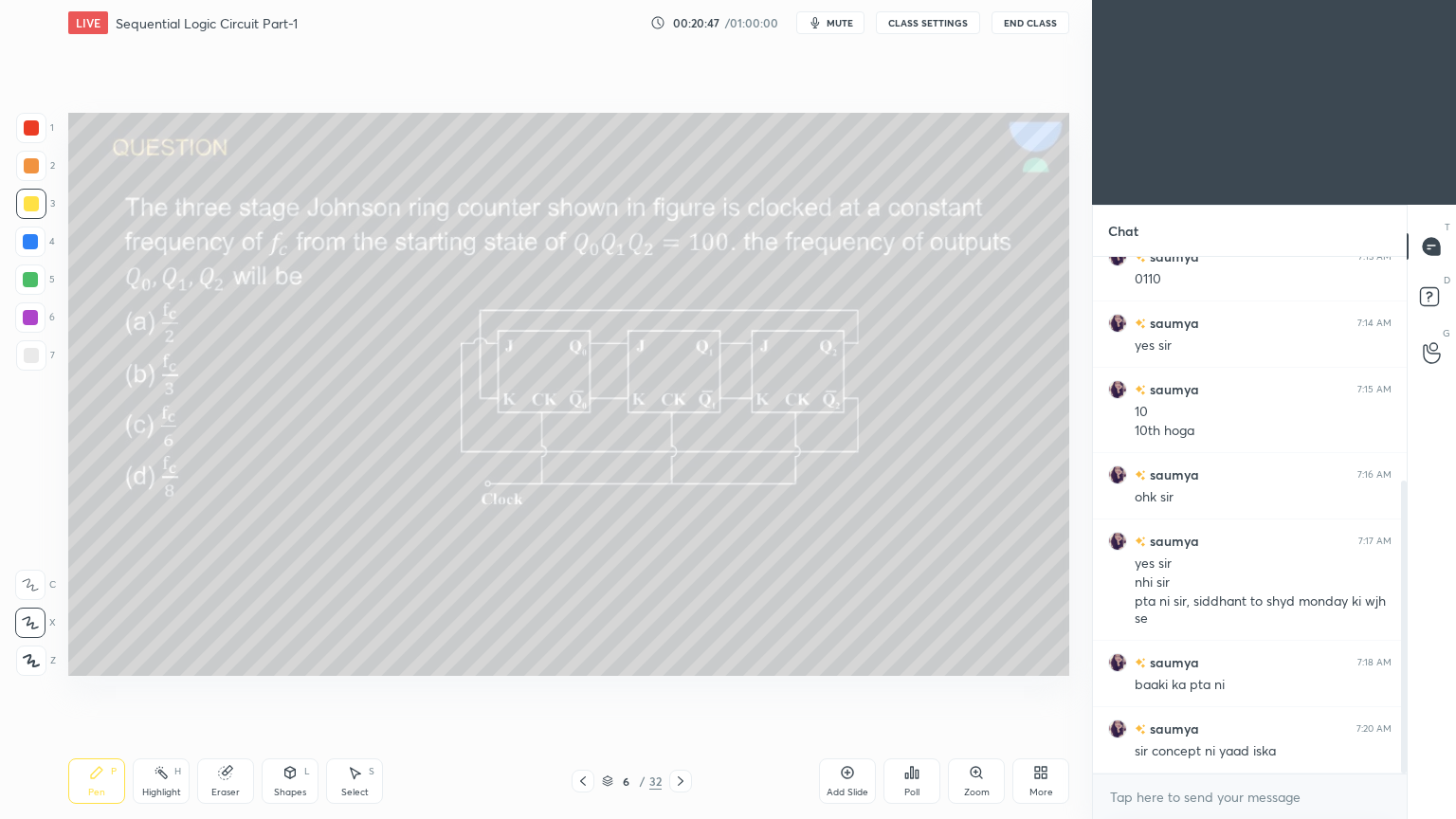 click at bounding box center [30, 585] 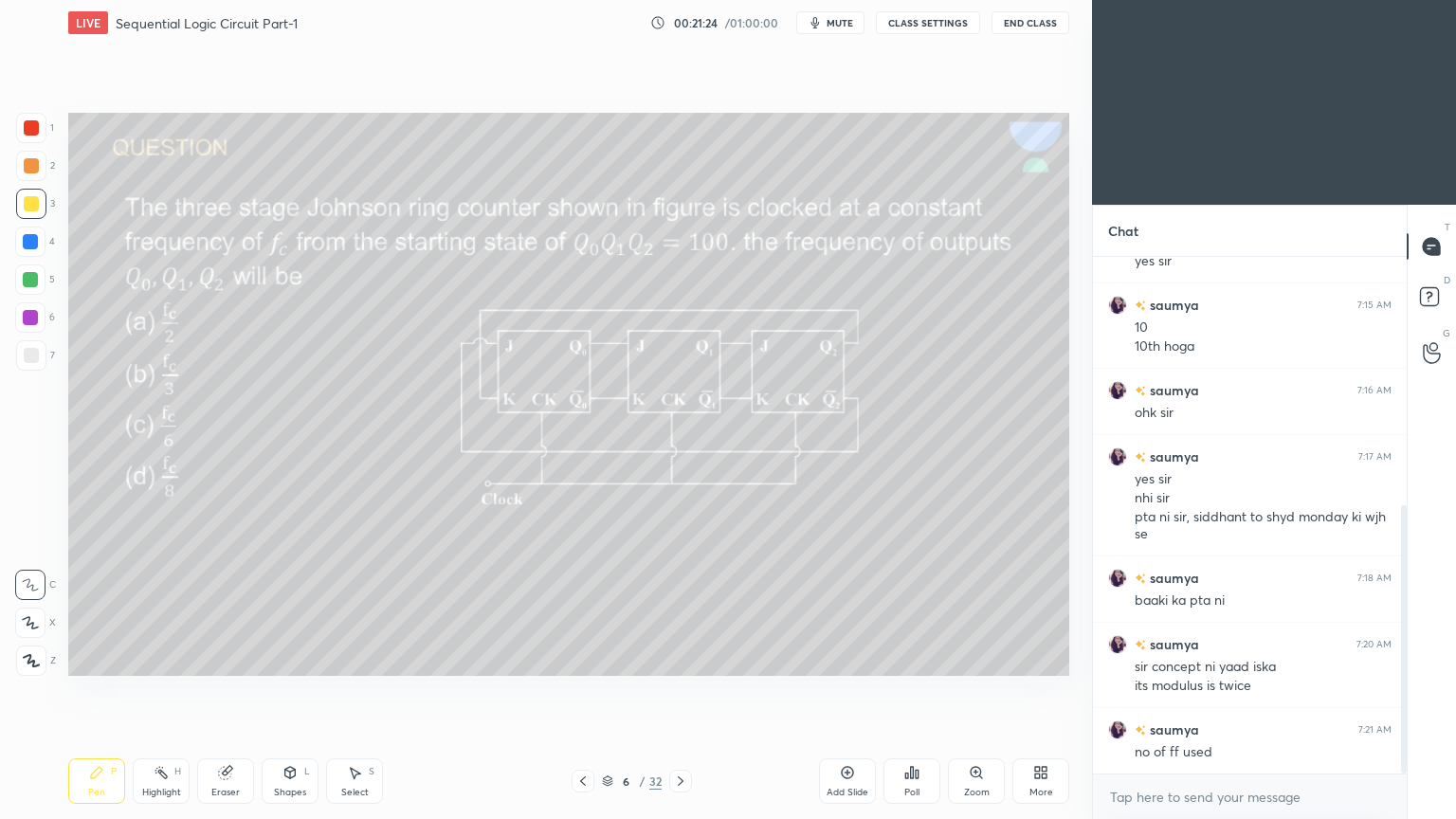 scroll, scrollTop: 497, scrollLeft: 0, axis: vertical 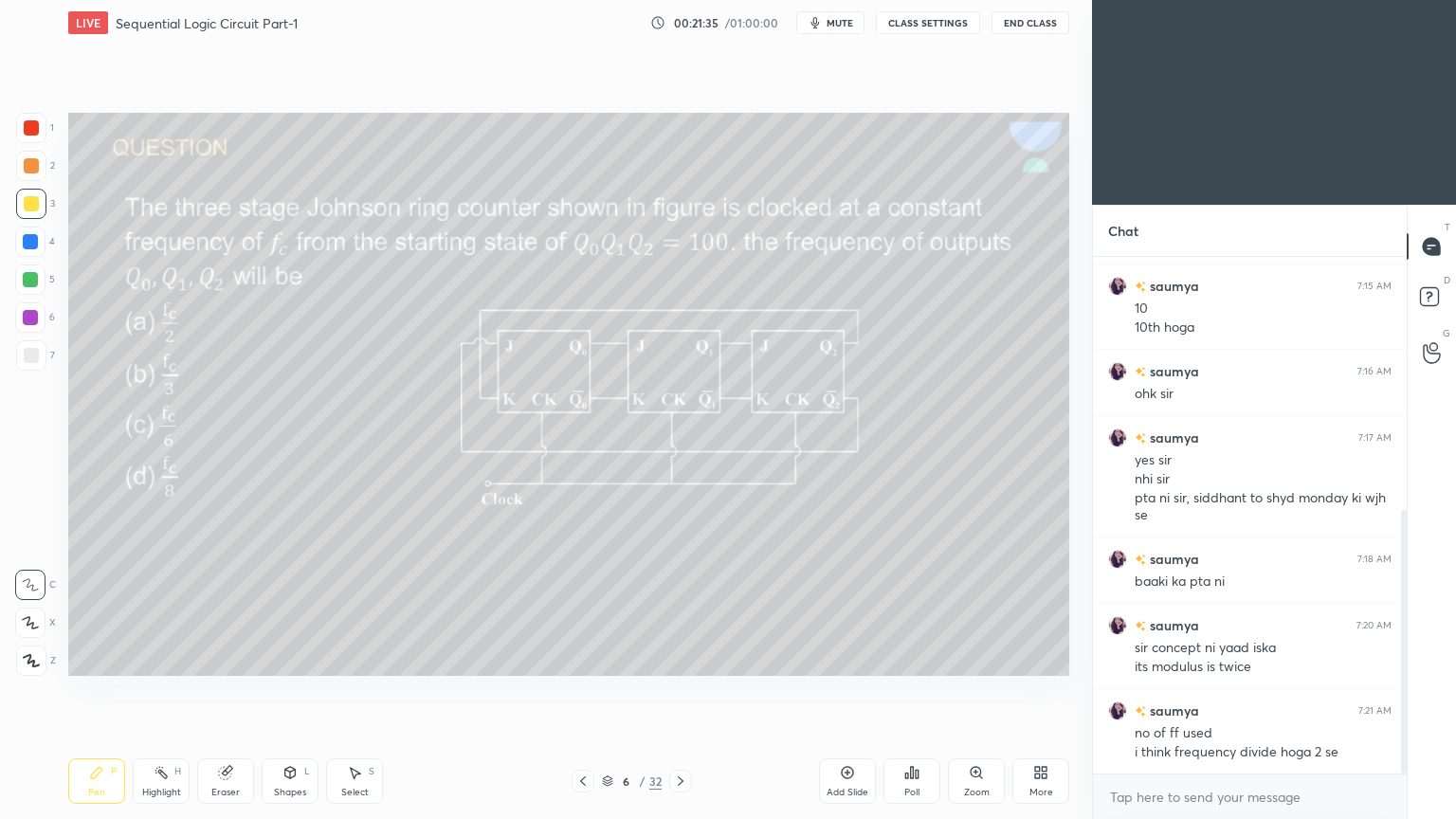 click on "2" at bounding box center [35, 166] 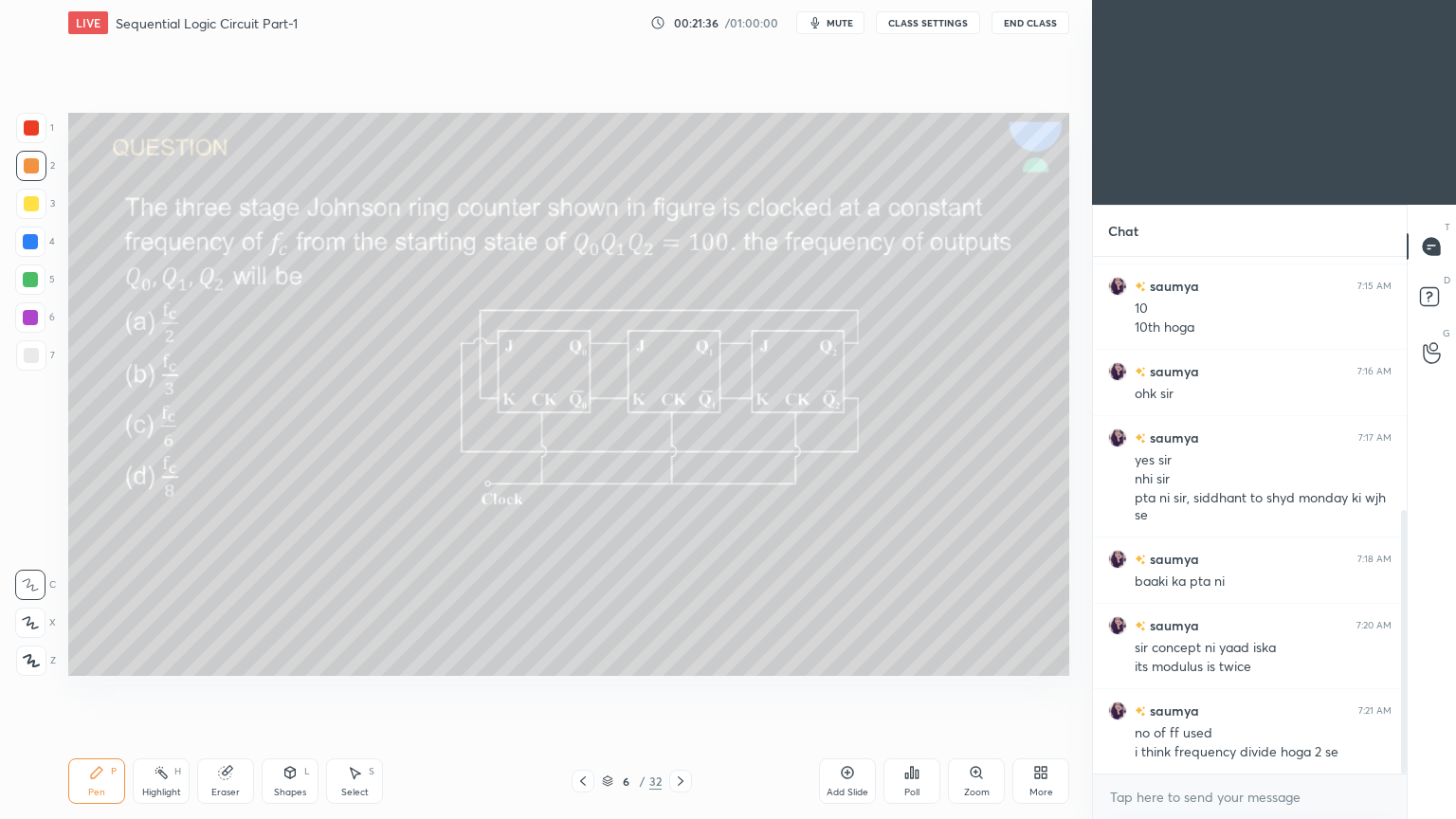 click 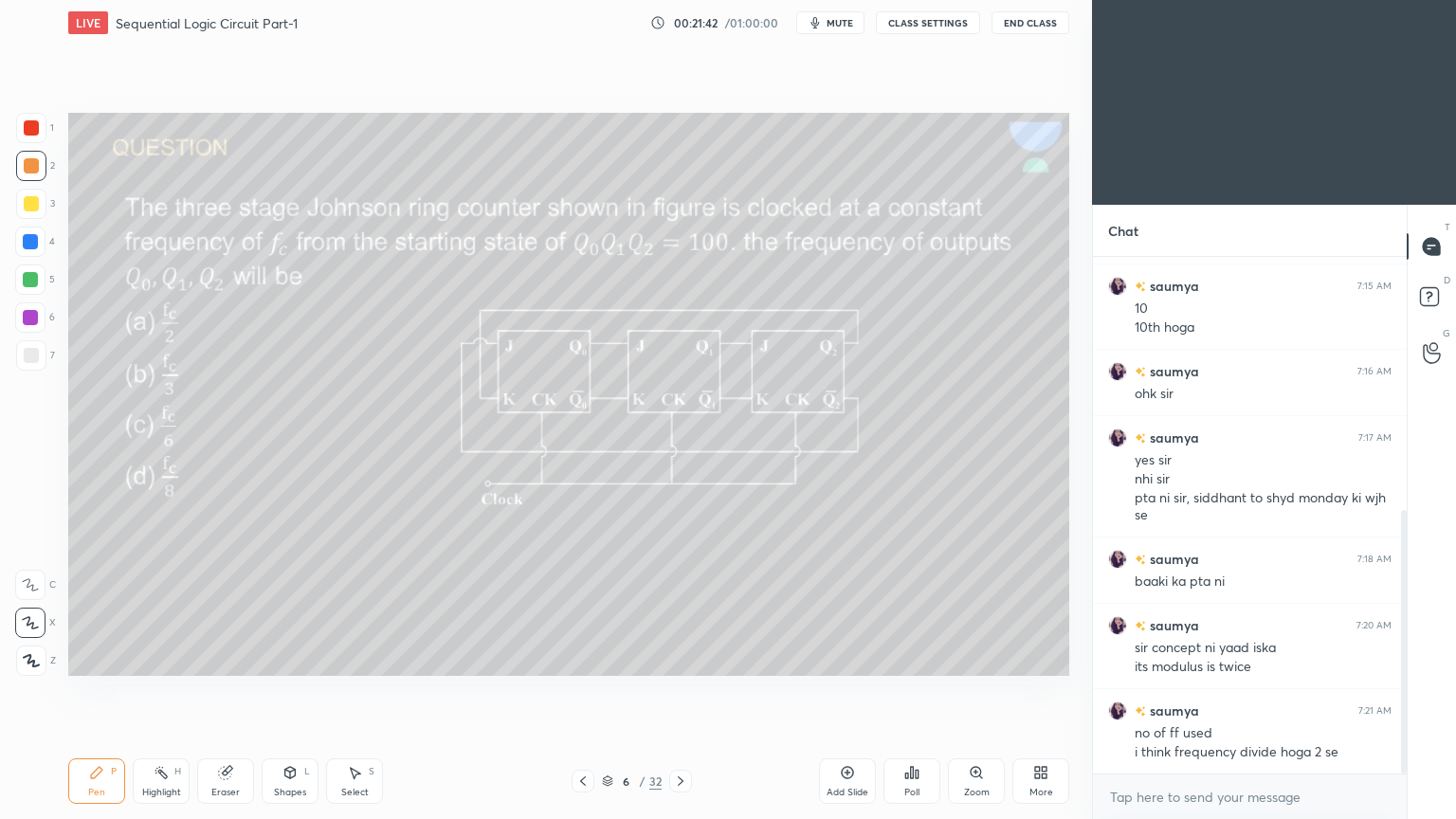 scroll, scrollTop: 516, scrollLeft: 0, axis: vertical 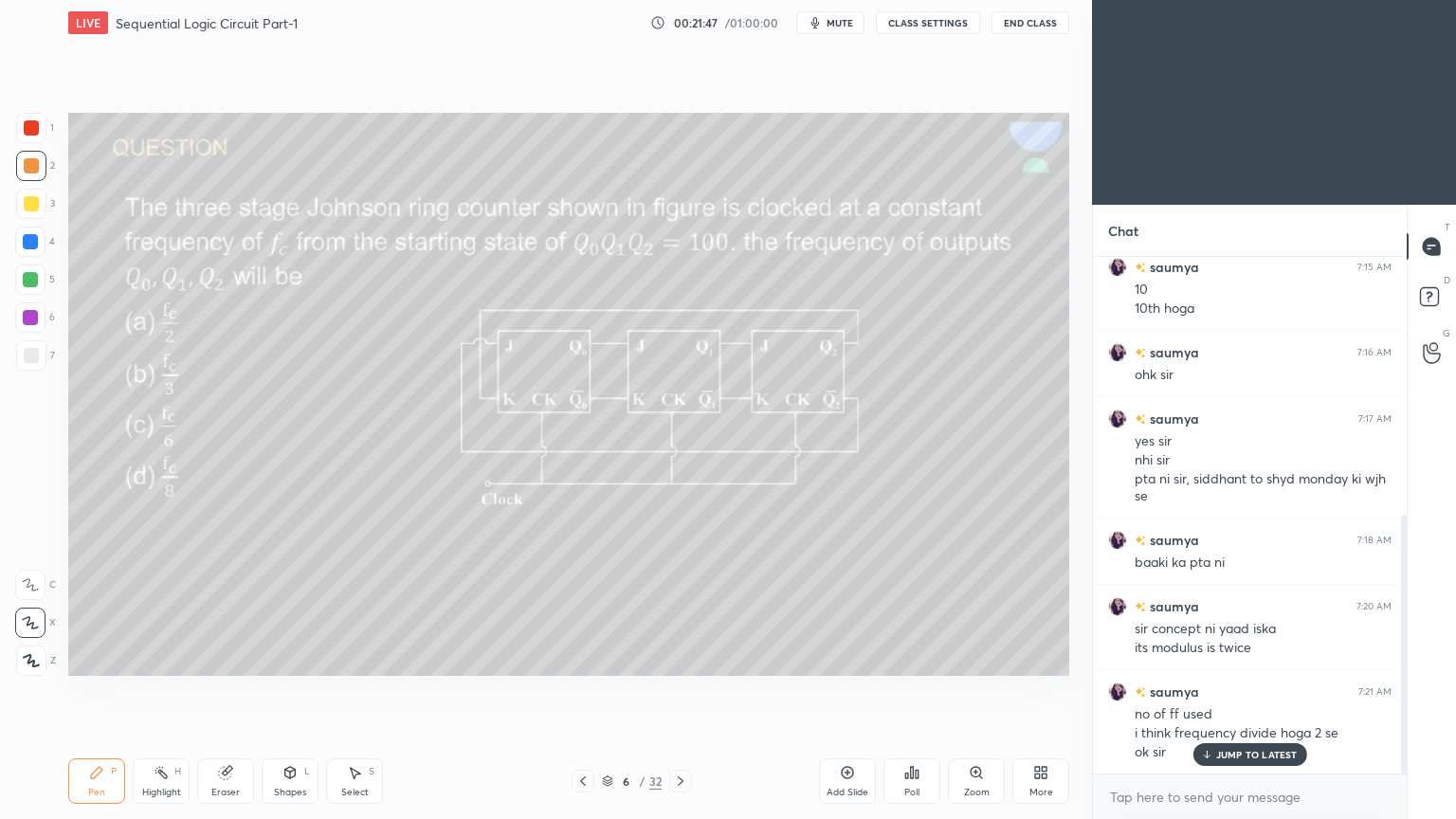 click at bounding box center (30, 585) 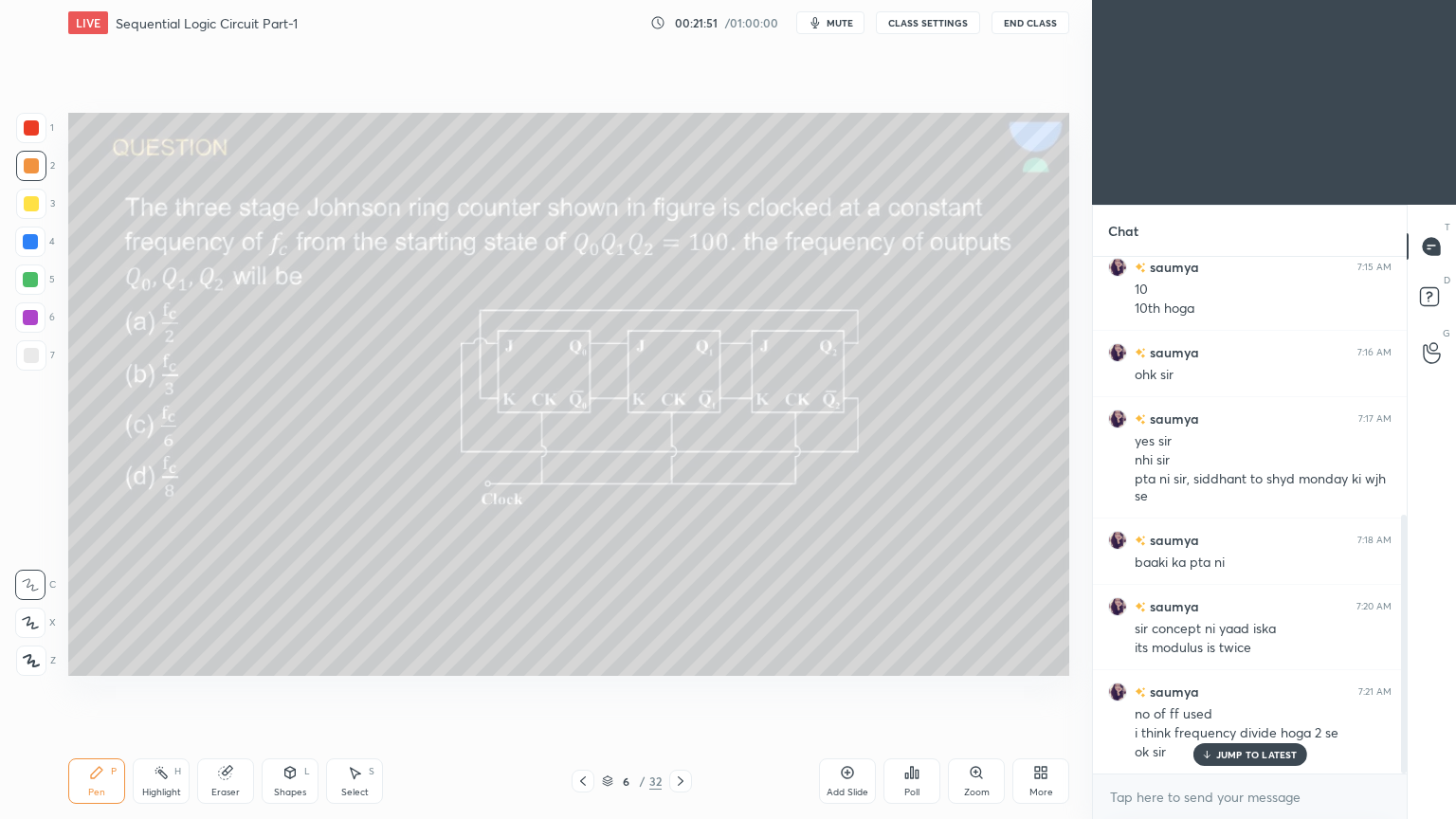 click 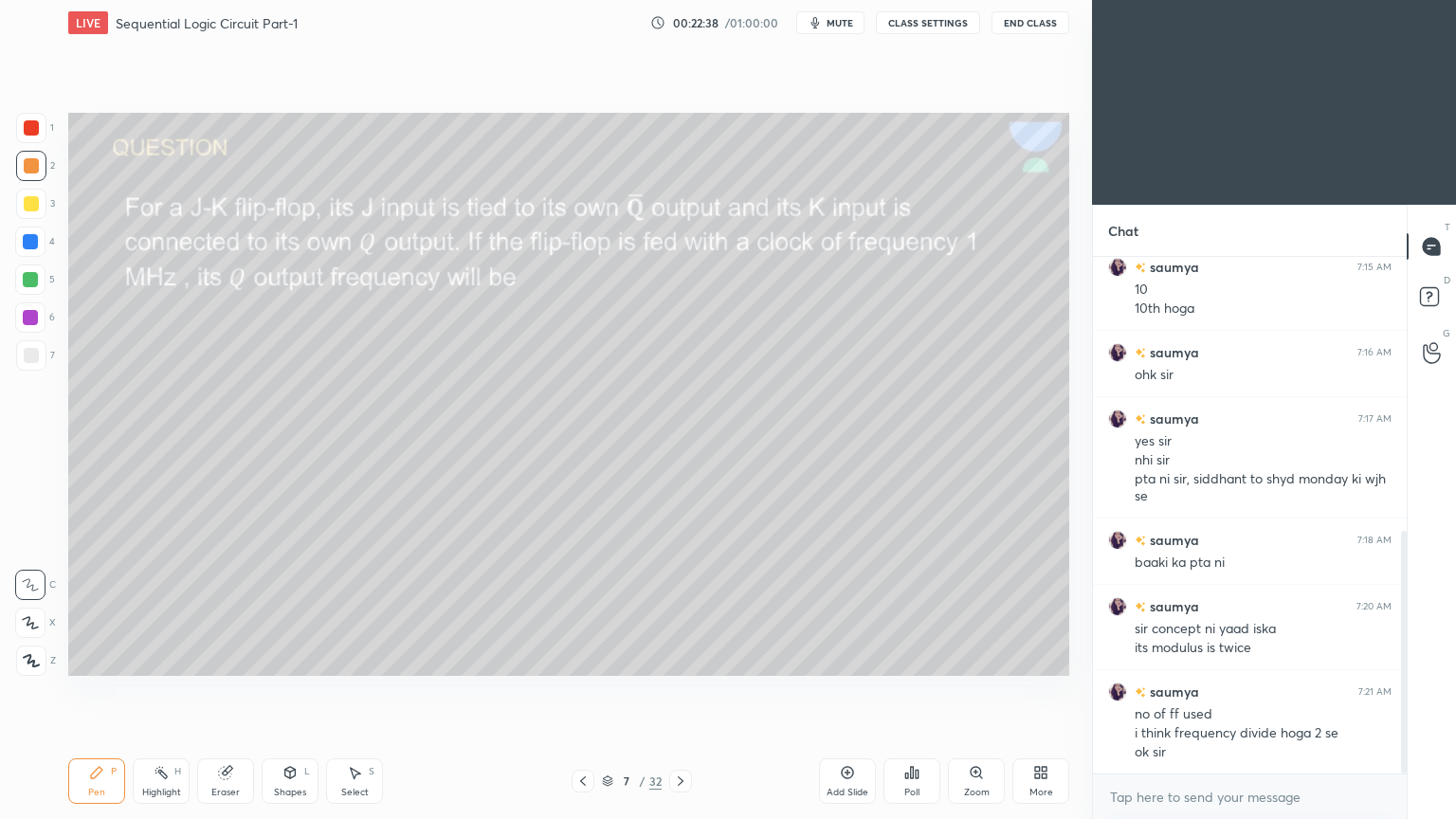 scroll, scrollTop: 583, scrollLeft: 0, axis: vertical 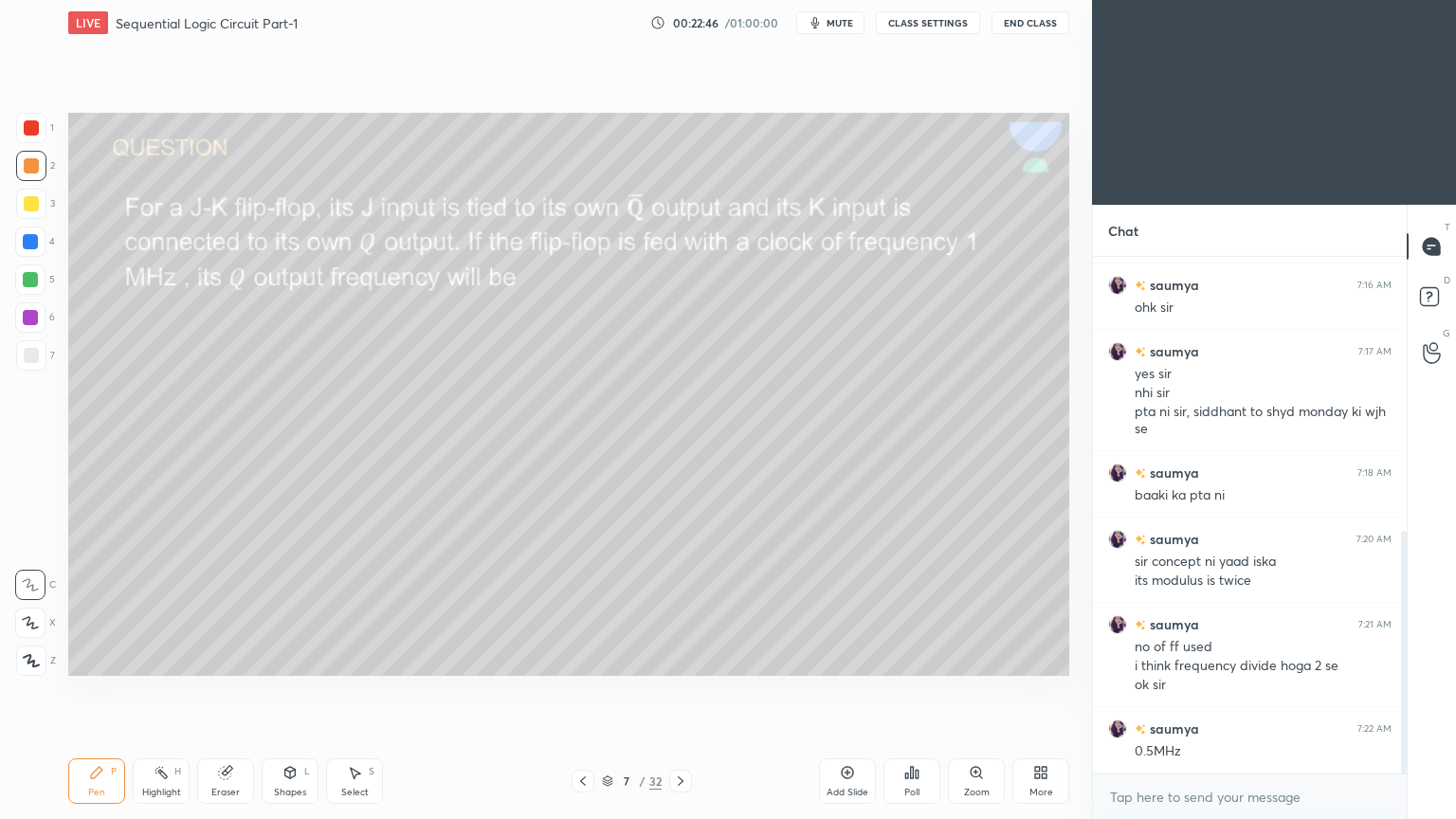 click at bounding box center (30, 318) 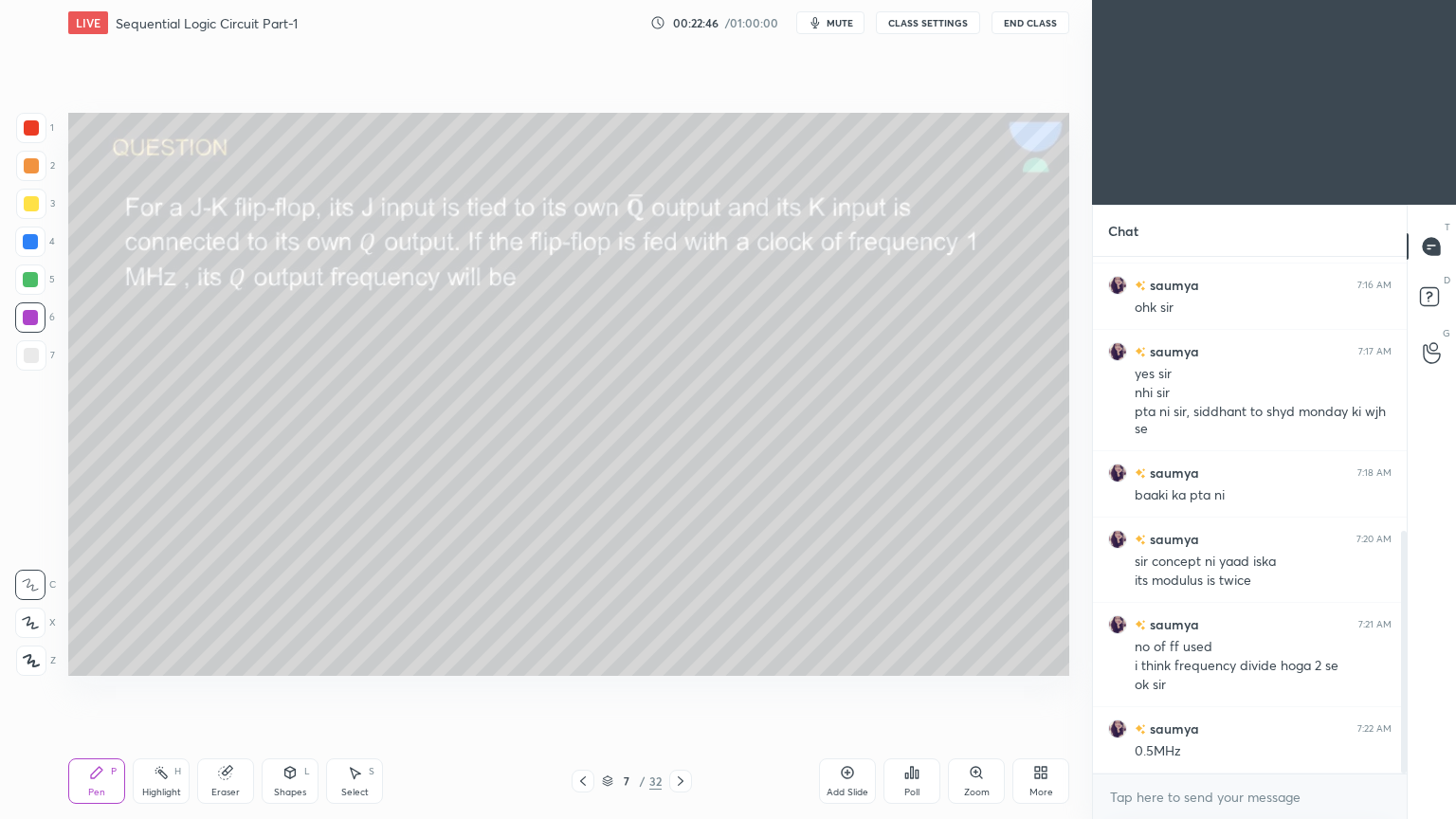 click 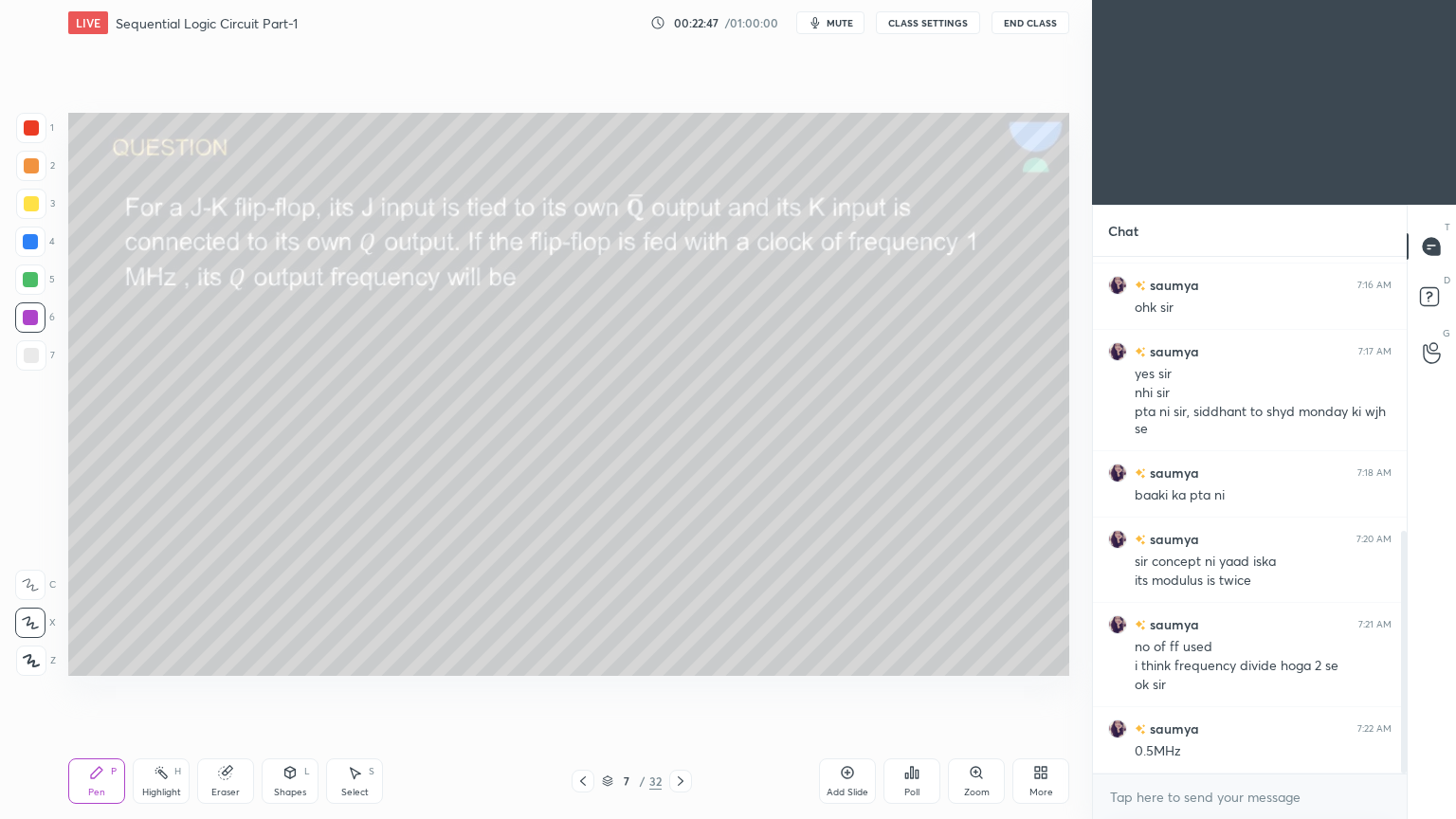 click on "Shapes L" at bounding box center (290, 781) 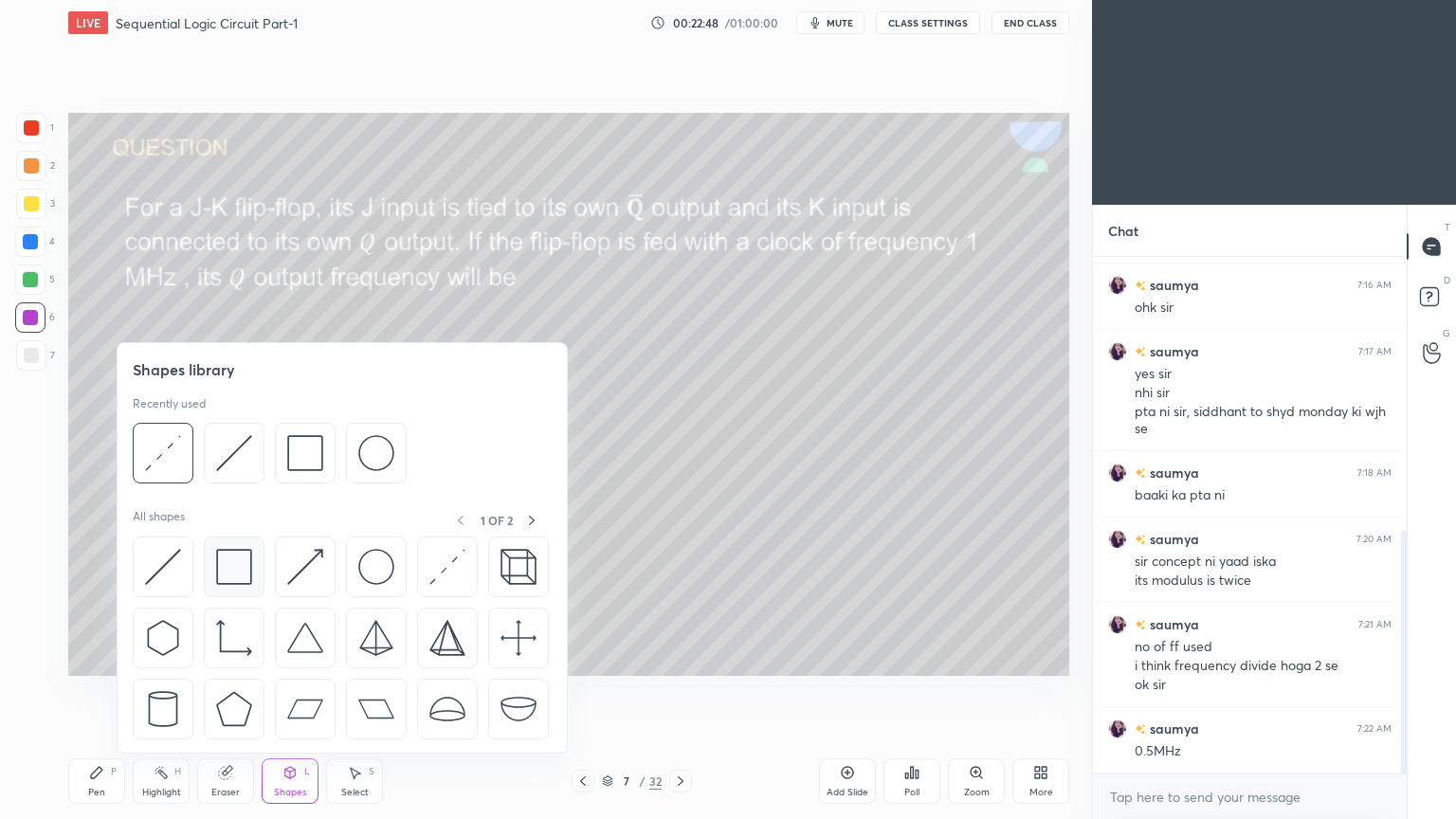 click at bounding box center [234, 567] 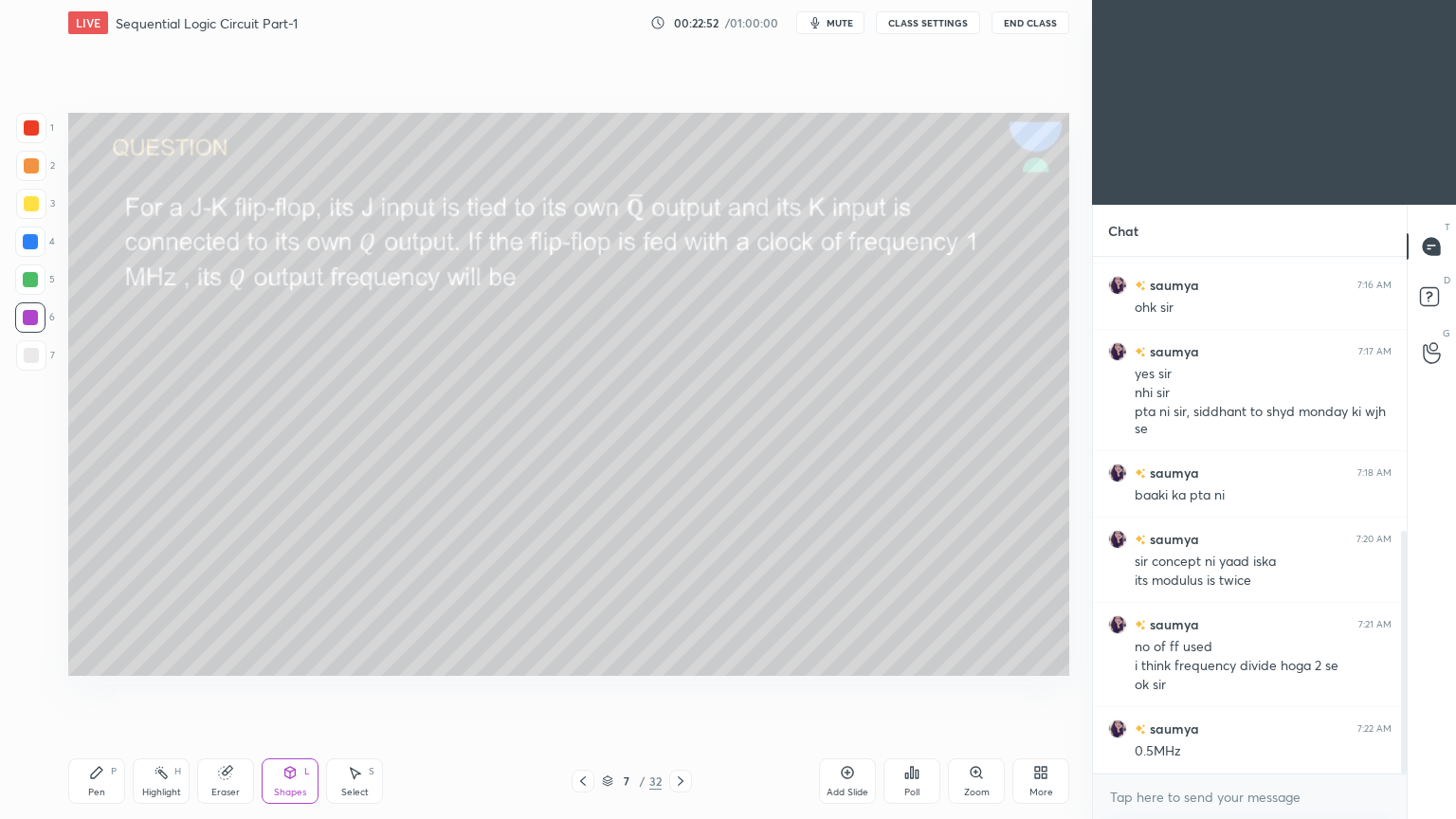 click 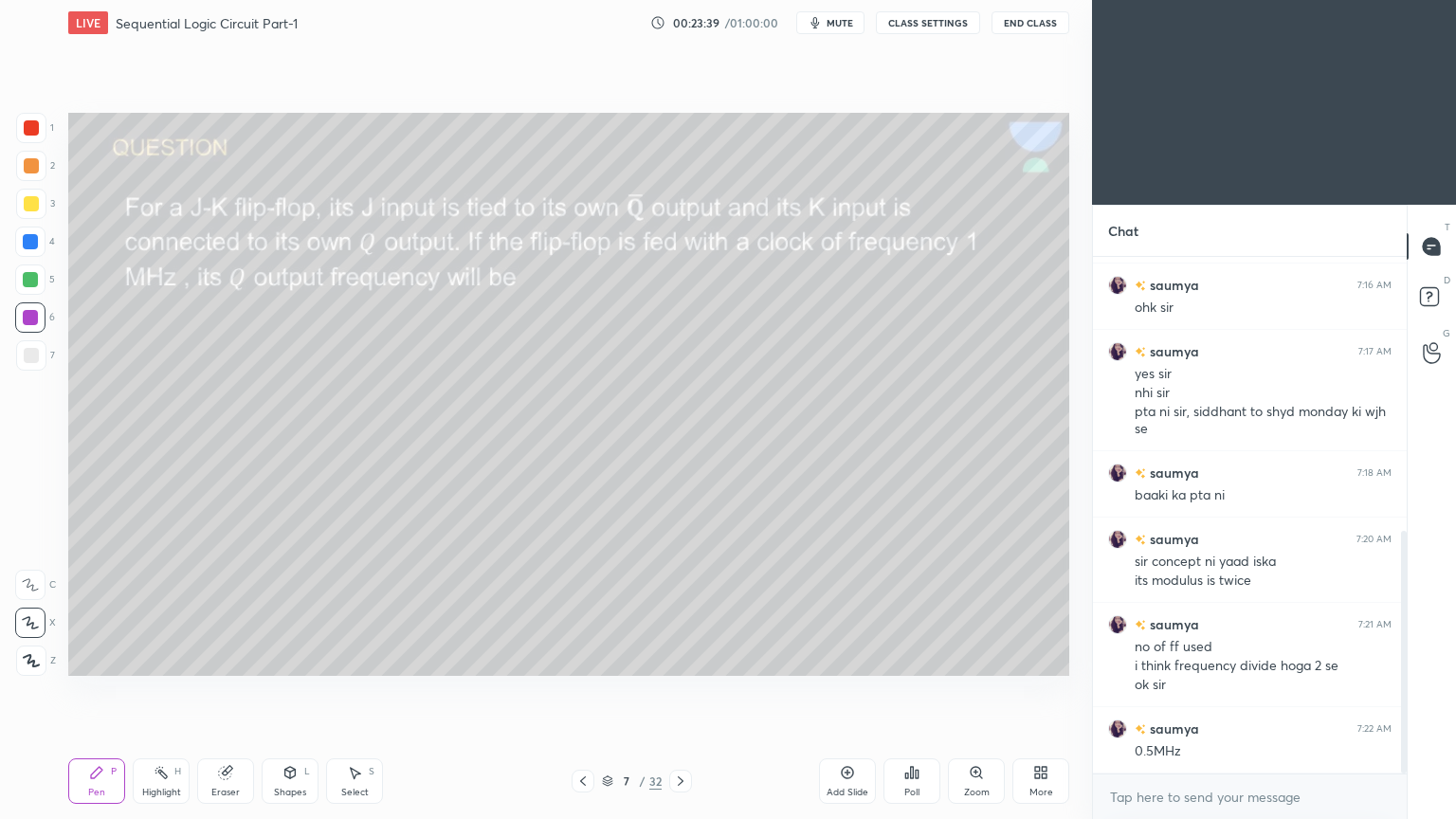 click on "Highlight H" at bounding box center (161, 781) 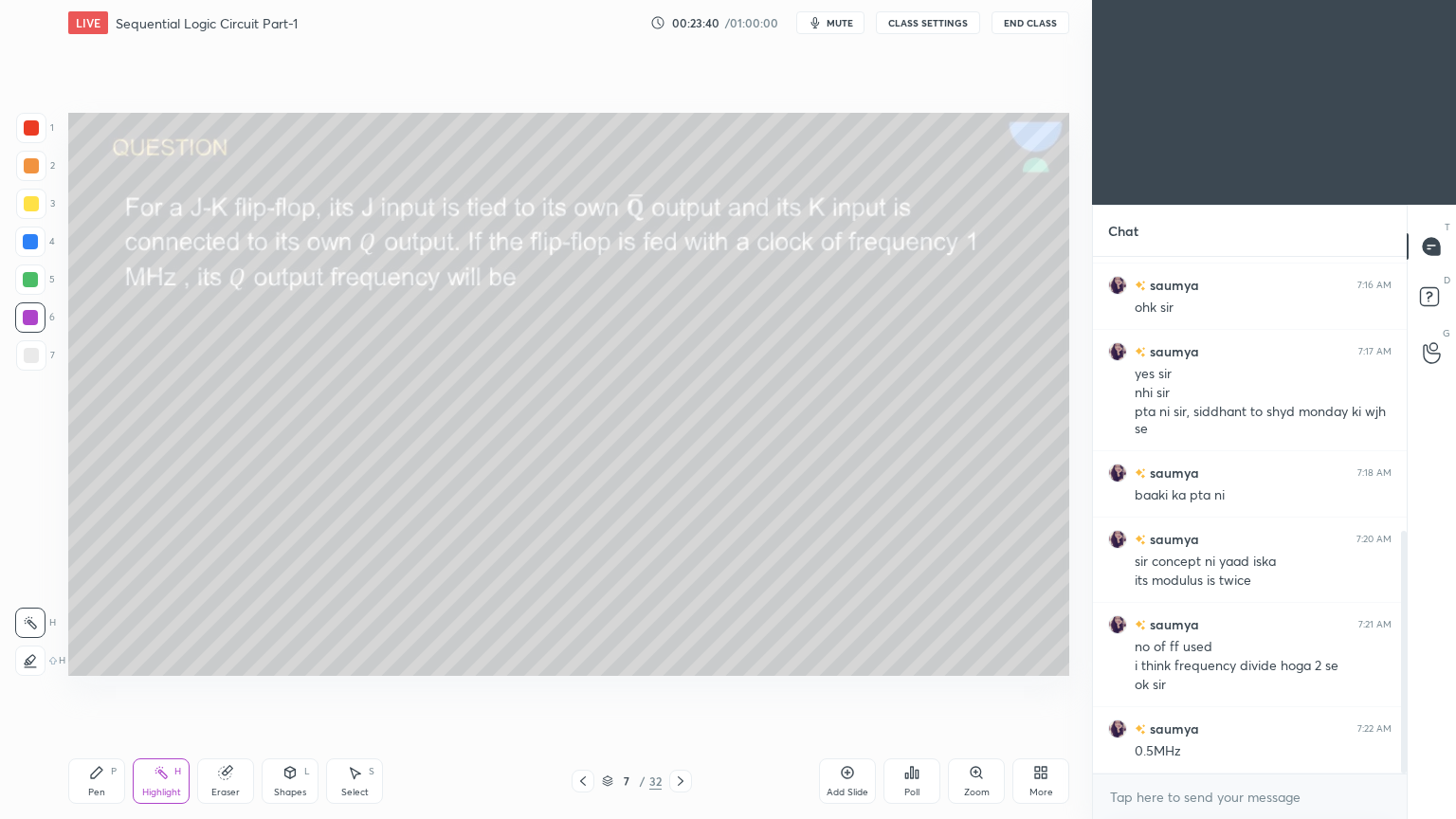click on "Eraser" at bounding box center (226, 781) 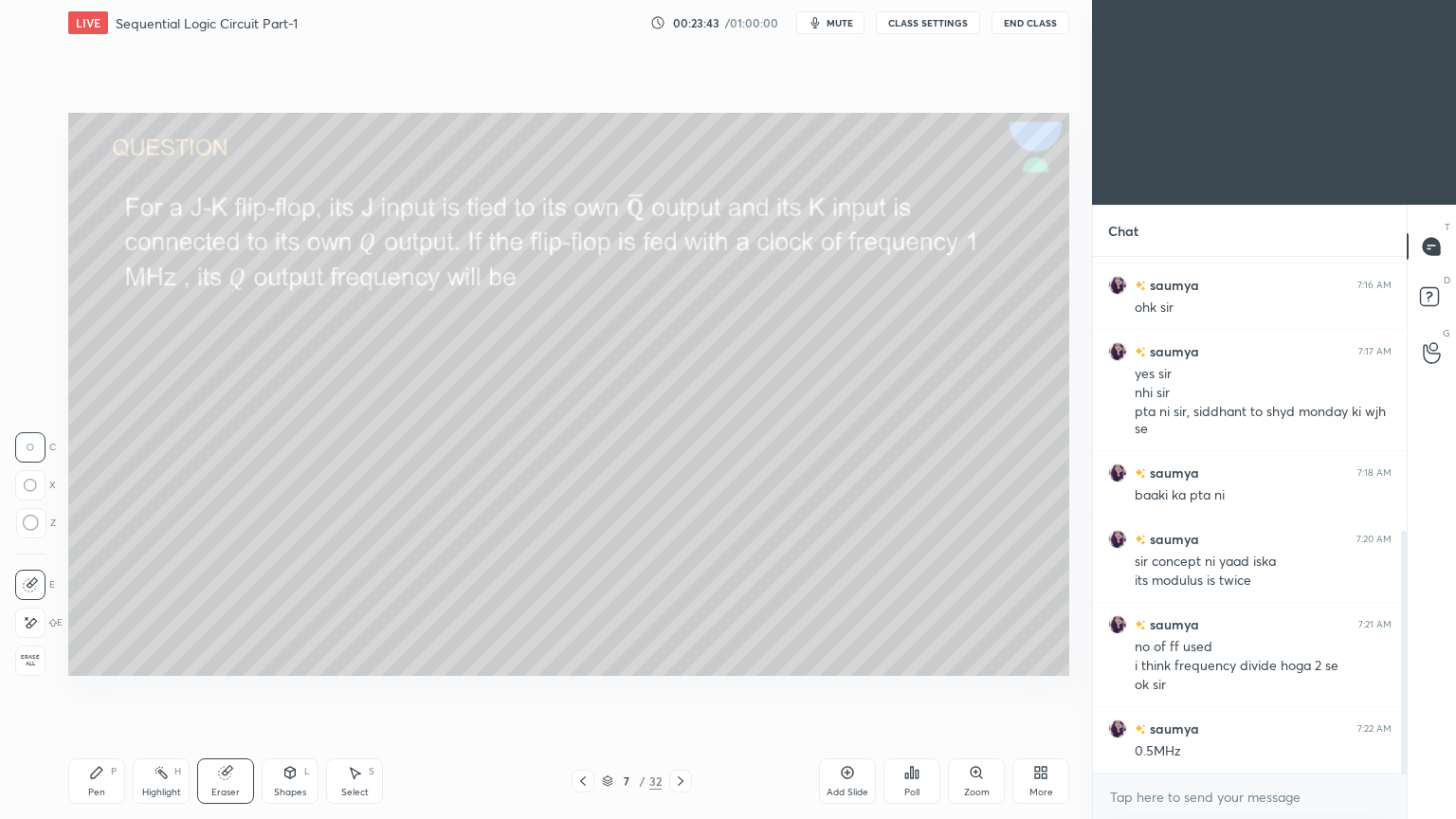click on "Pen P" at bounding box center [97, 781] 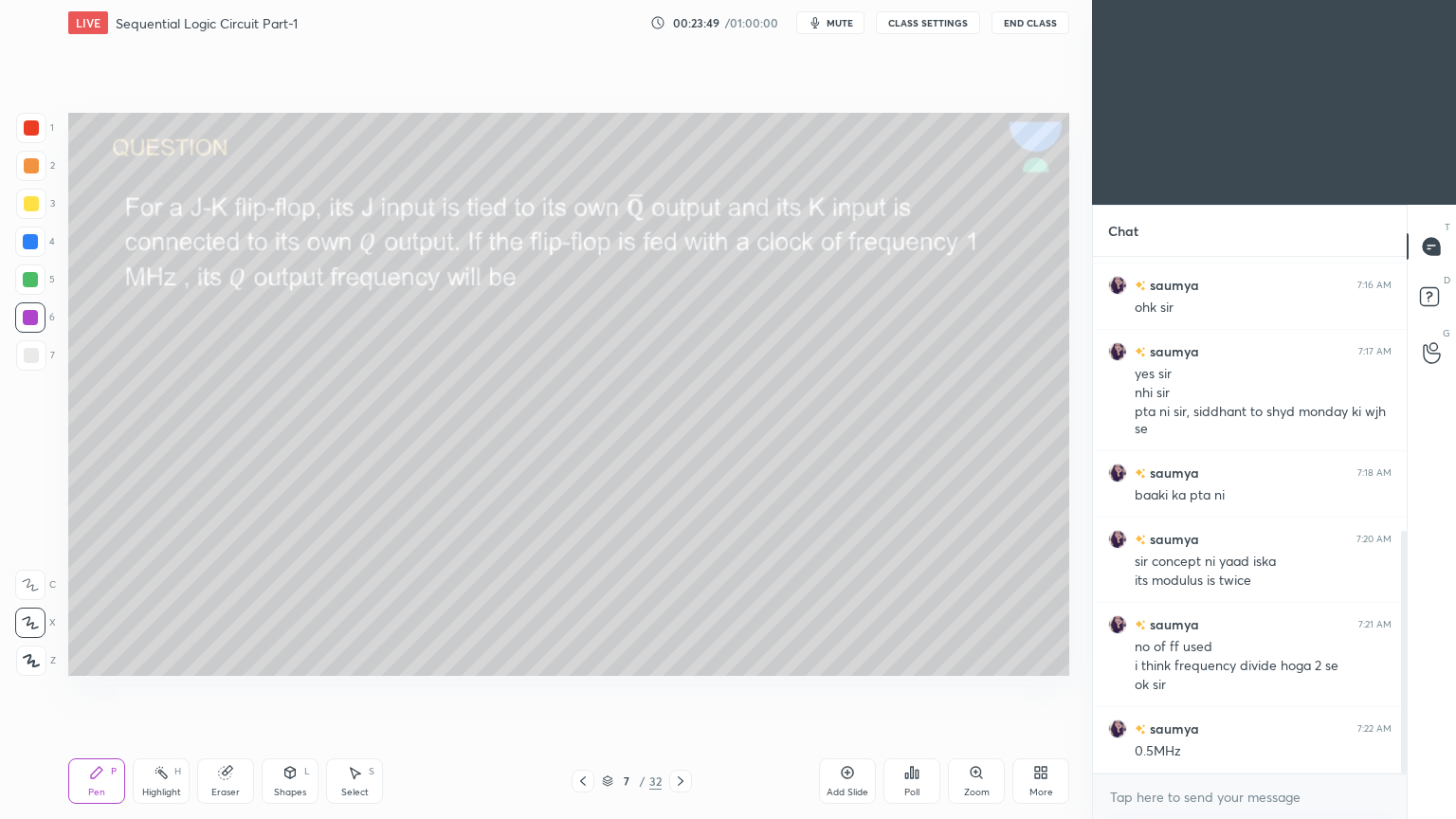 click on "3" at bounding box center (35, 204) 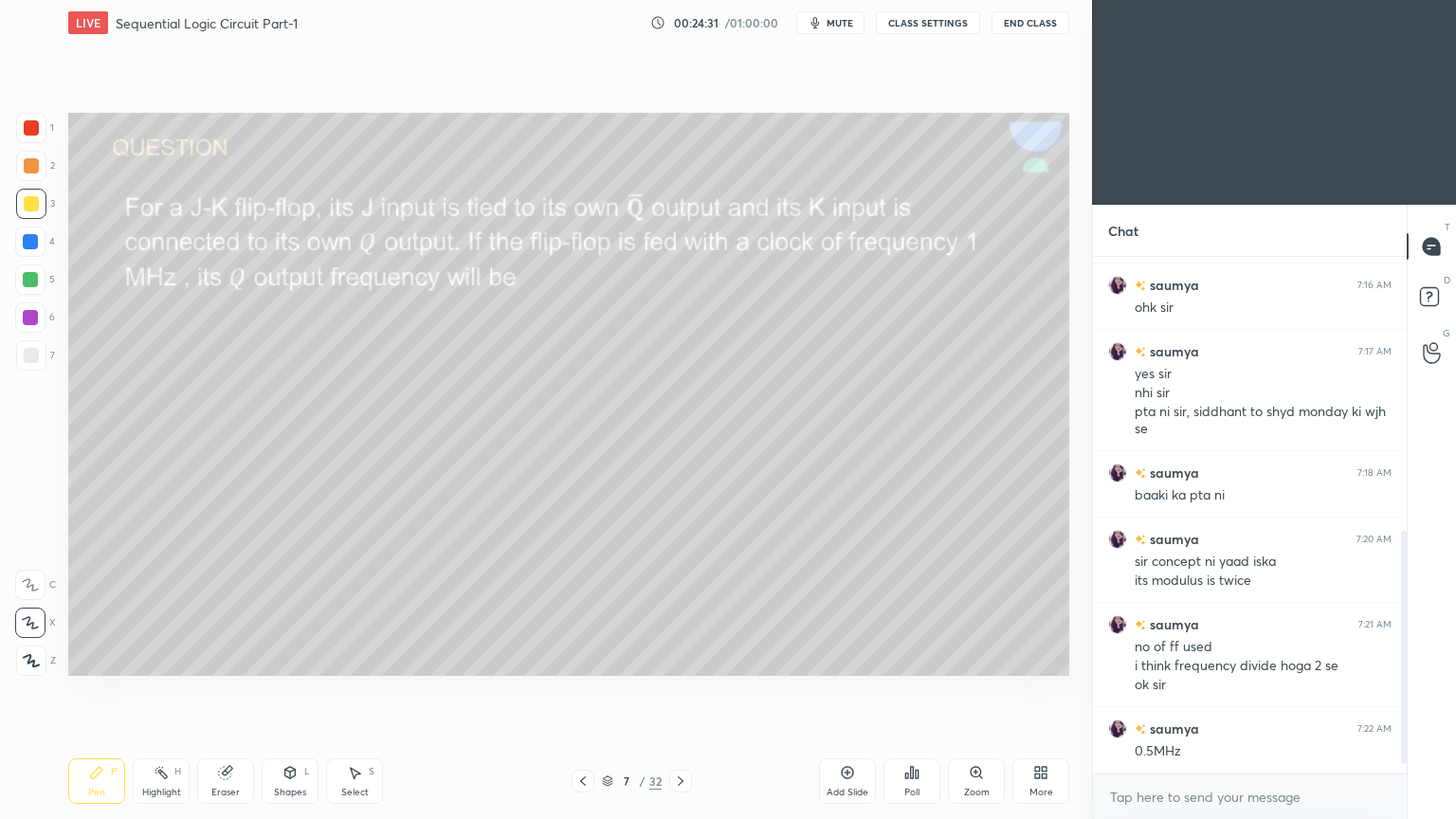 scroll, scrollTop: 648, scrollLeft: 0, axis: vertical 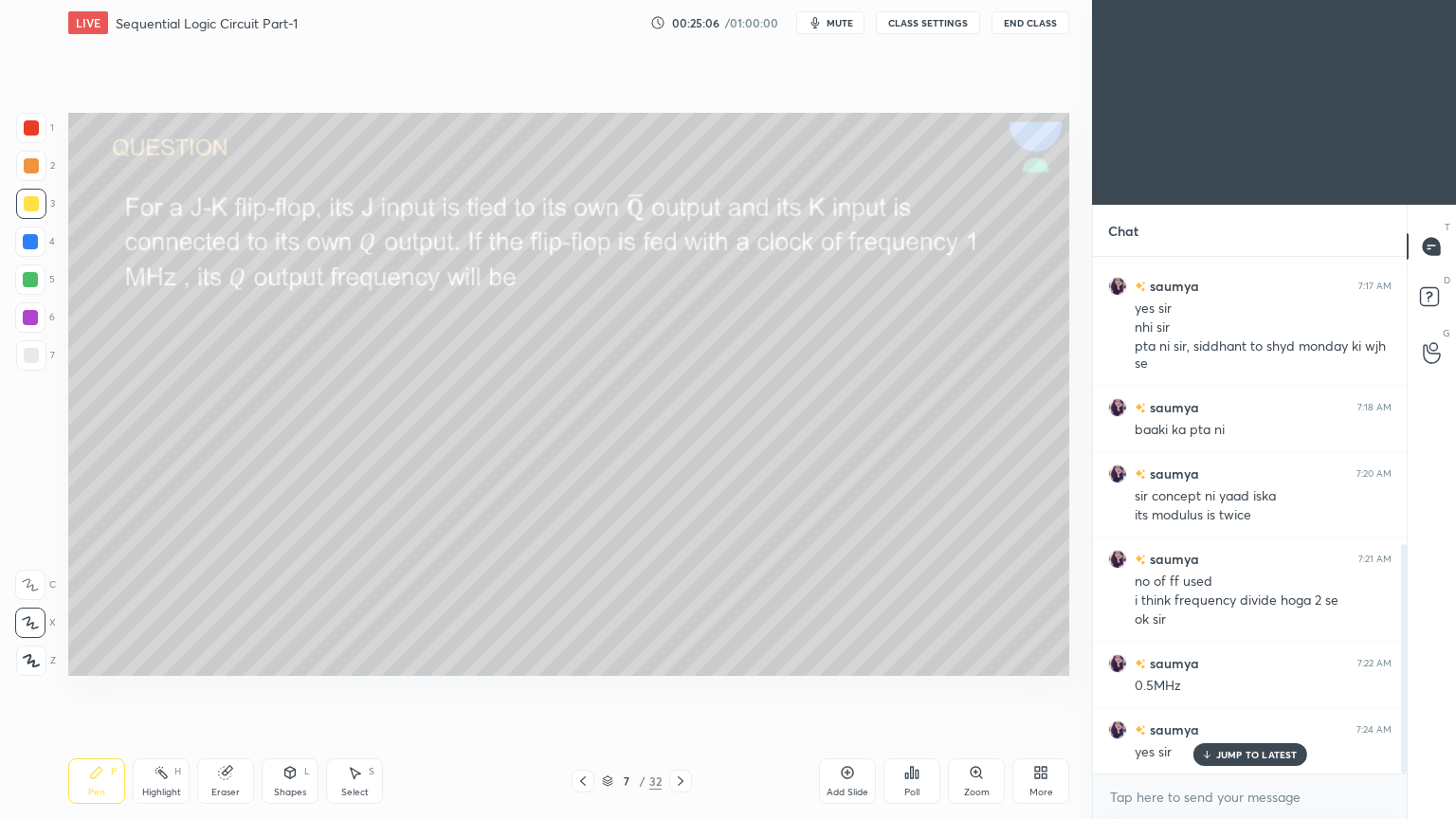 click at bounding box center [31, 166] 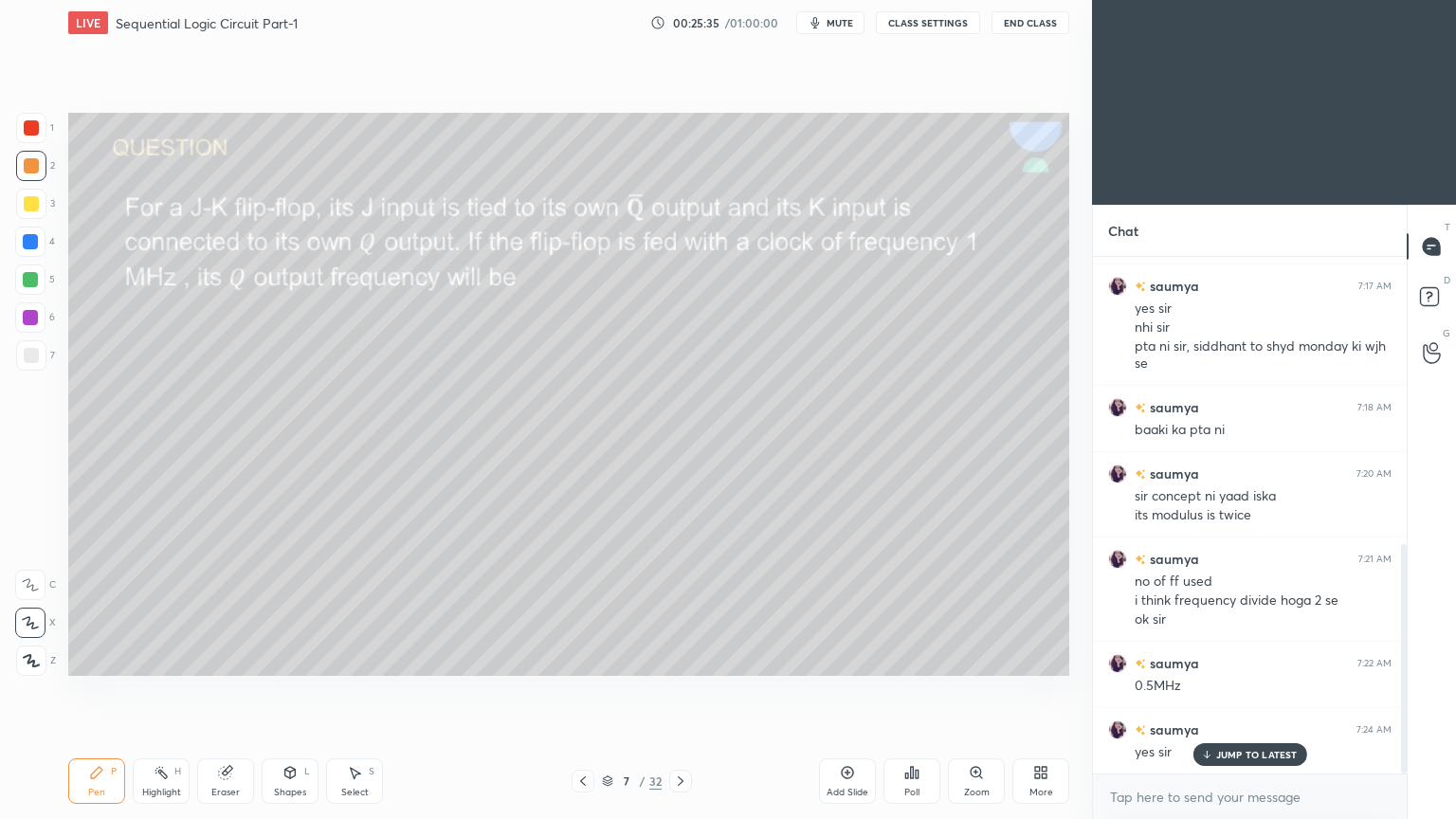 click on "Eraser" at bounding box center [226, 781] 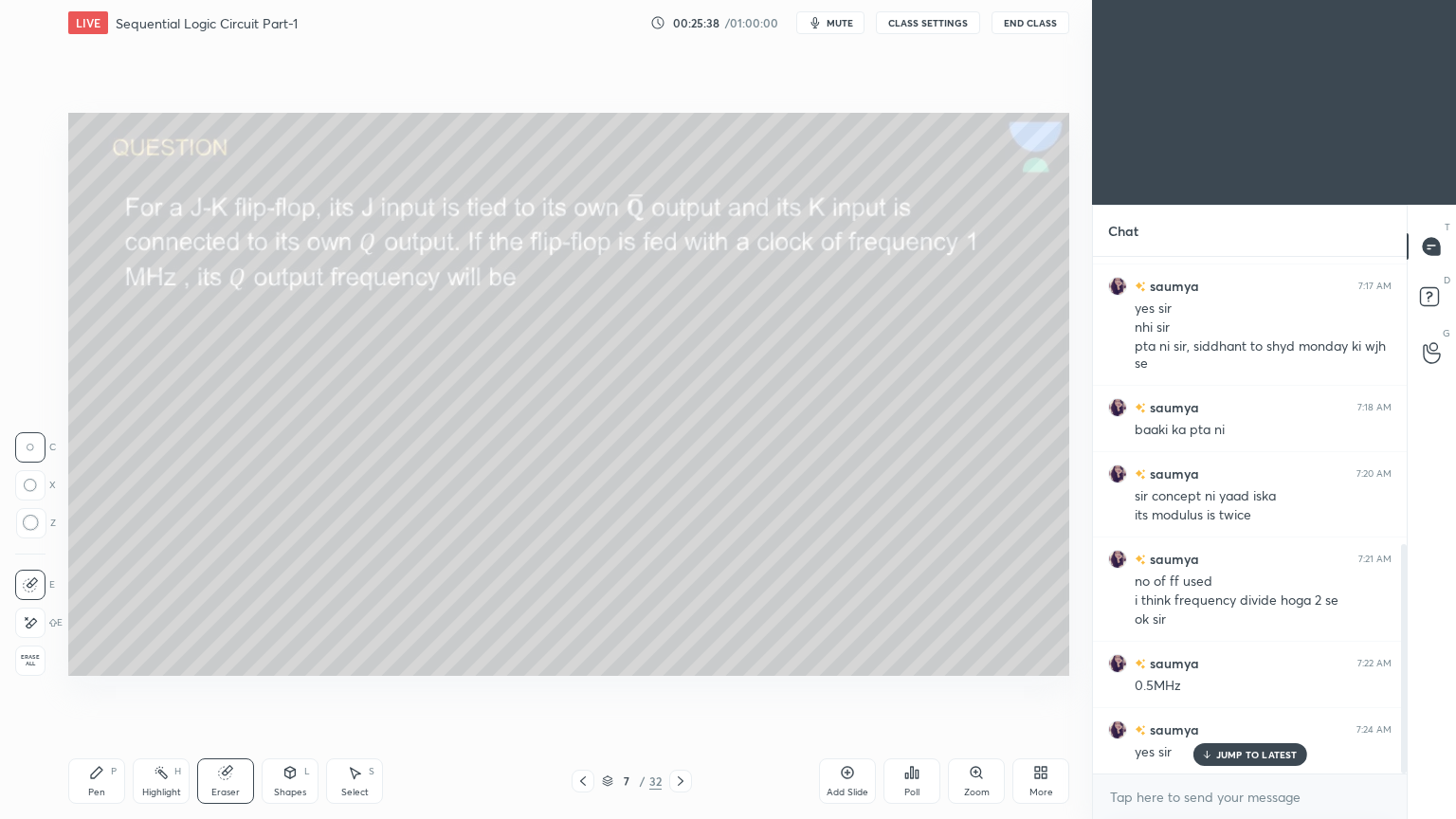 click on "Pen P" at bounding box center (97, 781) 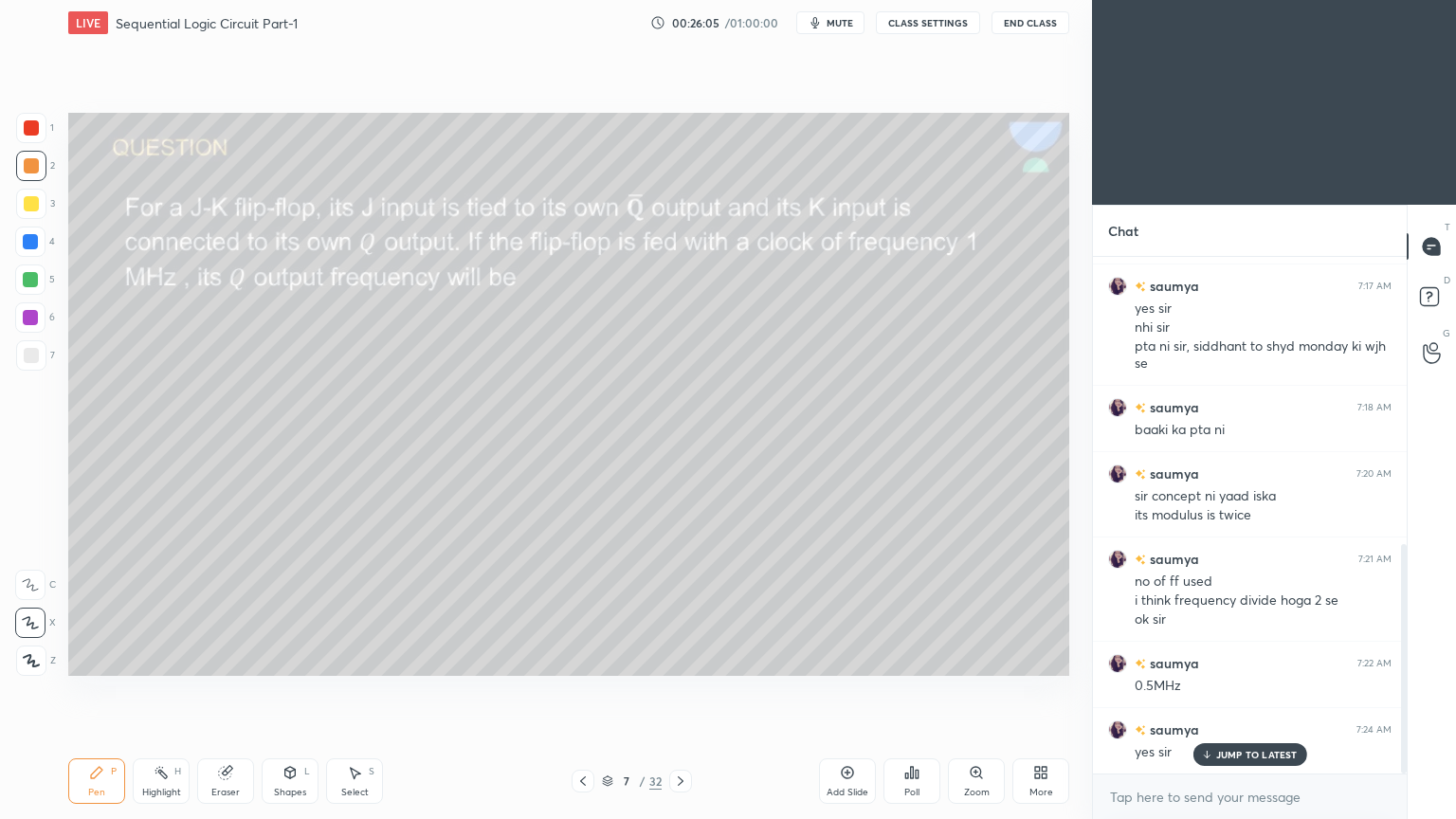 click 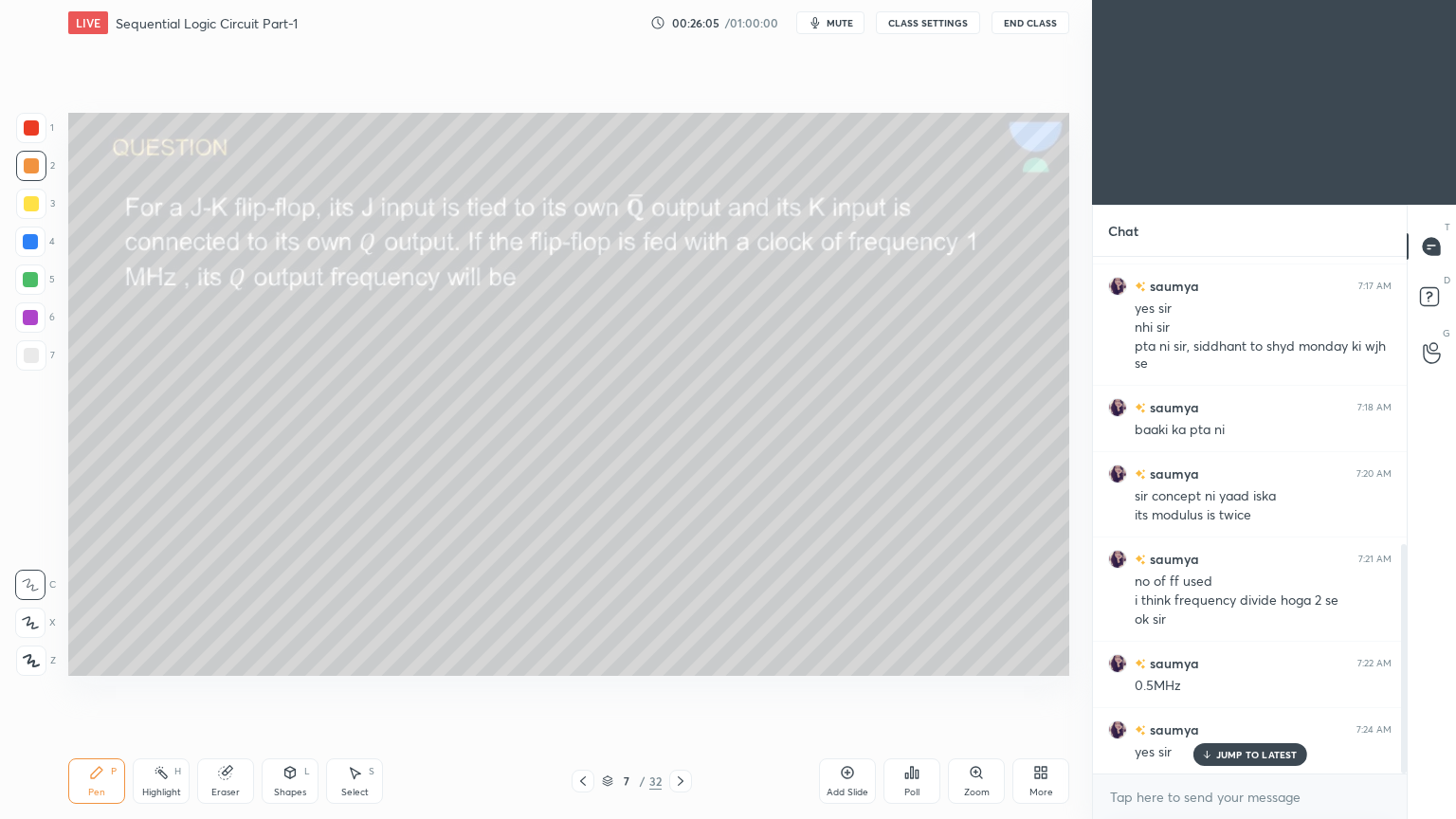 click 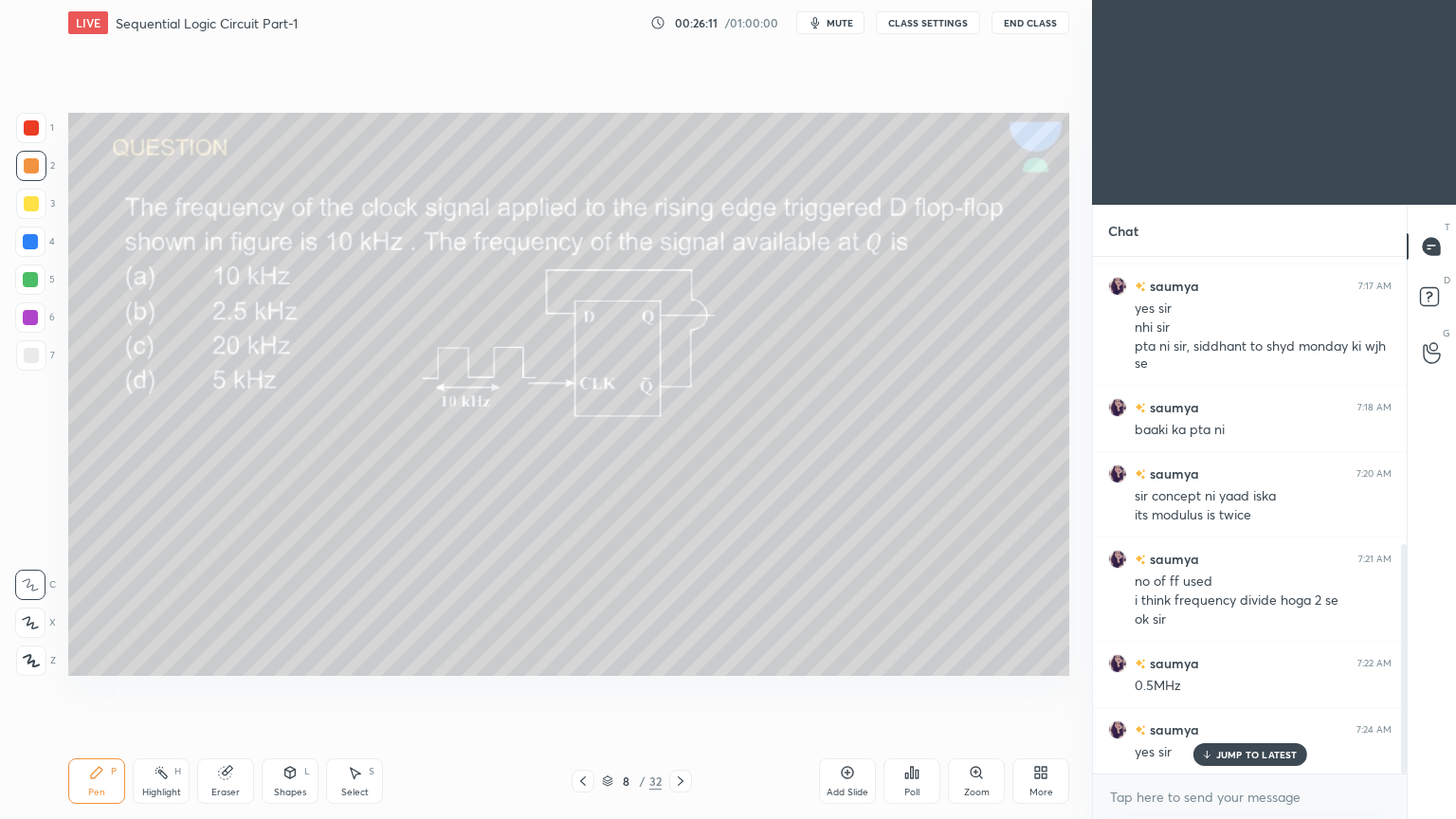 click on "Add Slide" at bounding box center [847, 781] 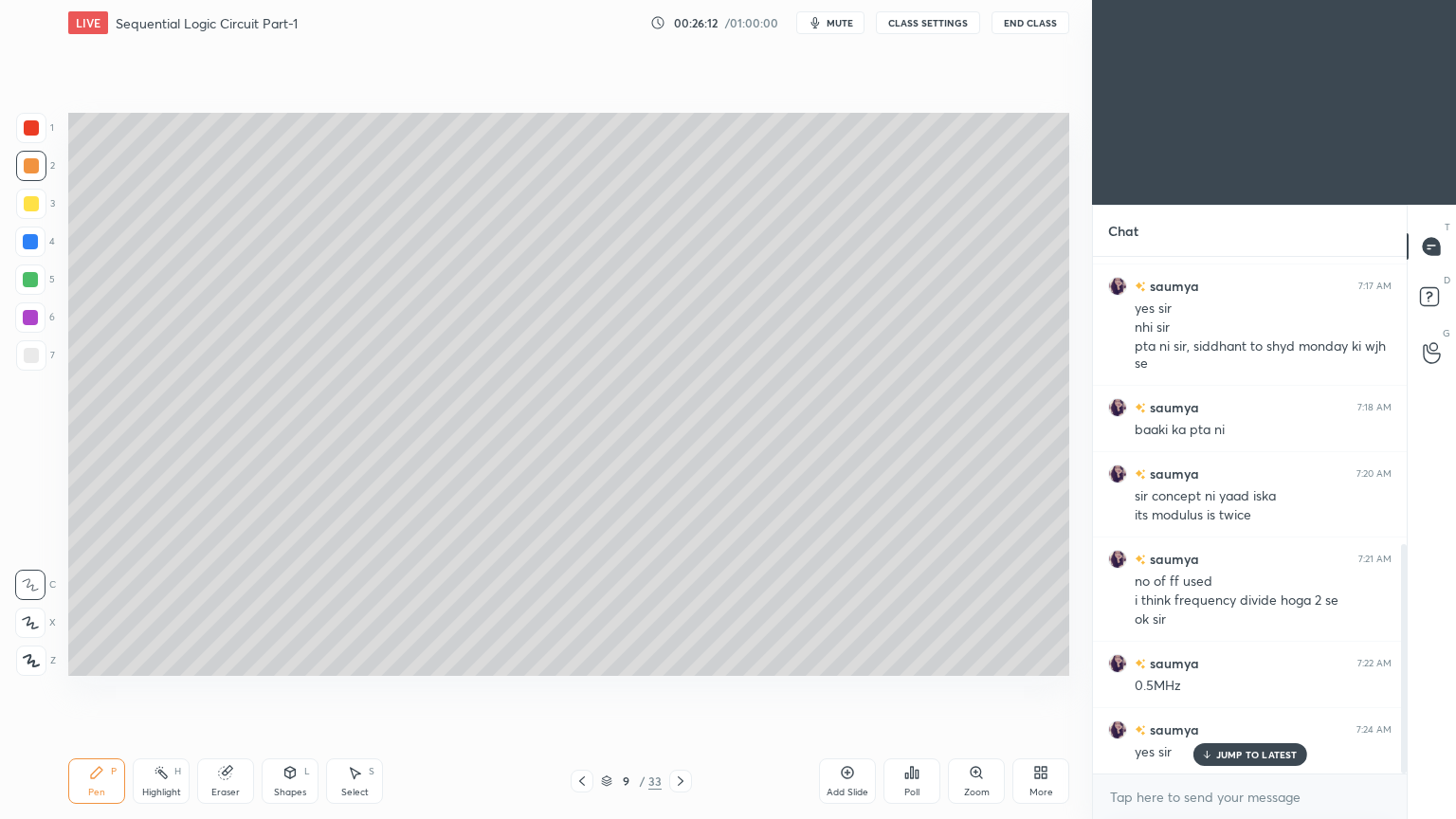 click 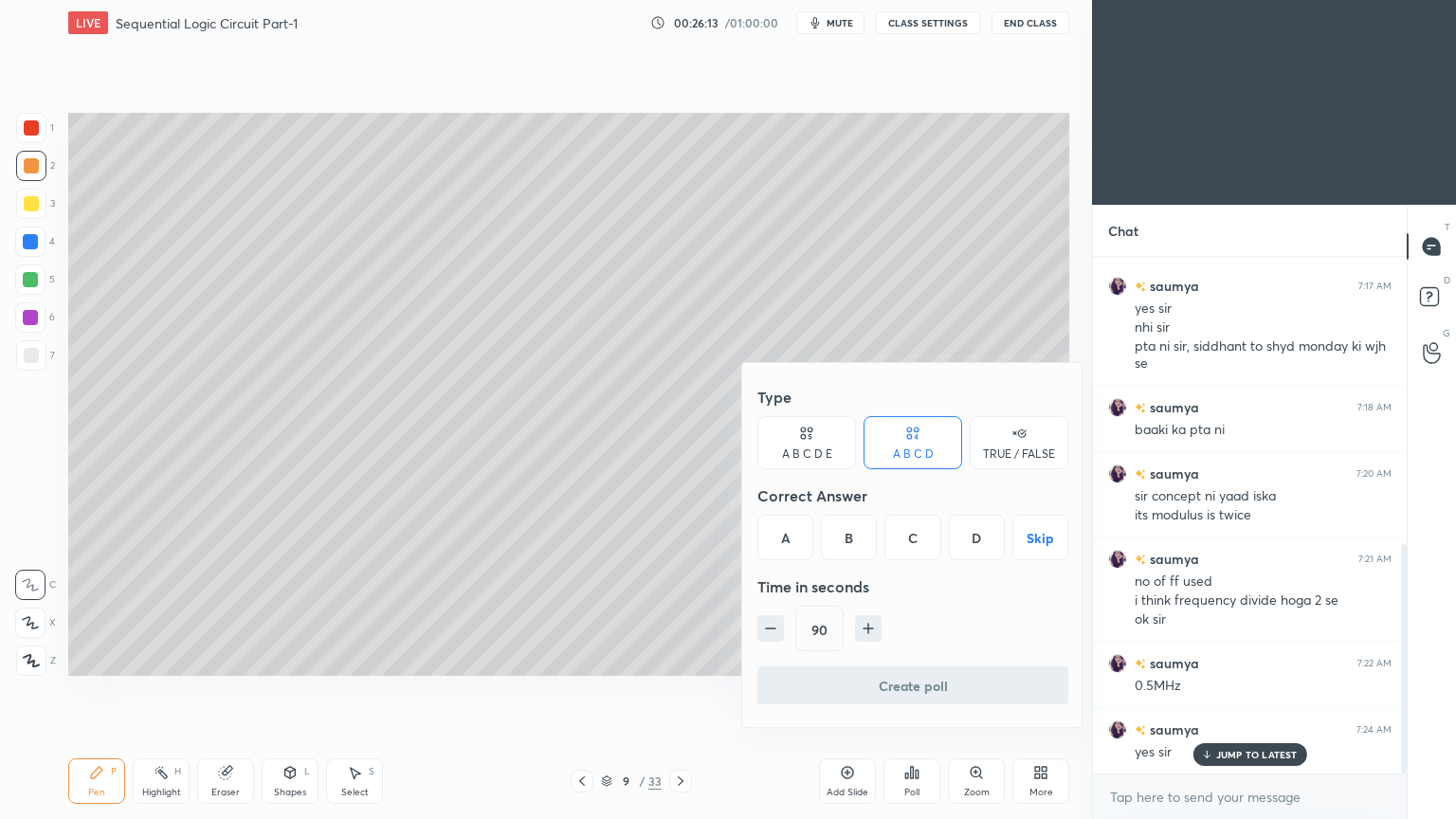 click at bounding box center [728, 410] 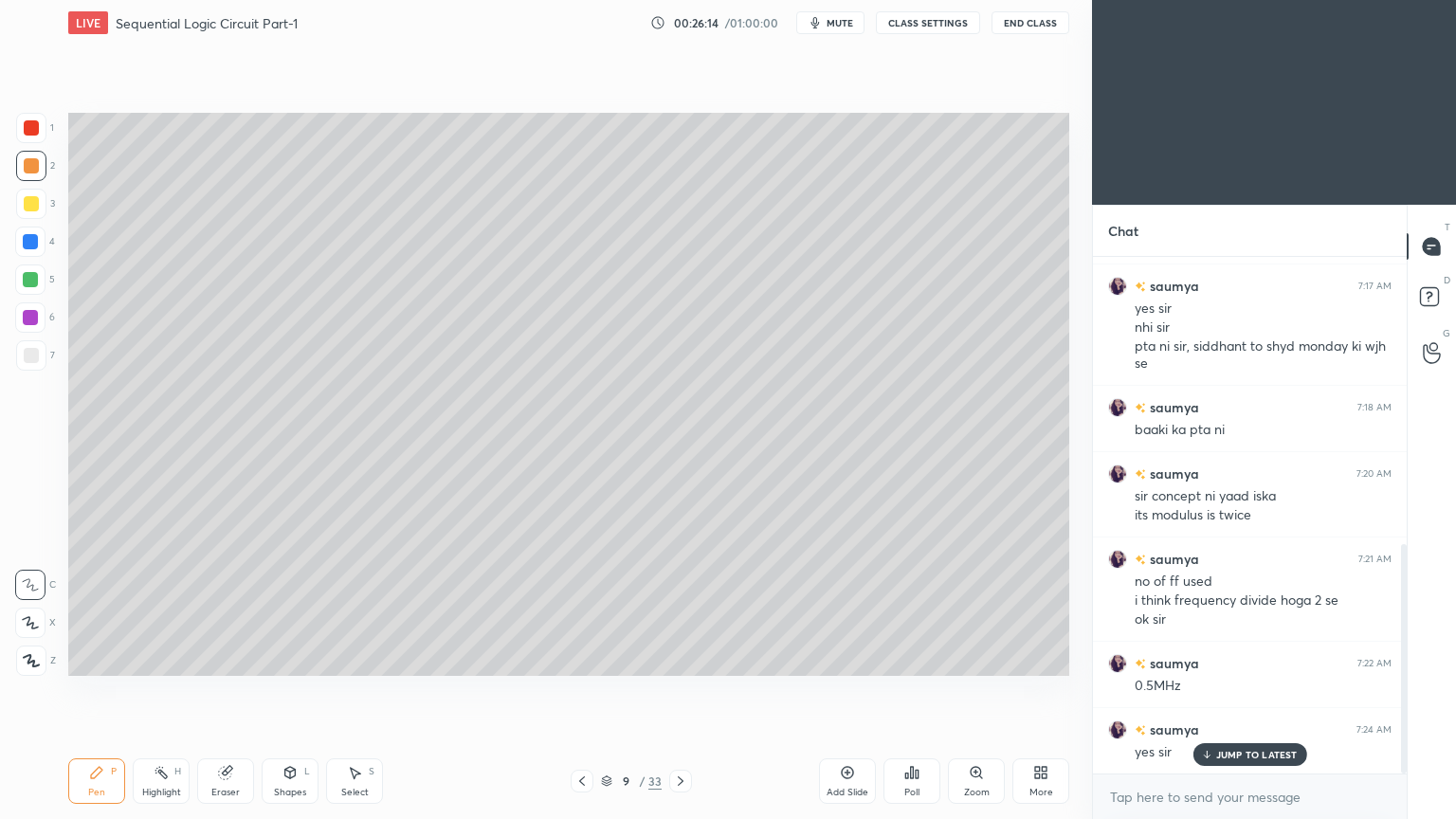 click 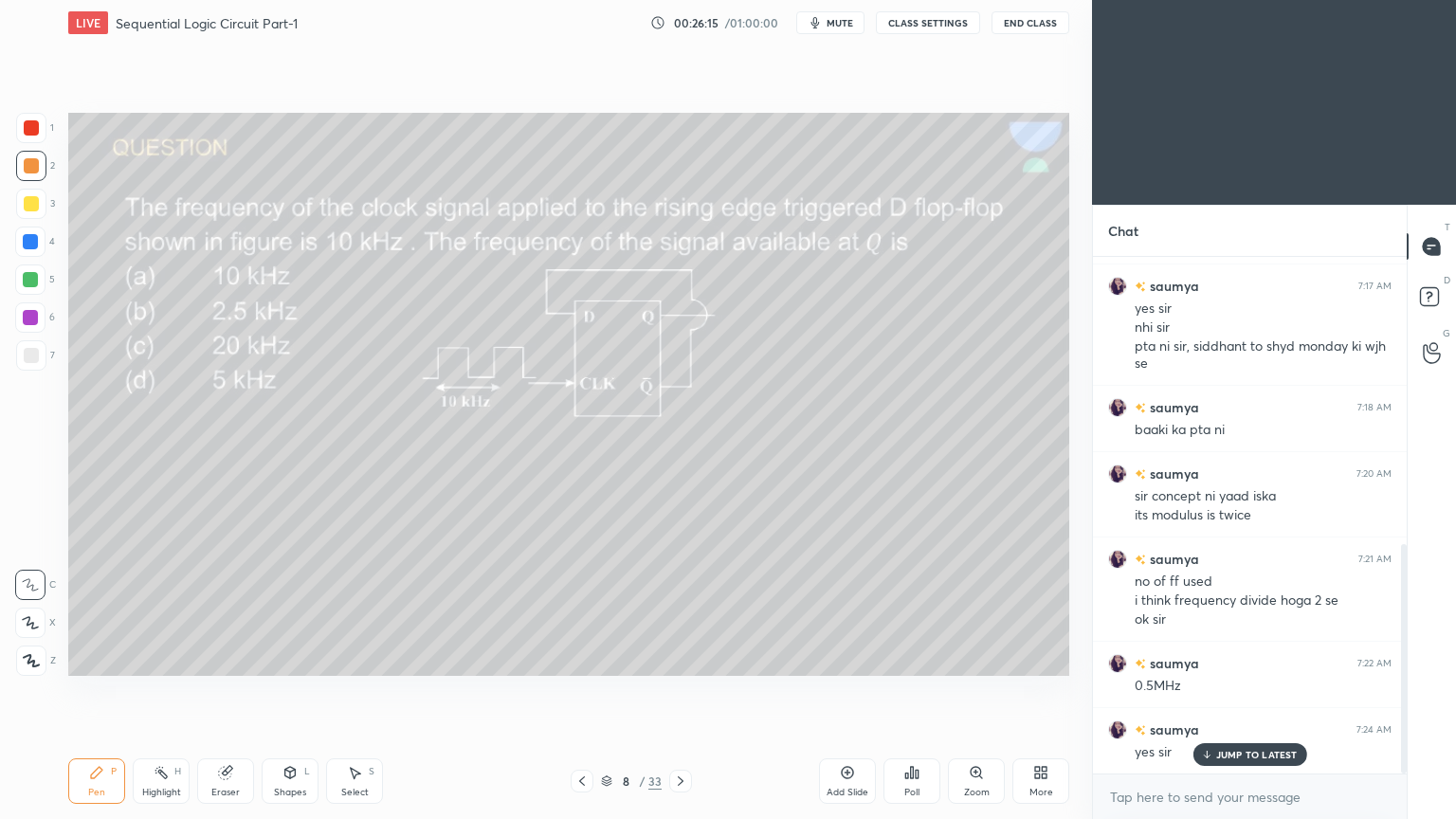 click on "Poll" at bounding box center (912, 781) 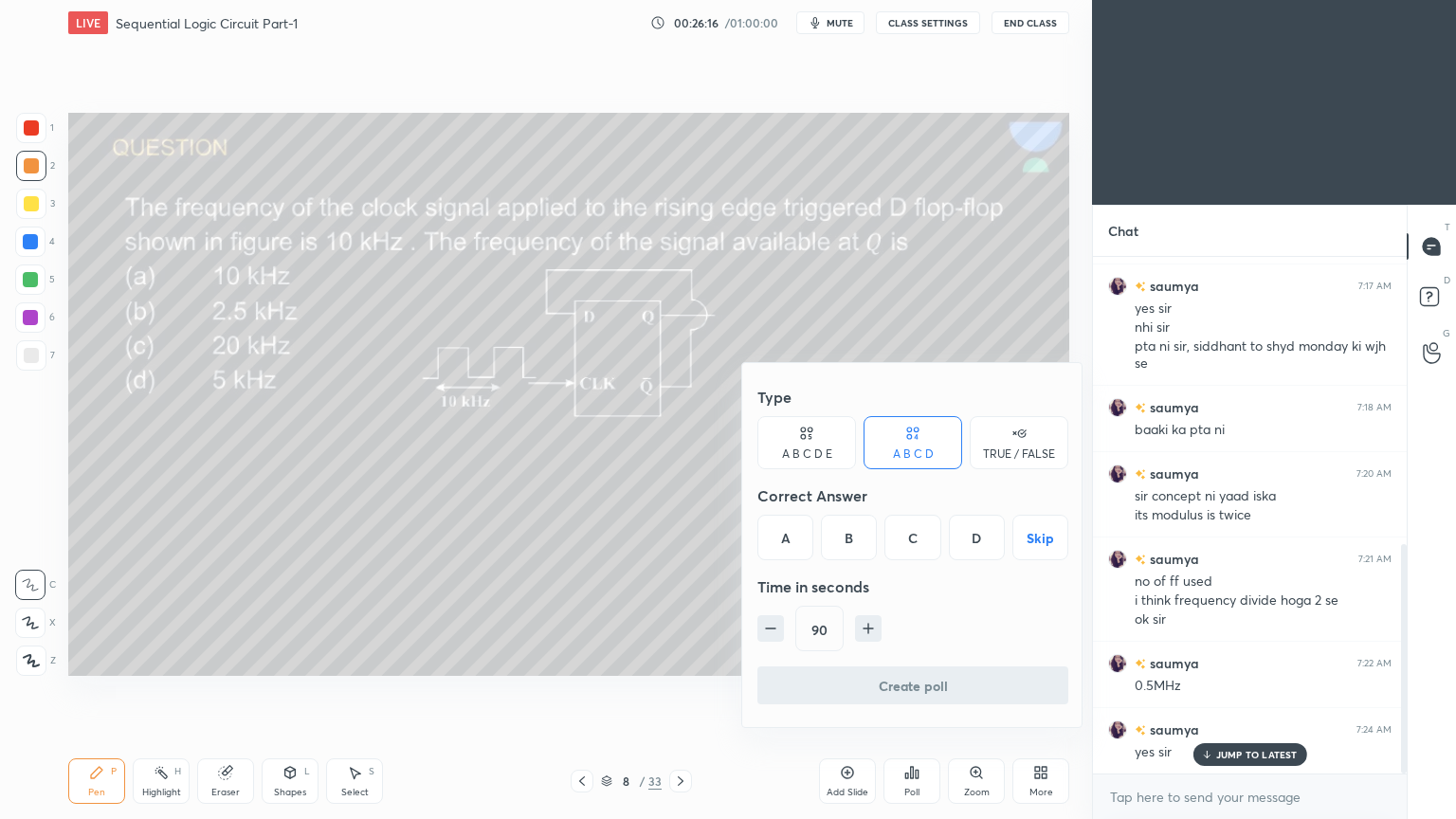 click on "D" at bounding box center (976, 537) 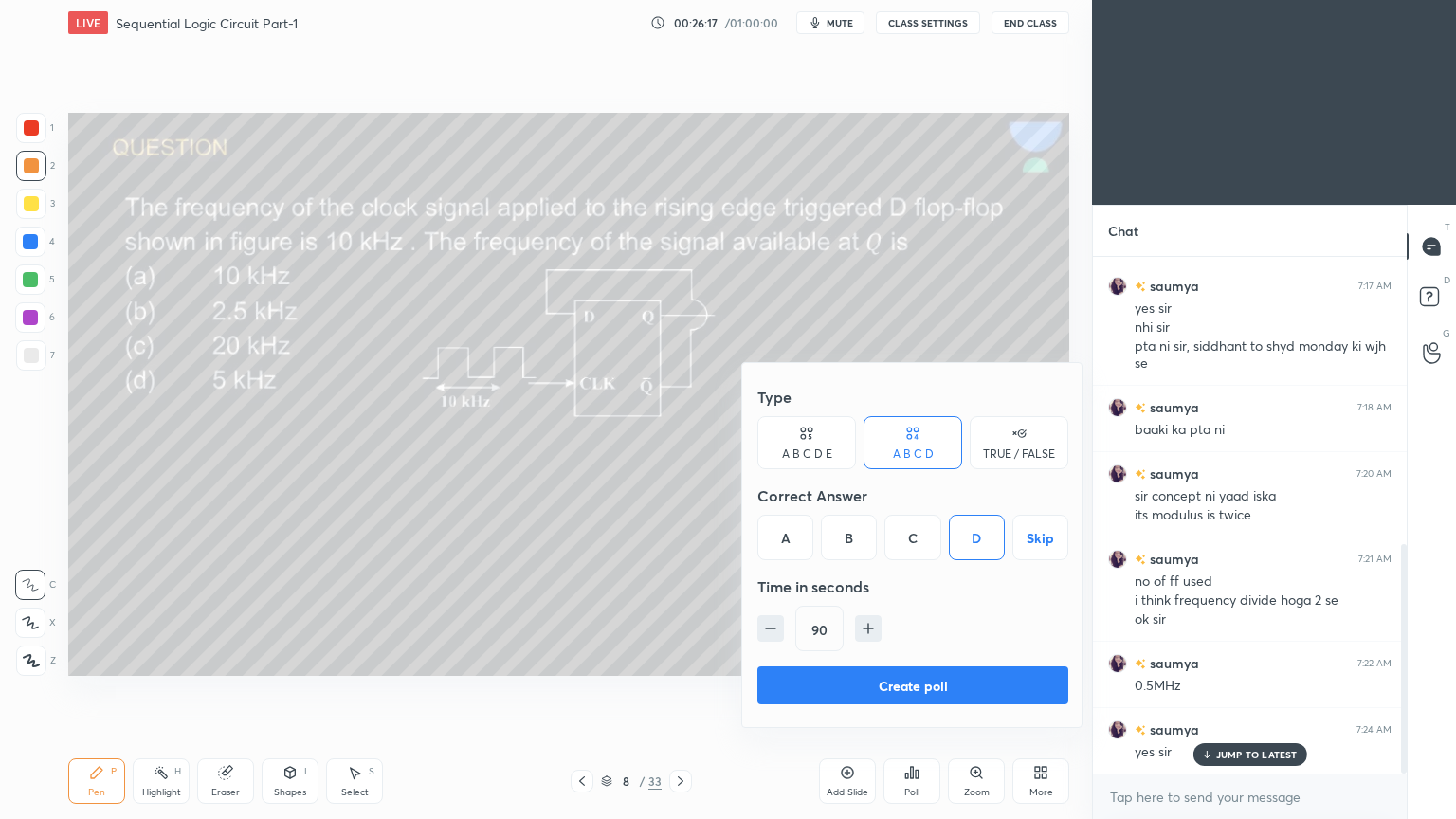 click 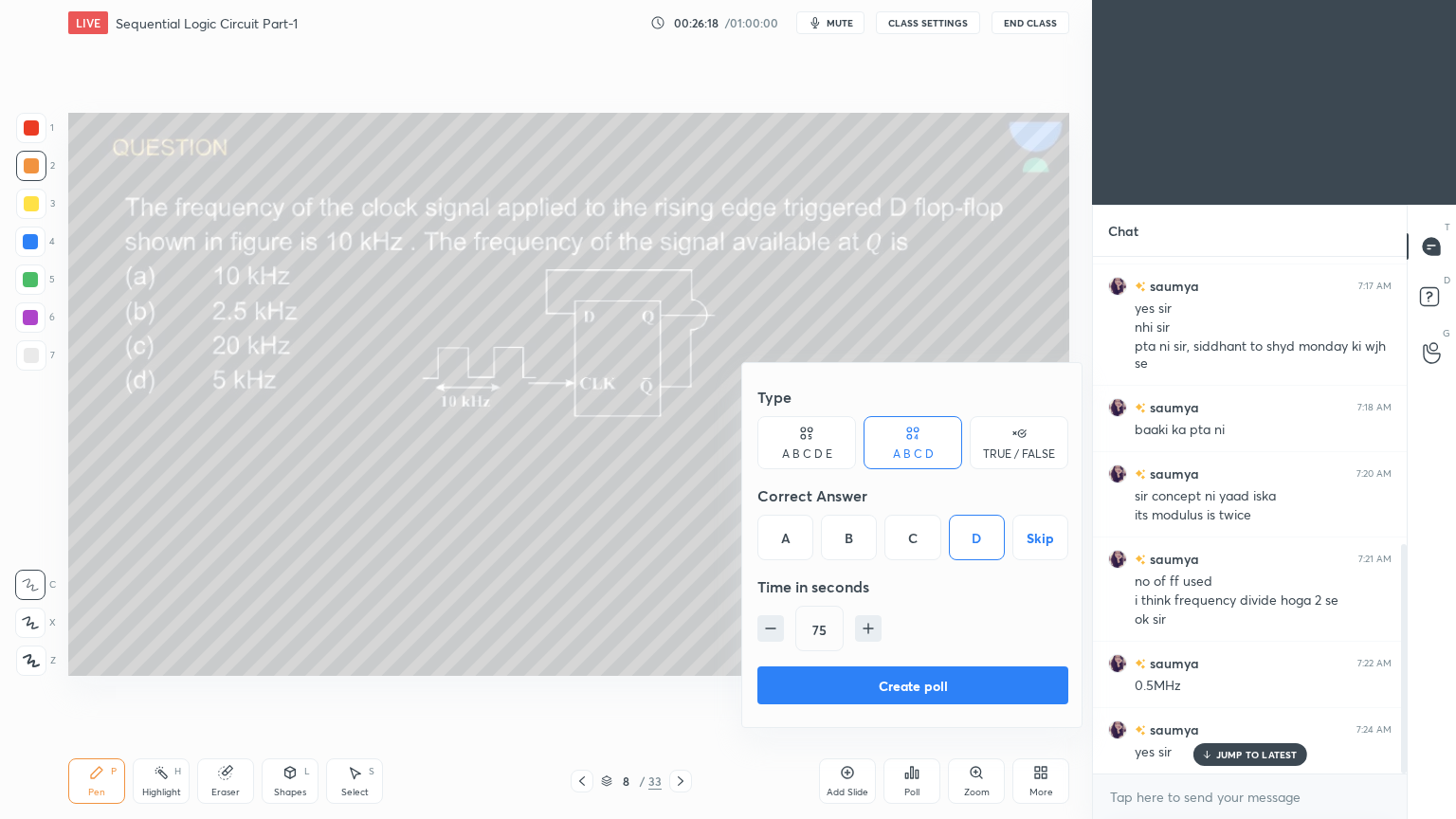click on "Create poll" at bounding box center [913, 685] 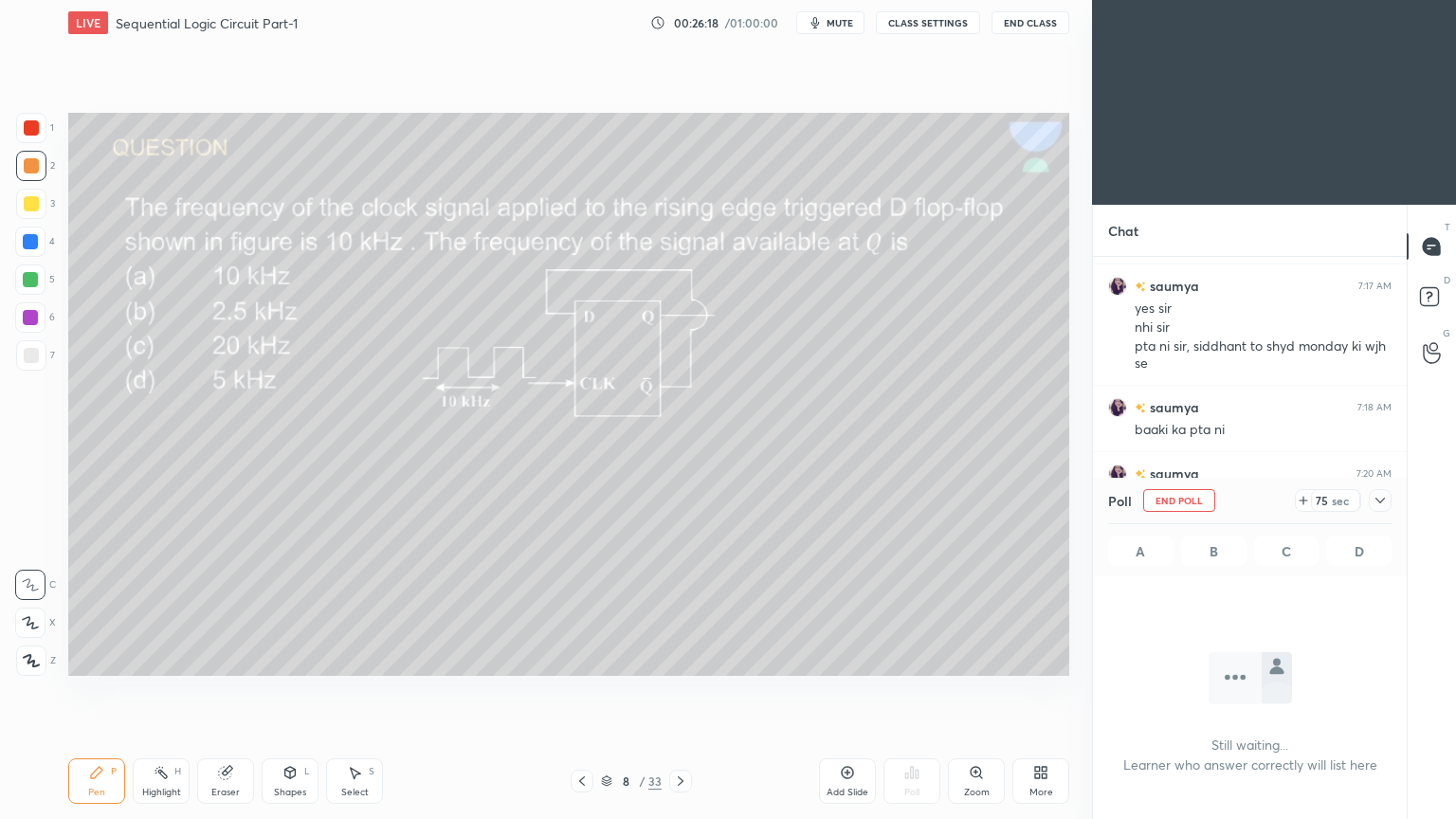 scroll, scrollTop: 463, scrollLeft: 308, axis: both 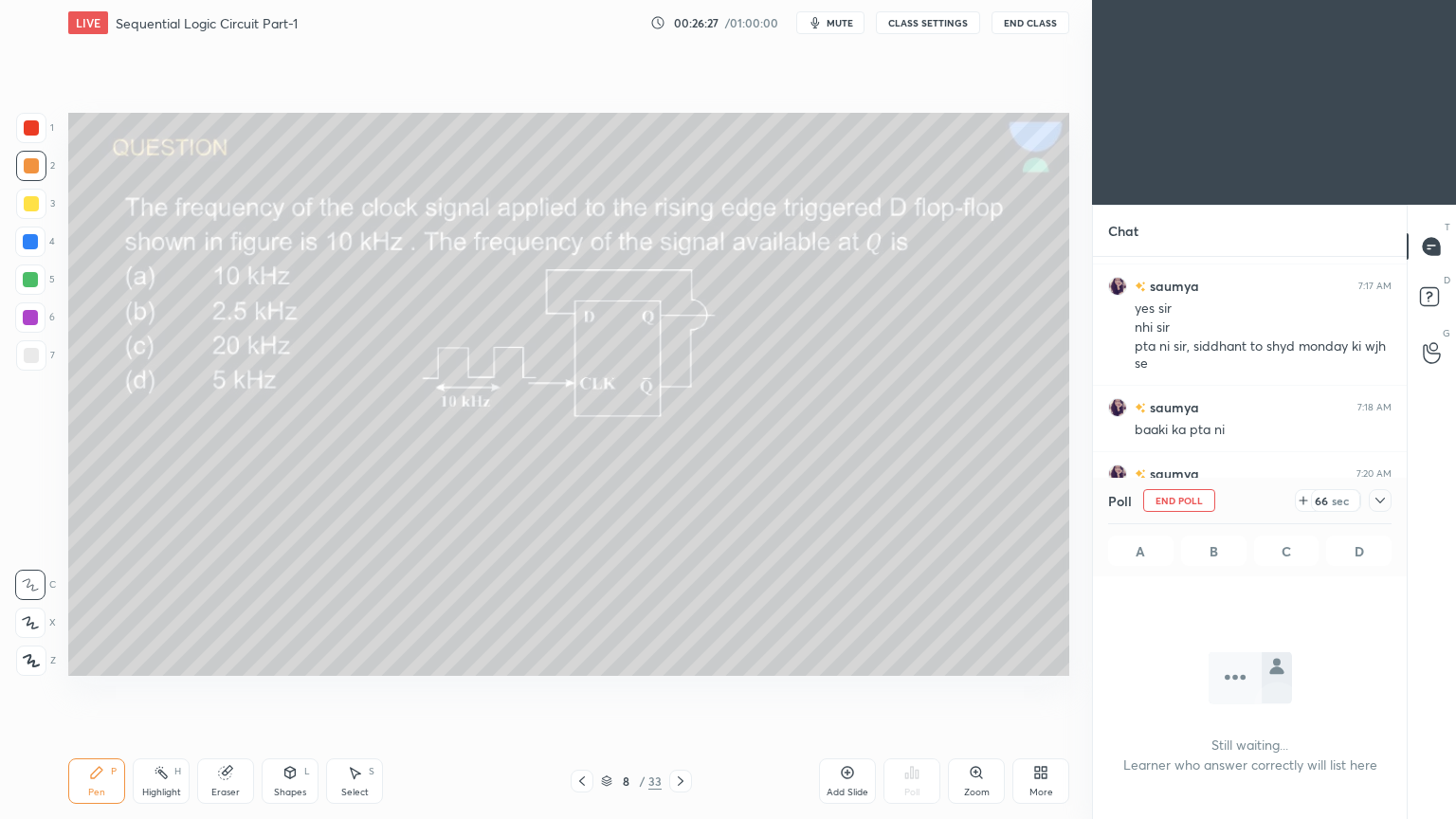 click at bounding box center [1380, 500] 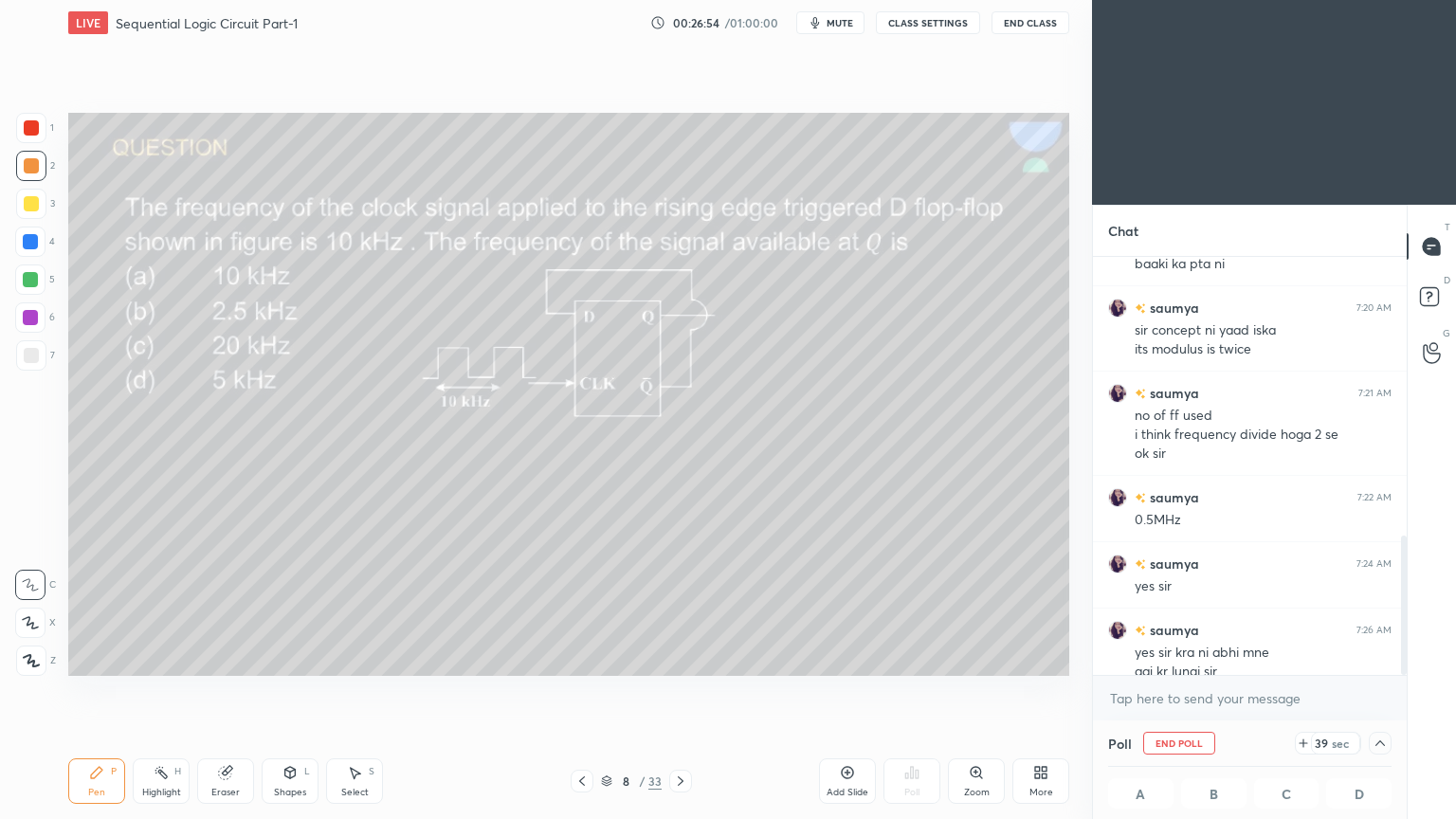 scroll, scrollTop: 833, scrollLeft: 0, axis: vertical 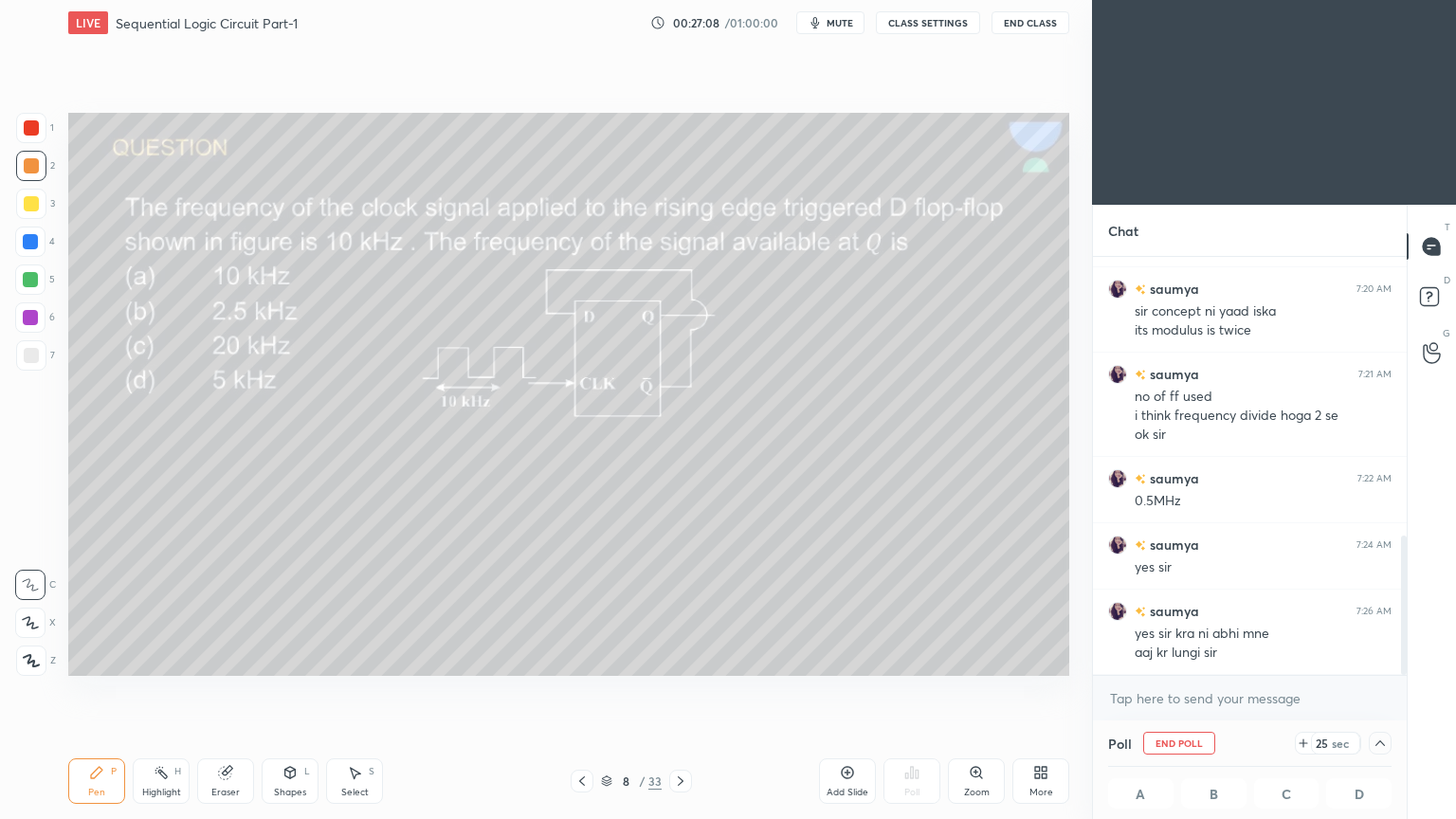 click at bounding box center [30, 280] 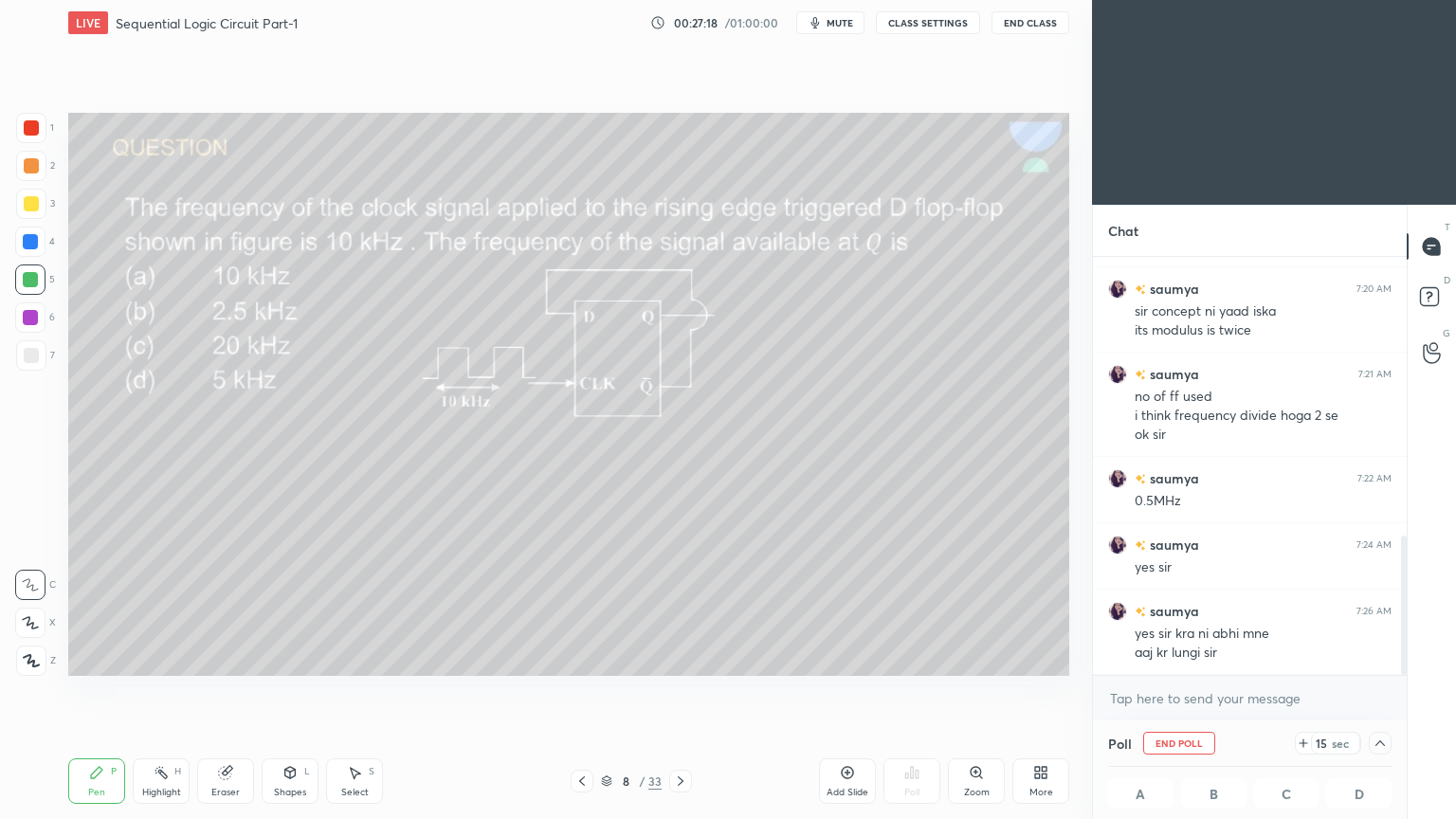 scroll, scrollTop: 0, scrollLeft: 6, axis: horizontal 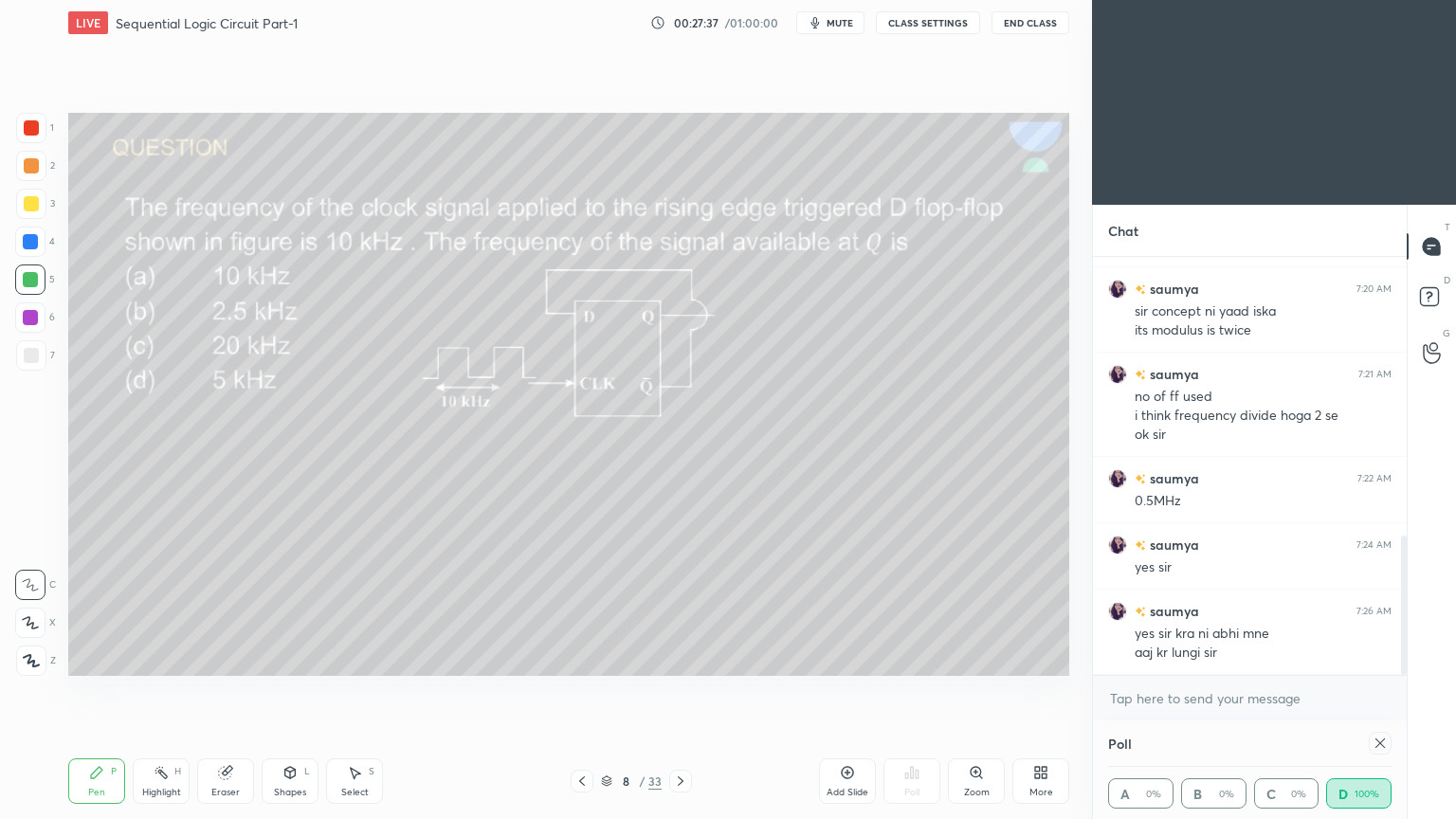 click at bounding box center [1380, 743] 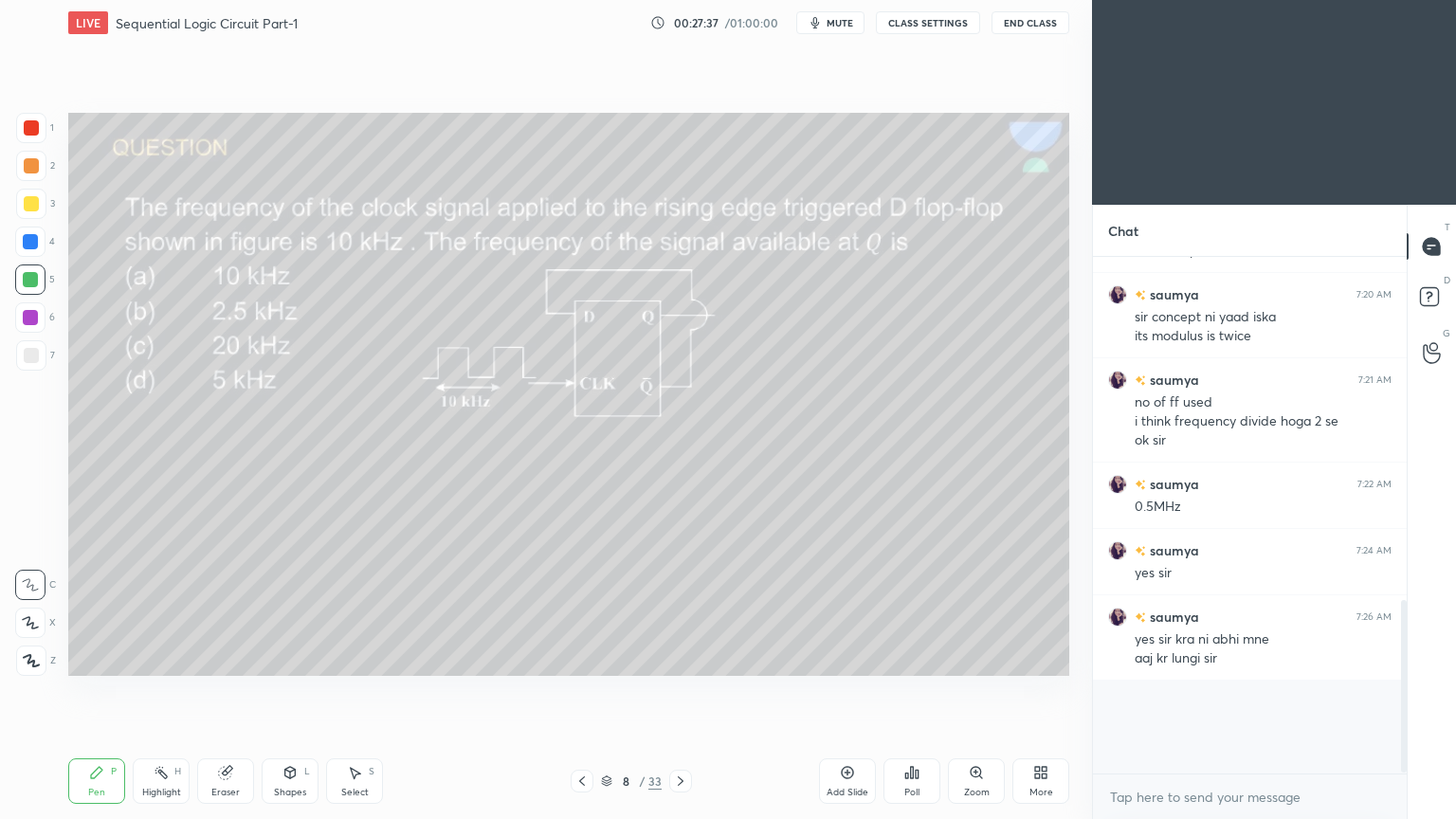 scroll, scrollTop: 452, scrollLeft: 308, axis: both 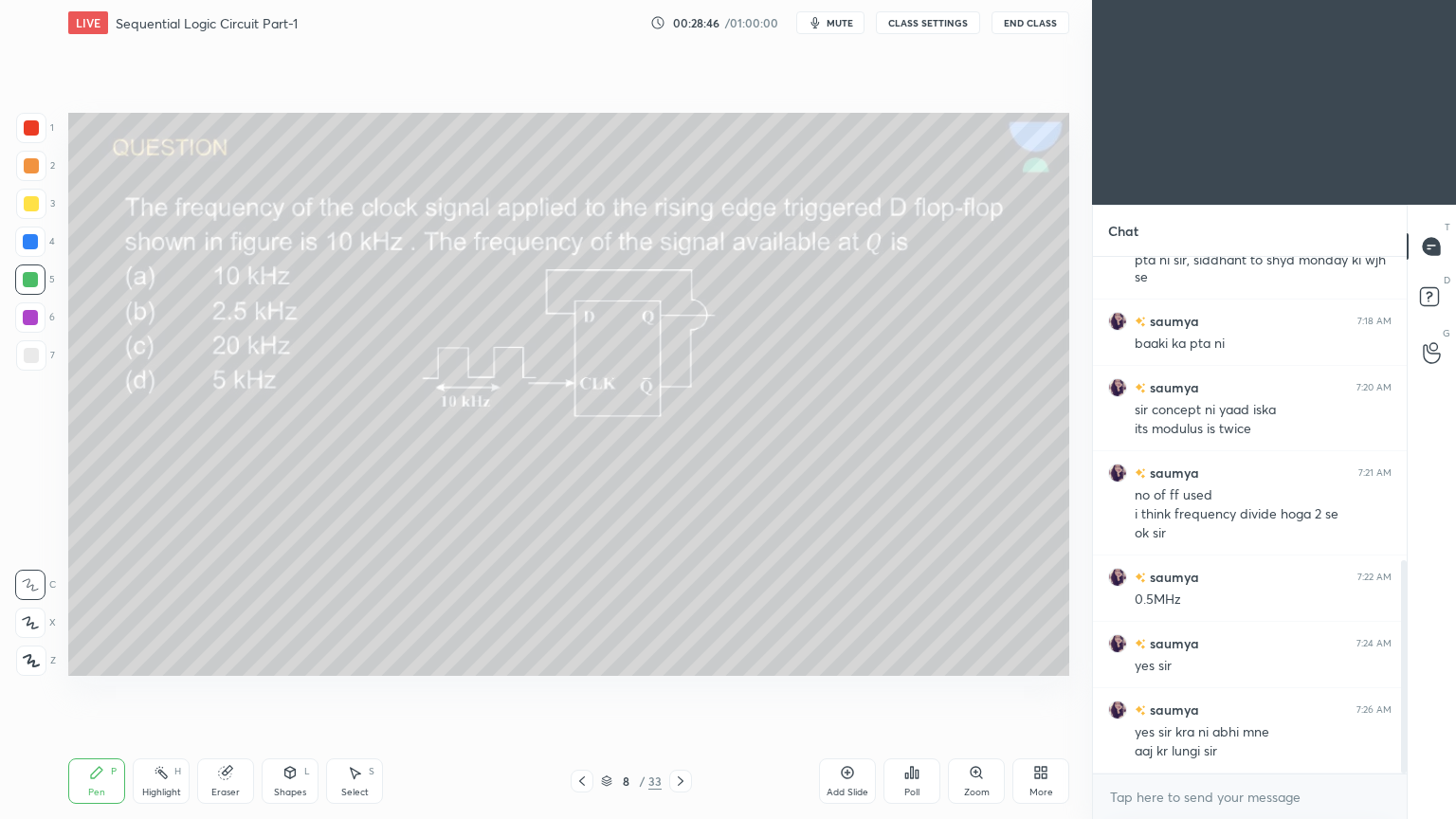 click on "1 2 3 4 5 6 7 C X Z C X Z E E Erase all   H H" at bounding box center (30, 394) 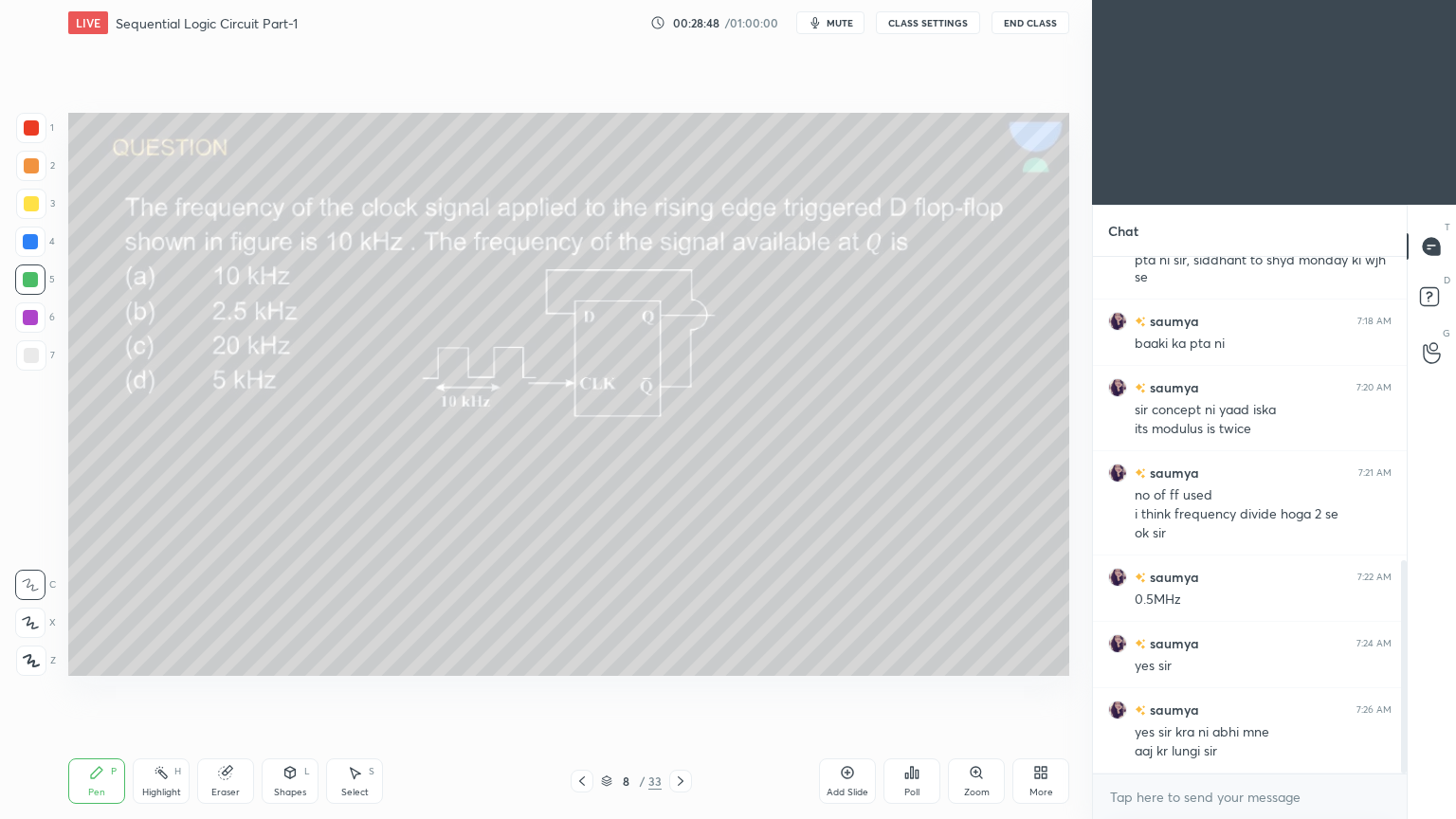 click 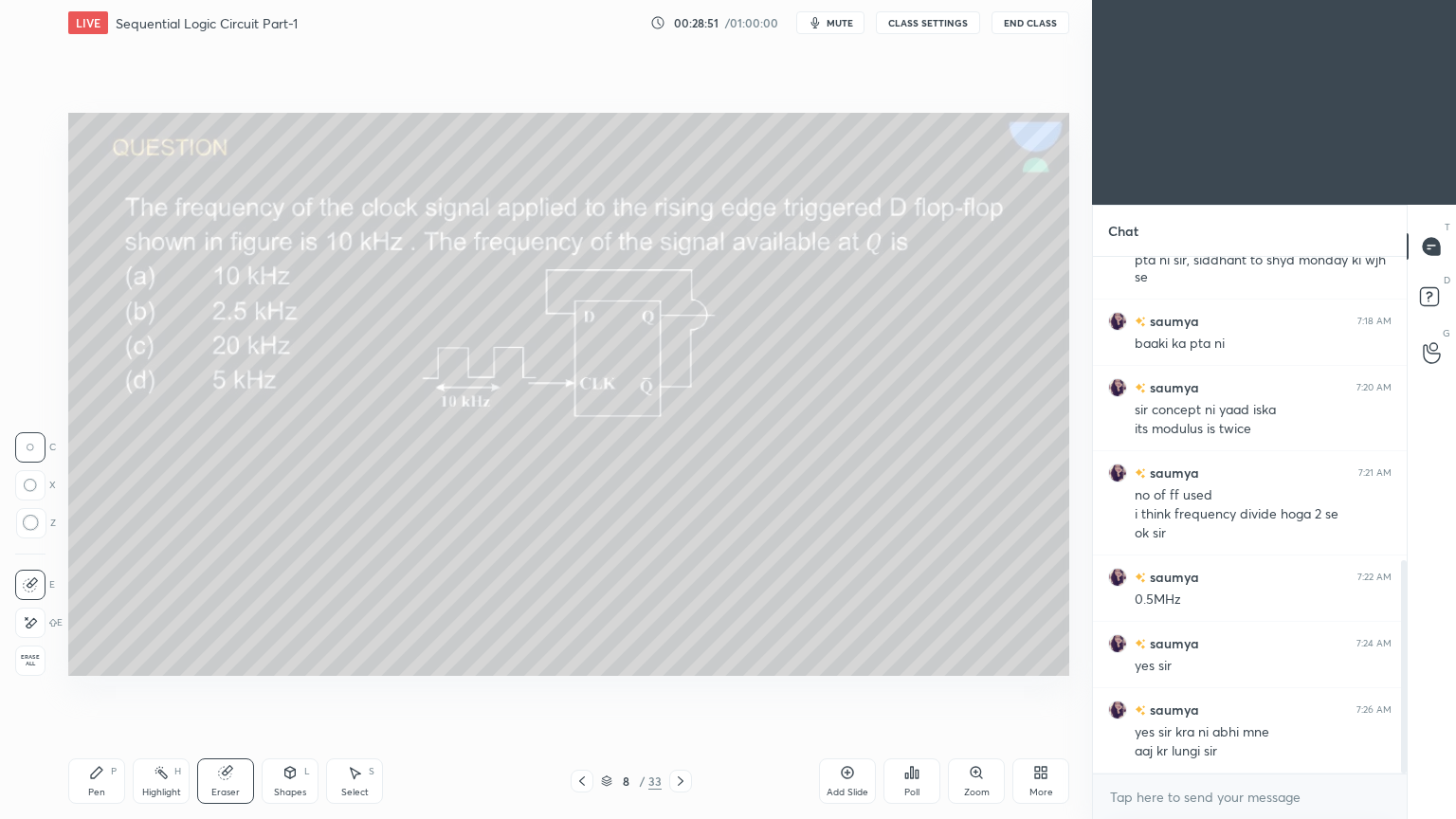 click on "Pen P" at bounding box center [97, 781] 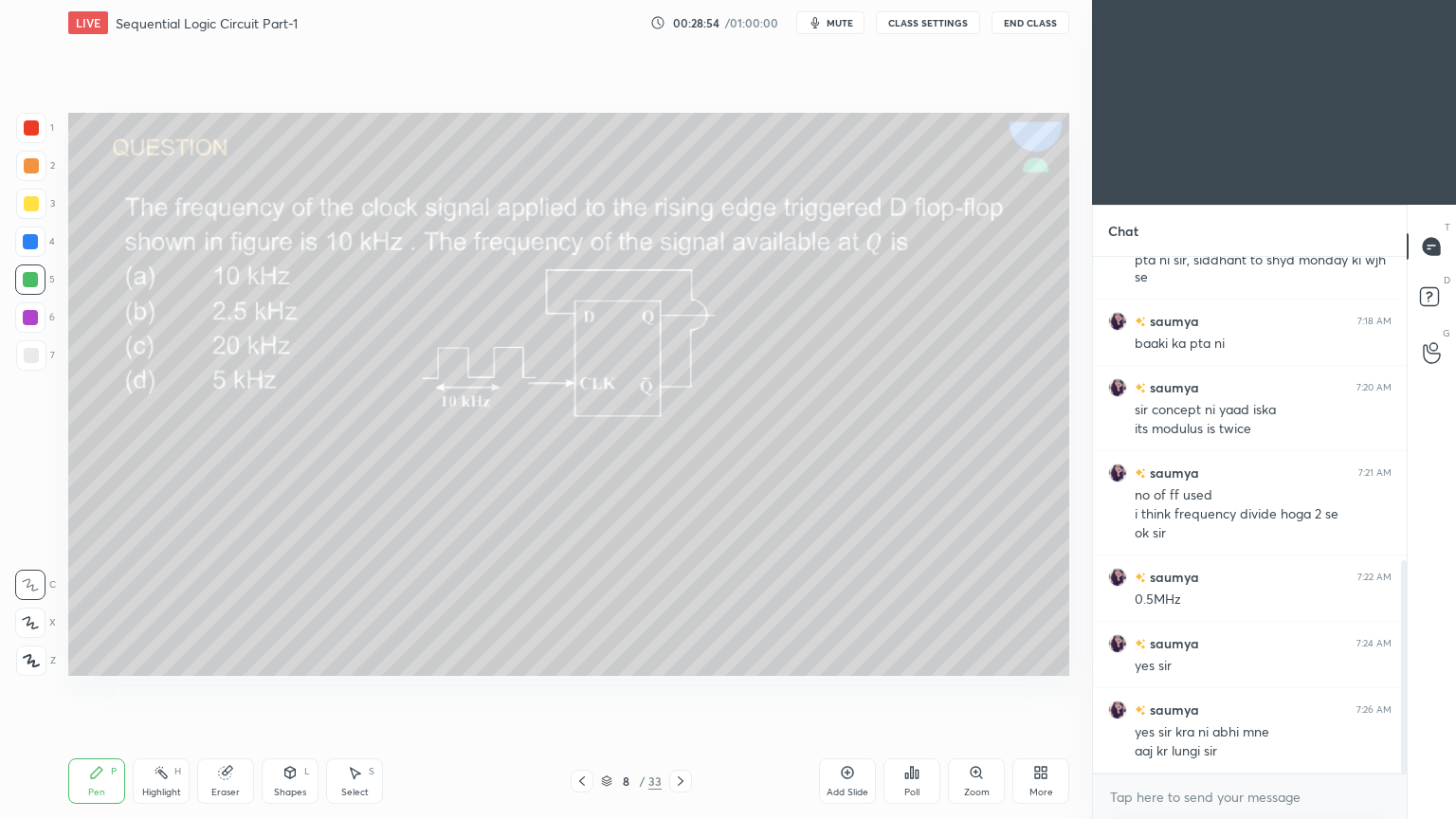 click on "2" at bounding box center (35, 166) 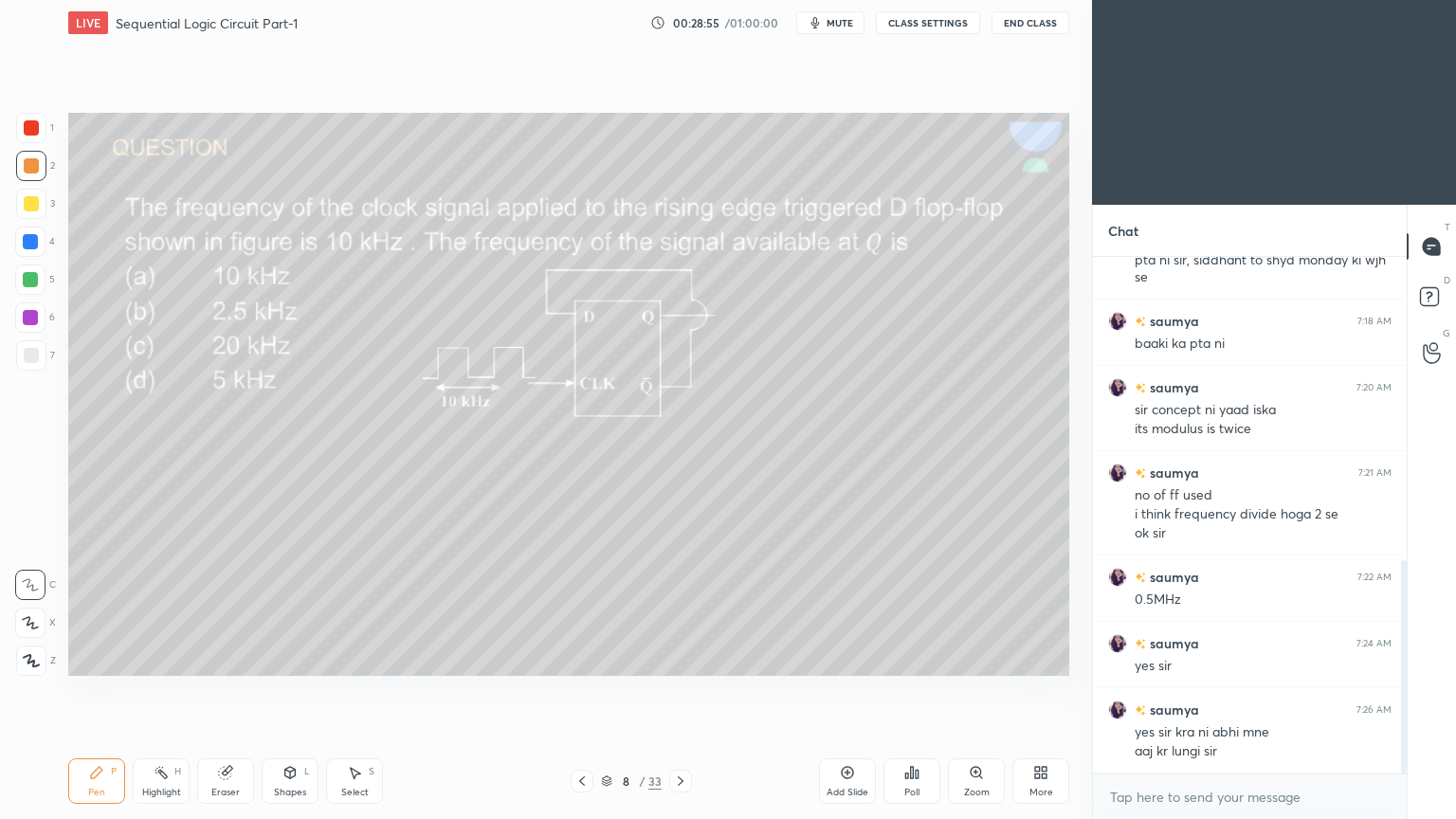 click 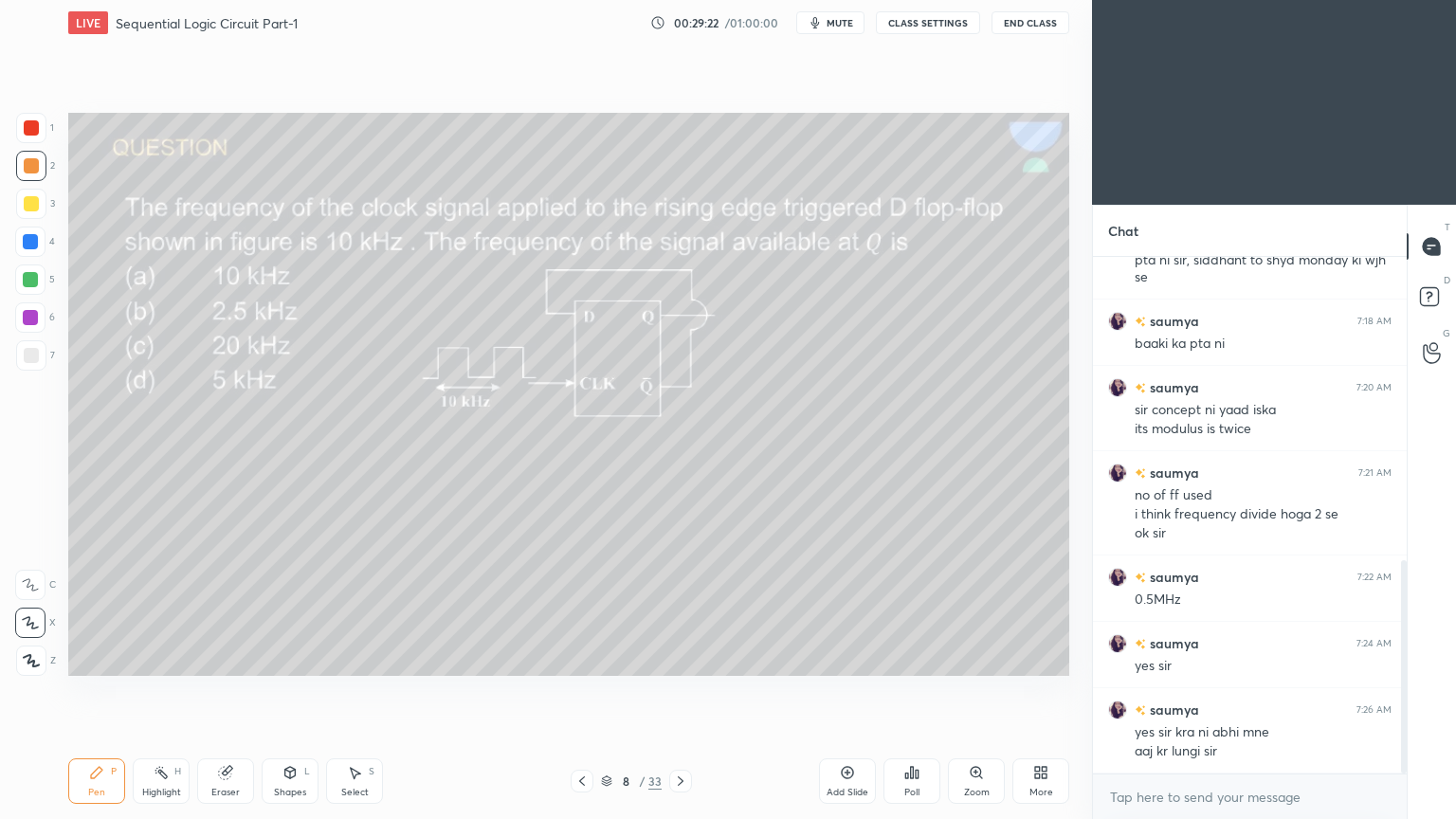 scroll, scrollTop: 800, scrollLeft: 0, axis: vertical 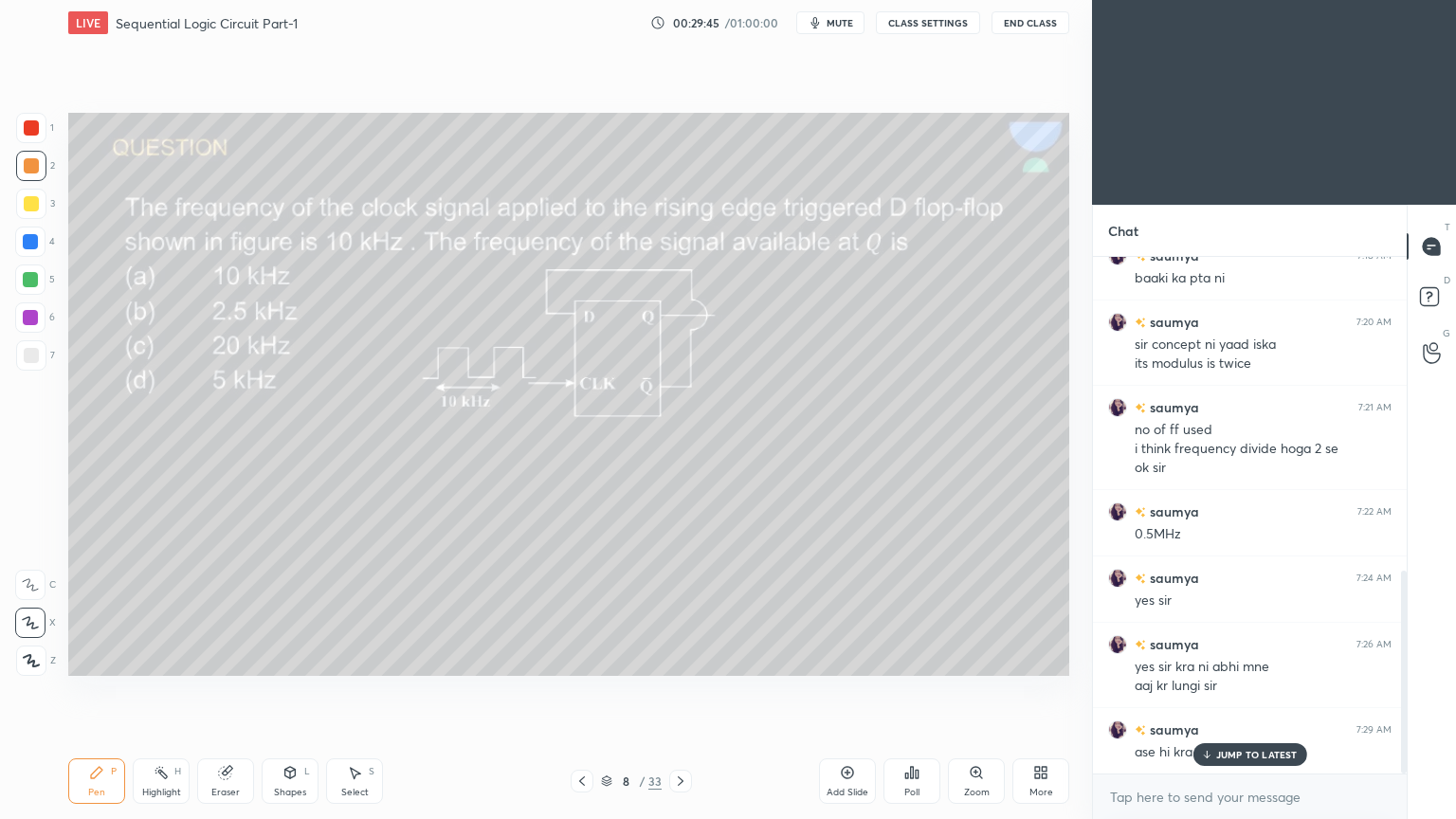 click 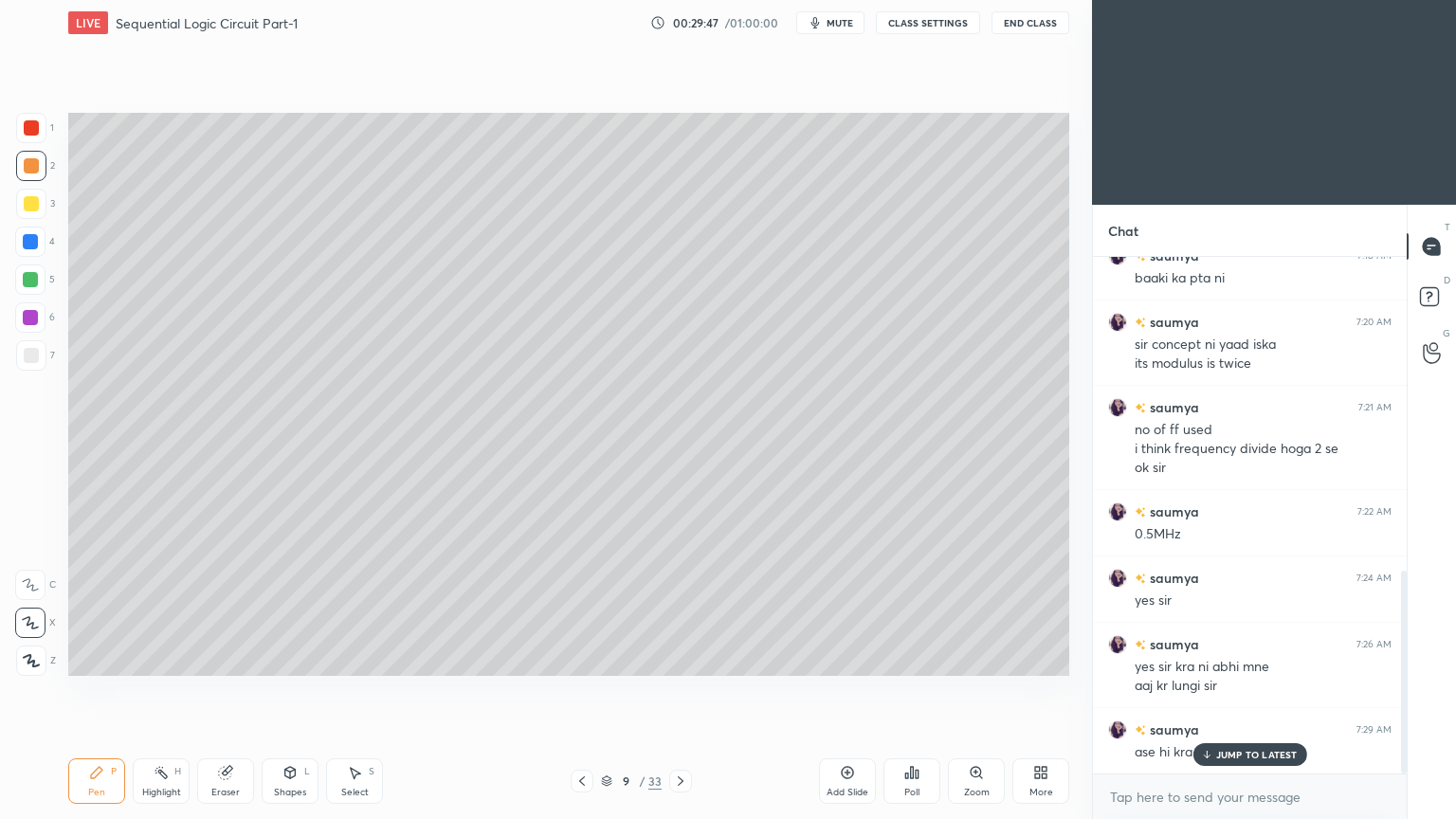 click 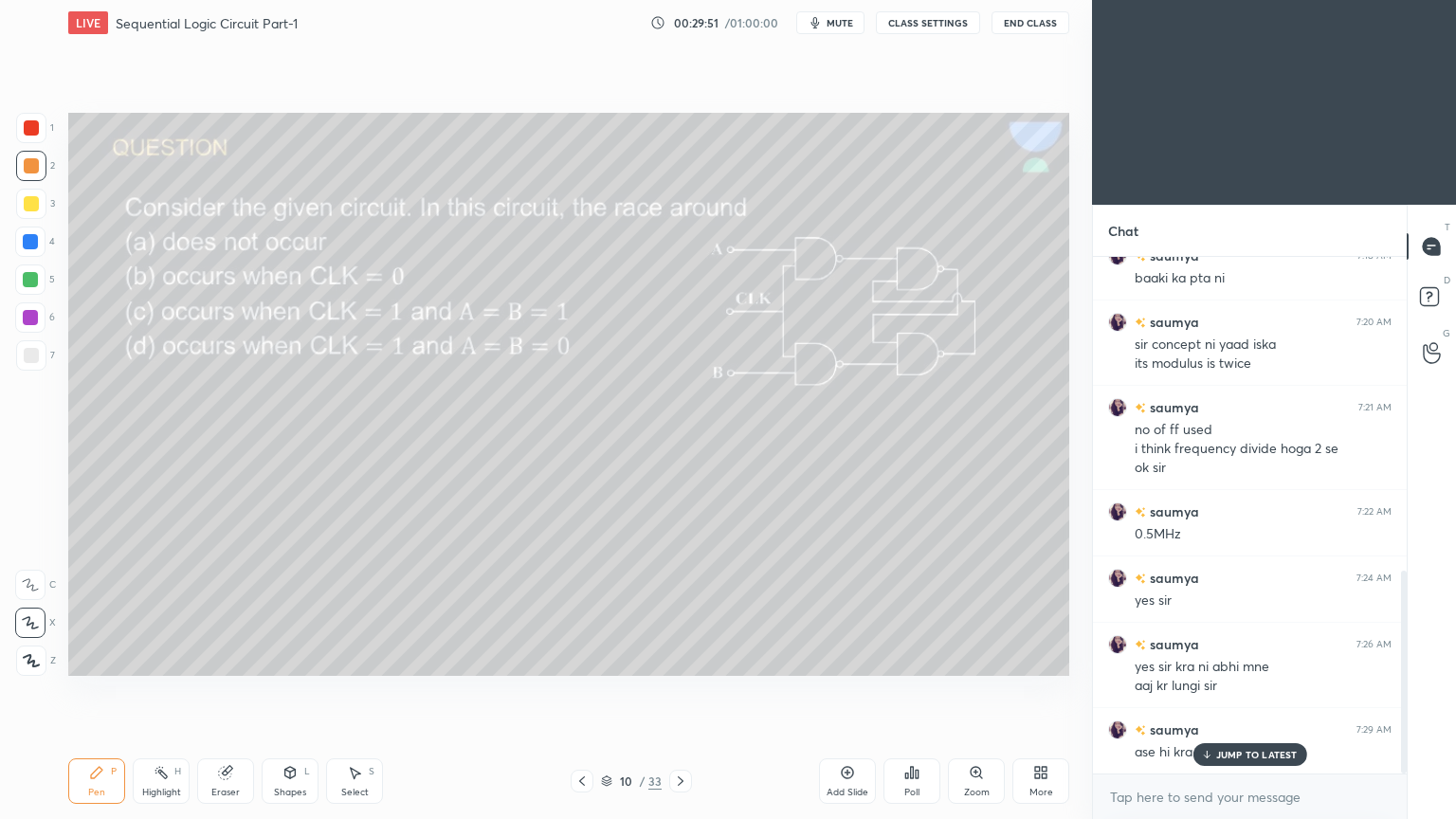 click on "Poll" at bounding box center (912, 781) 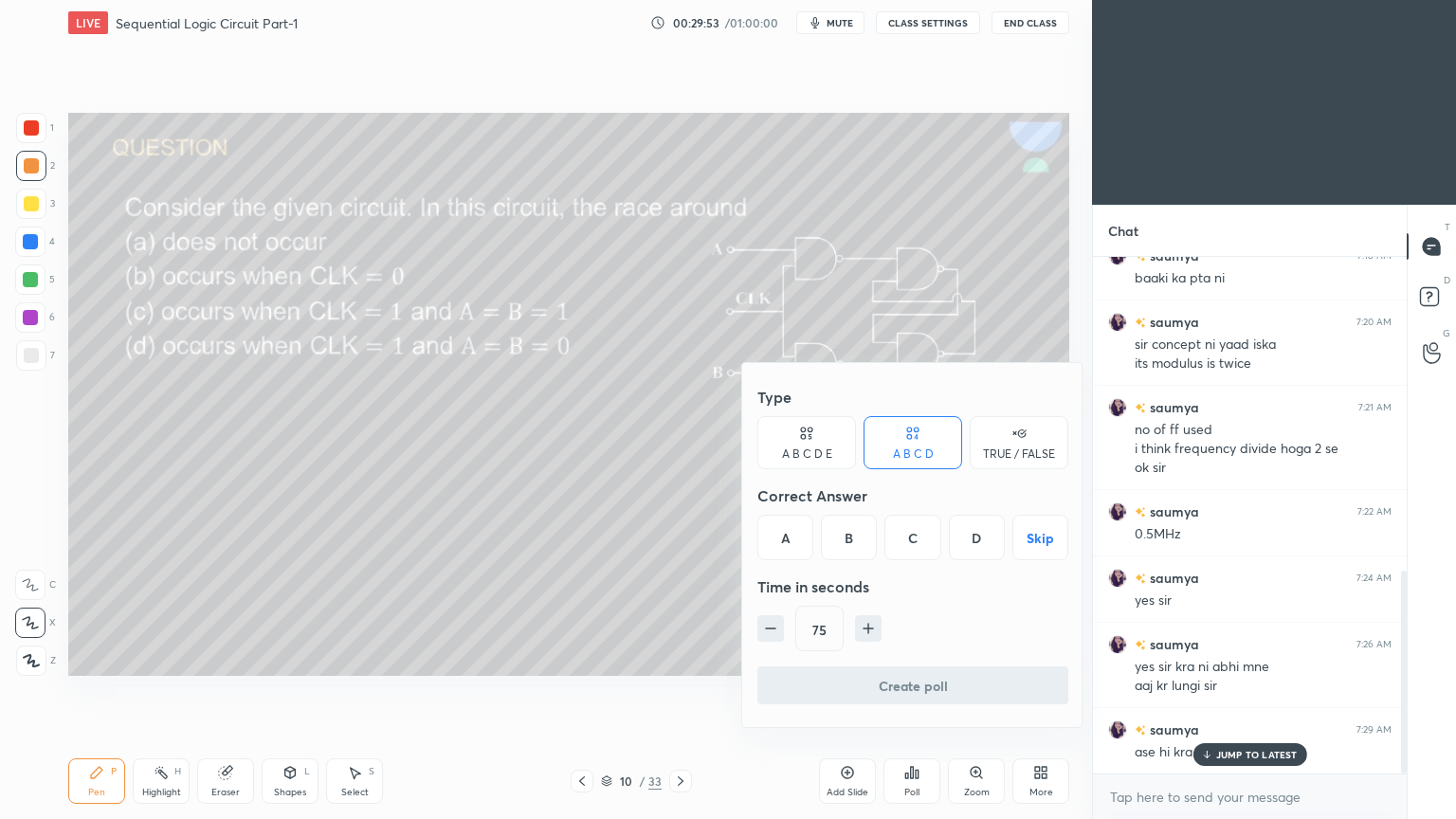 click on "A" at bounding box center [785, 537] 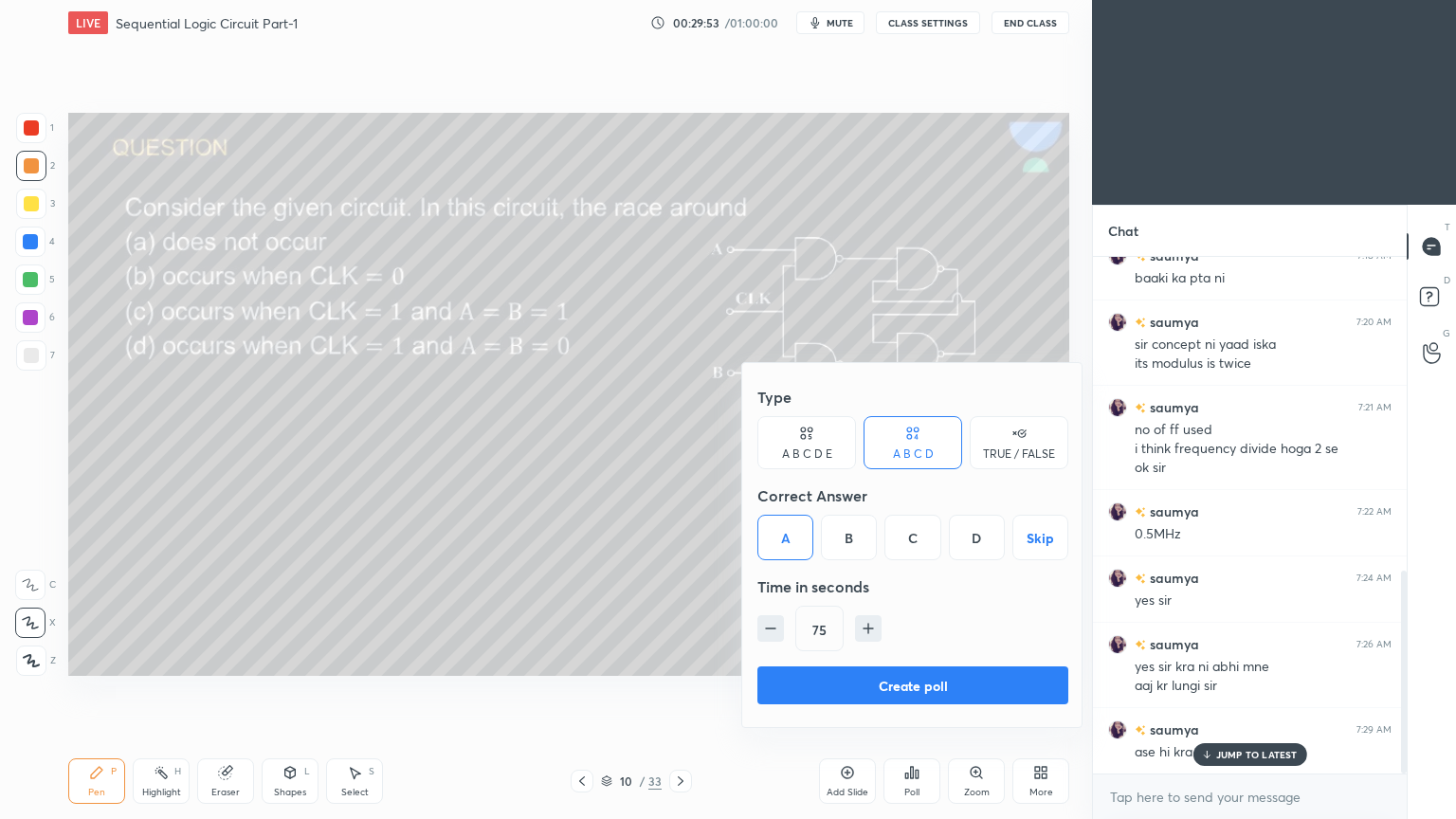 click on "Create poll" at bounding box center (913, 685) 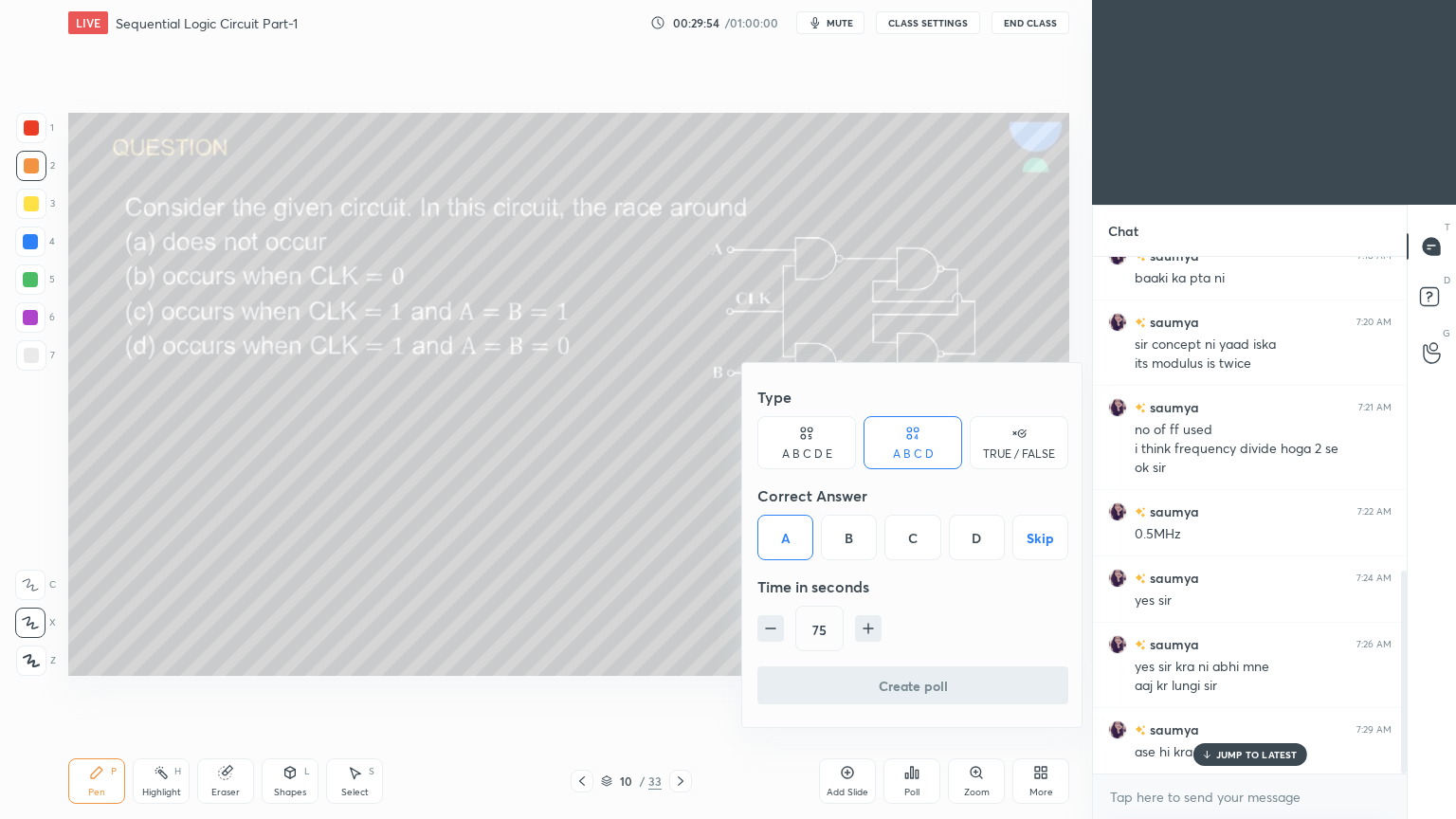 scroll, scrollTop: 480, scrollLeft: 308, axis: both 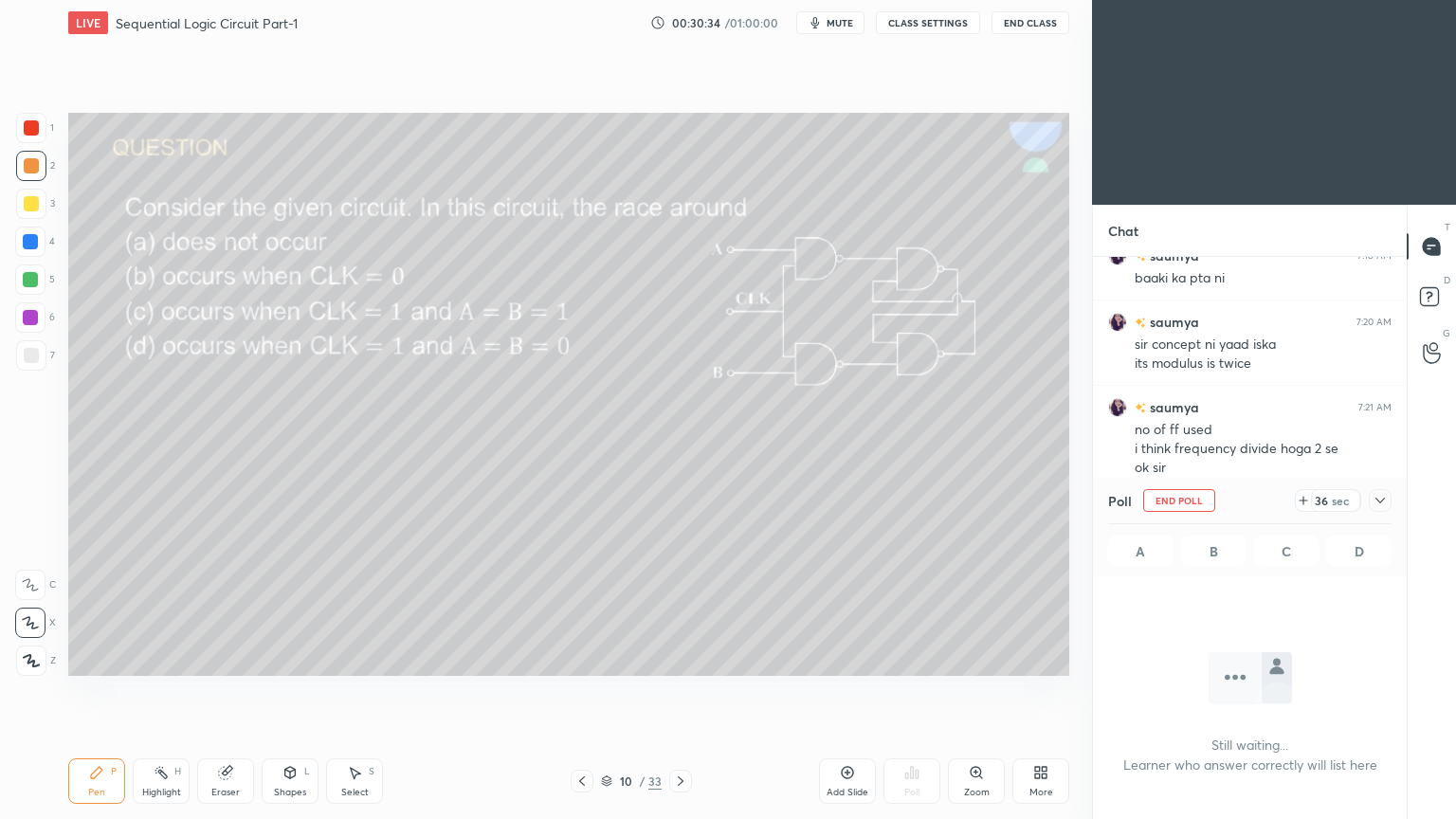 click at bounding box center [1380, 500] 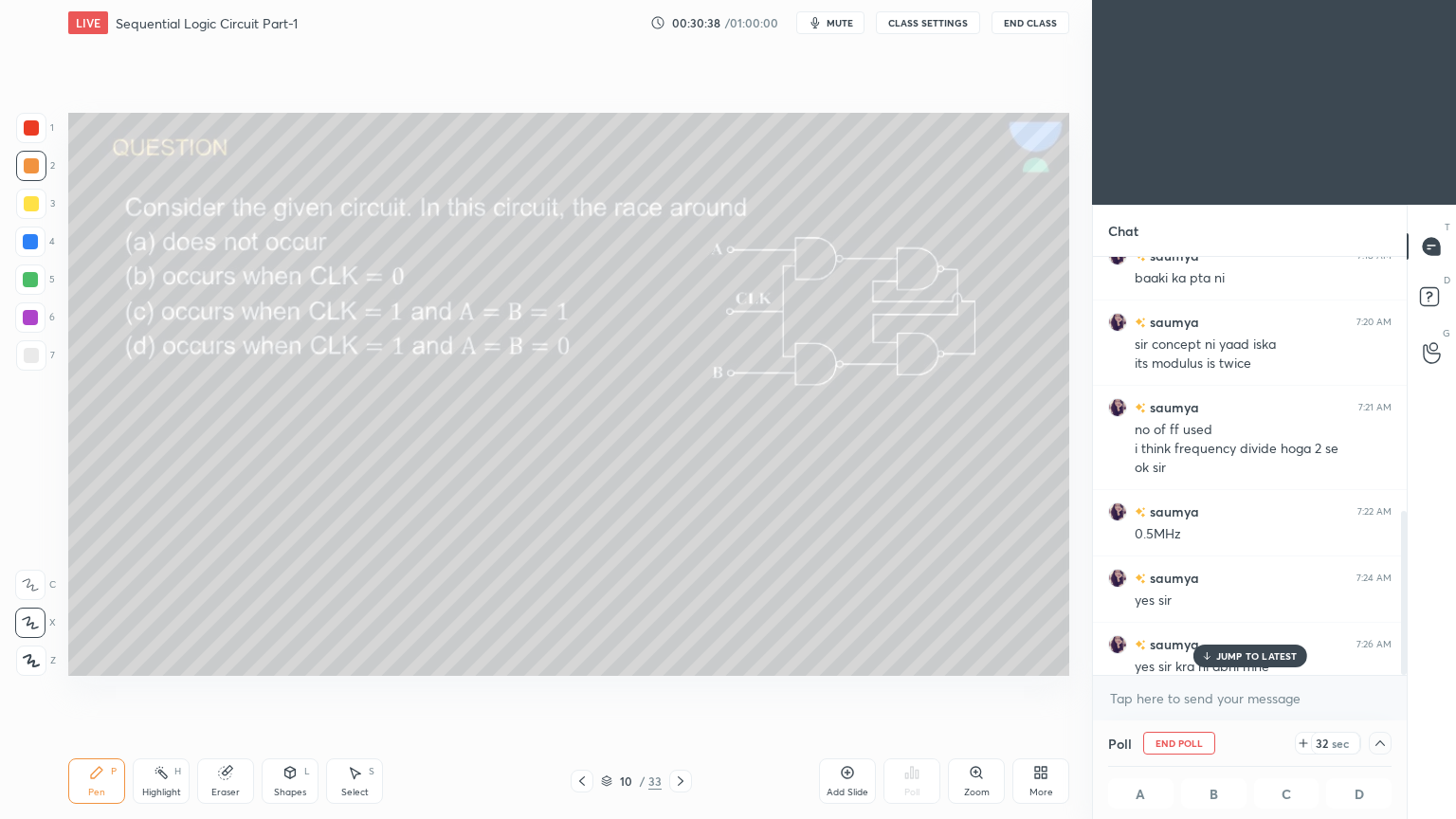 scroll, scrollTop: 900, scrollLeft: 0, axis: vertical 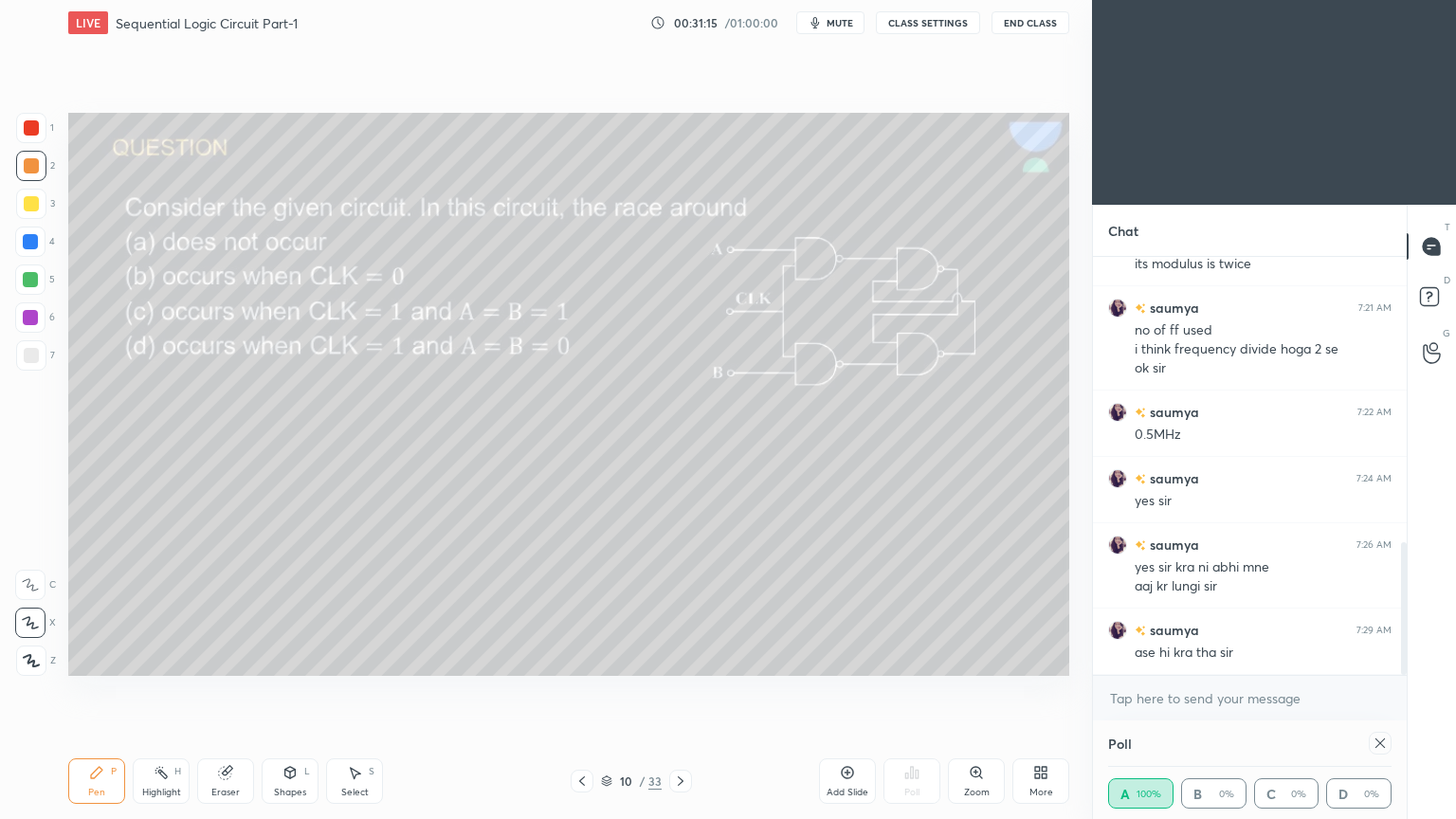 click 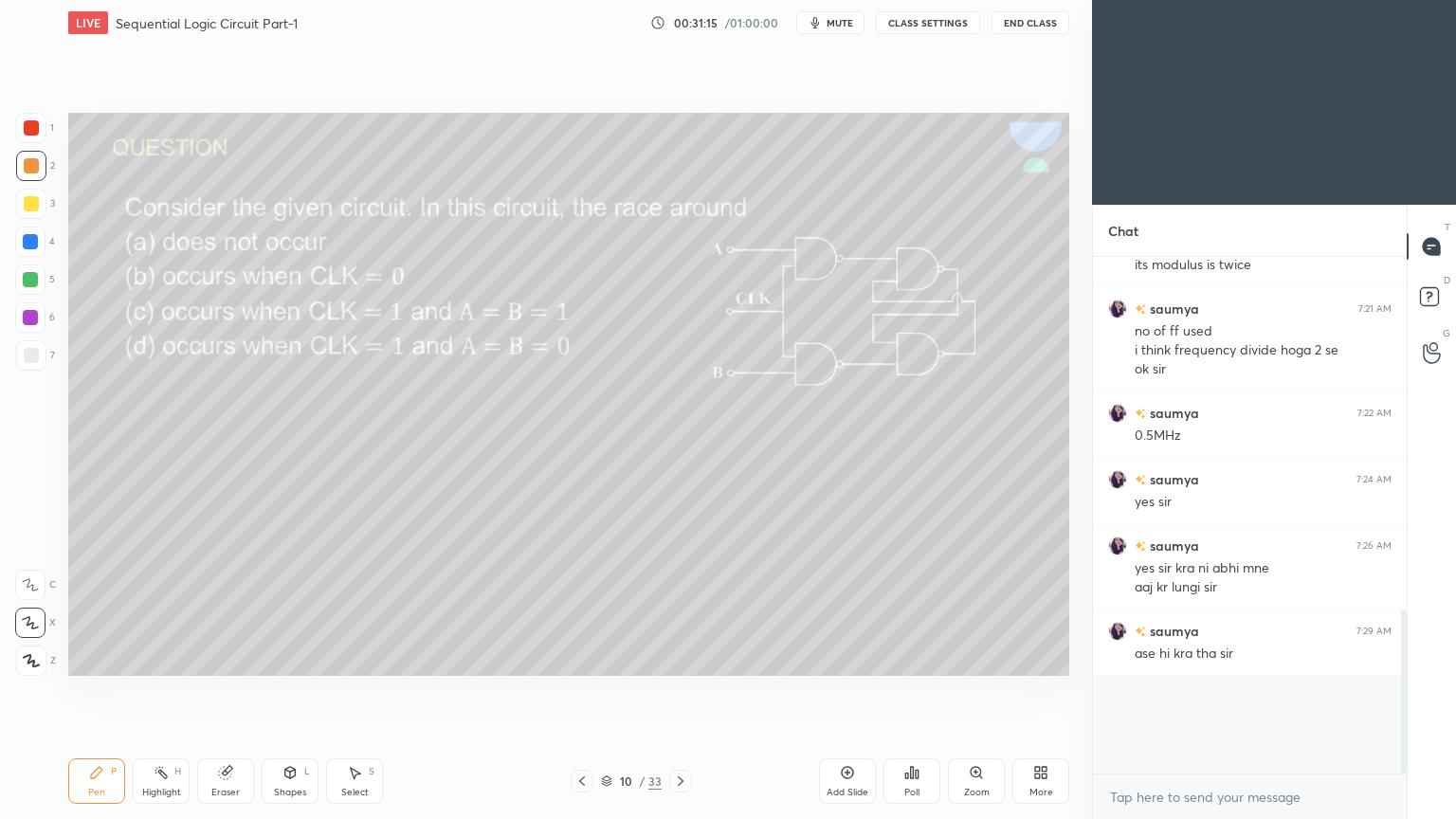 scroll, scrollTop: 444, scrollLeft: 308, axis: both 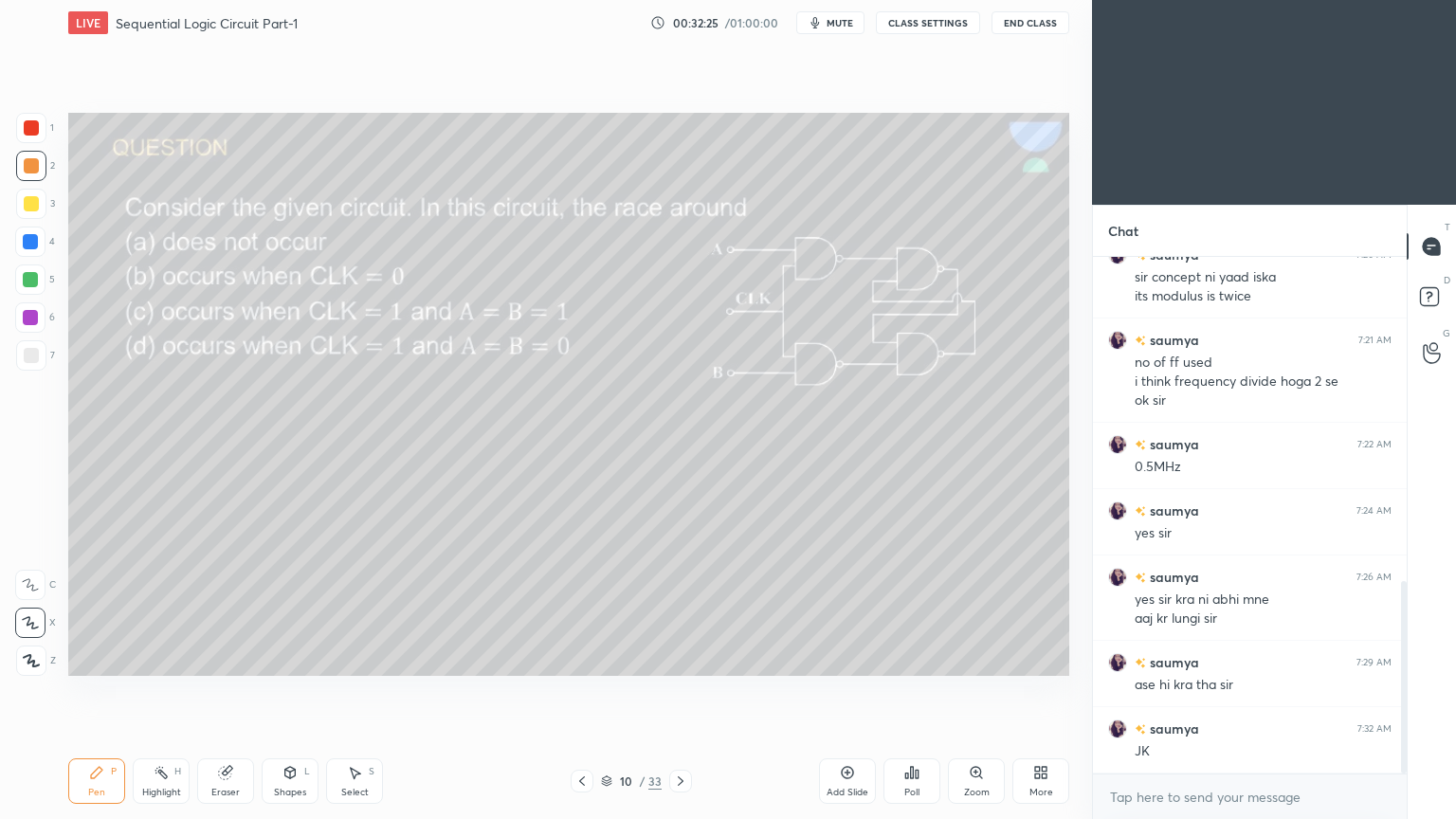click on "Shapes L" at bounding box center (290, 781) 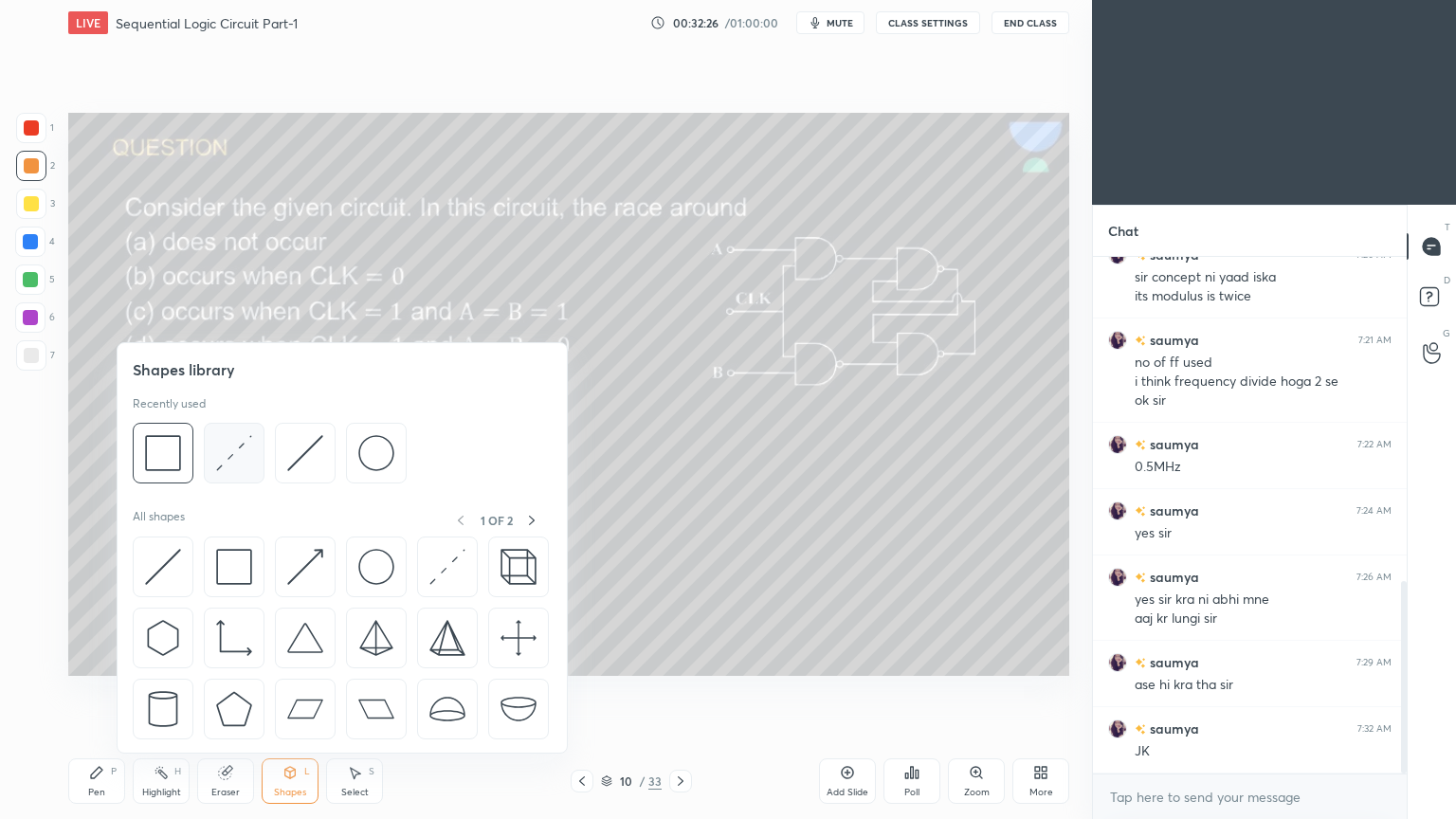 click at bounding box center (234, 453) 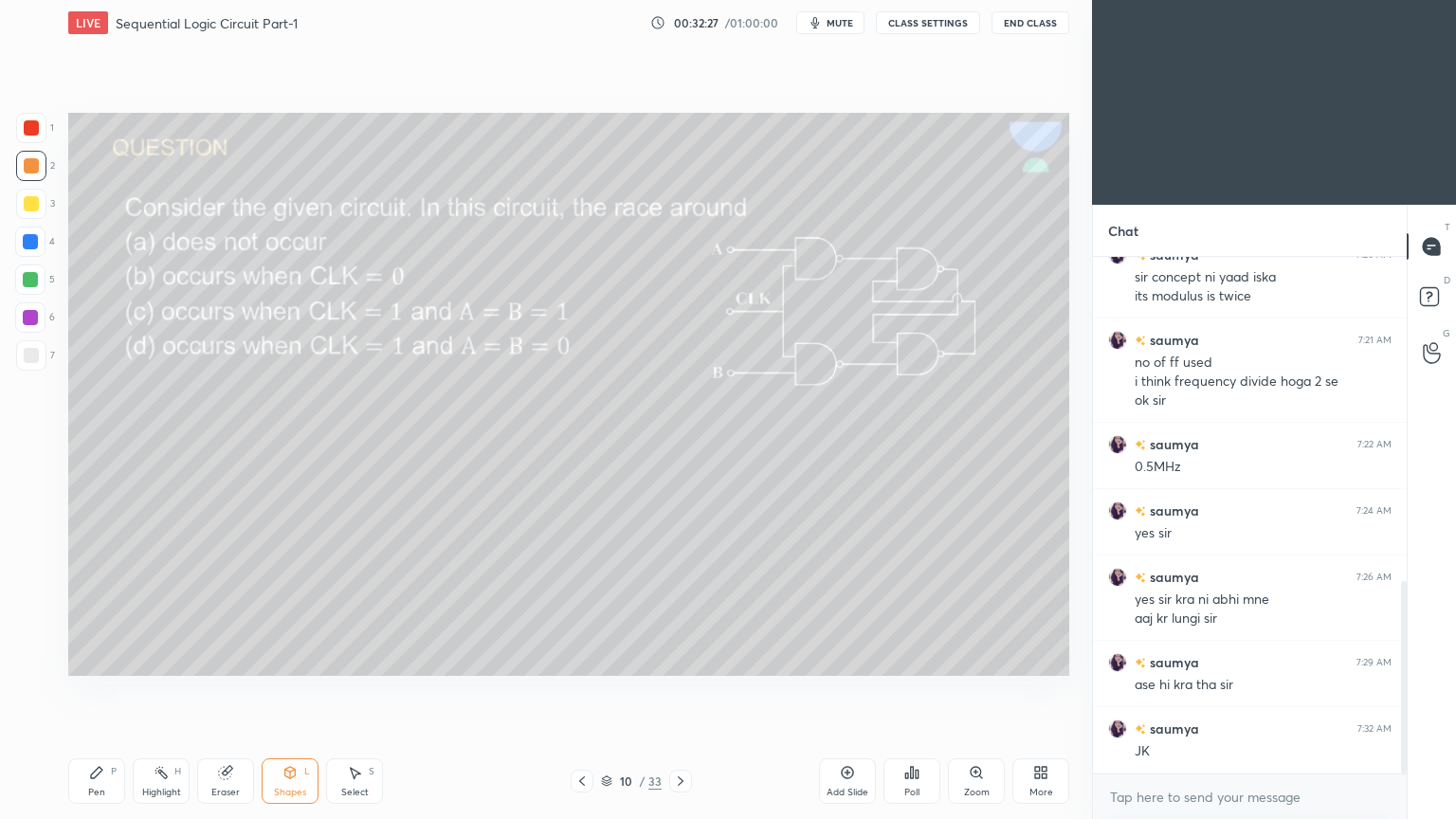 click at bounding box center (30, 318) 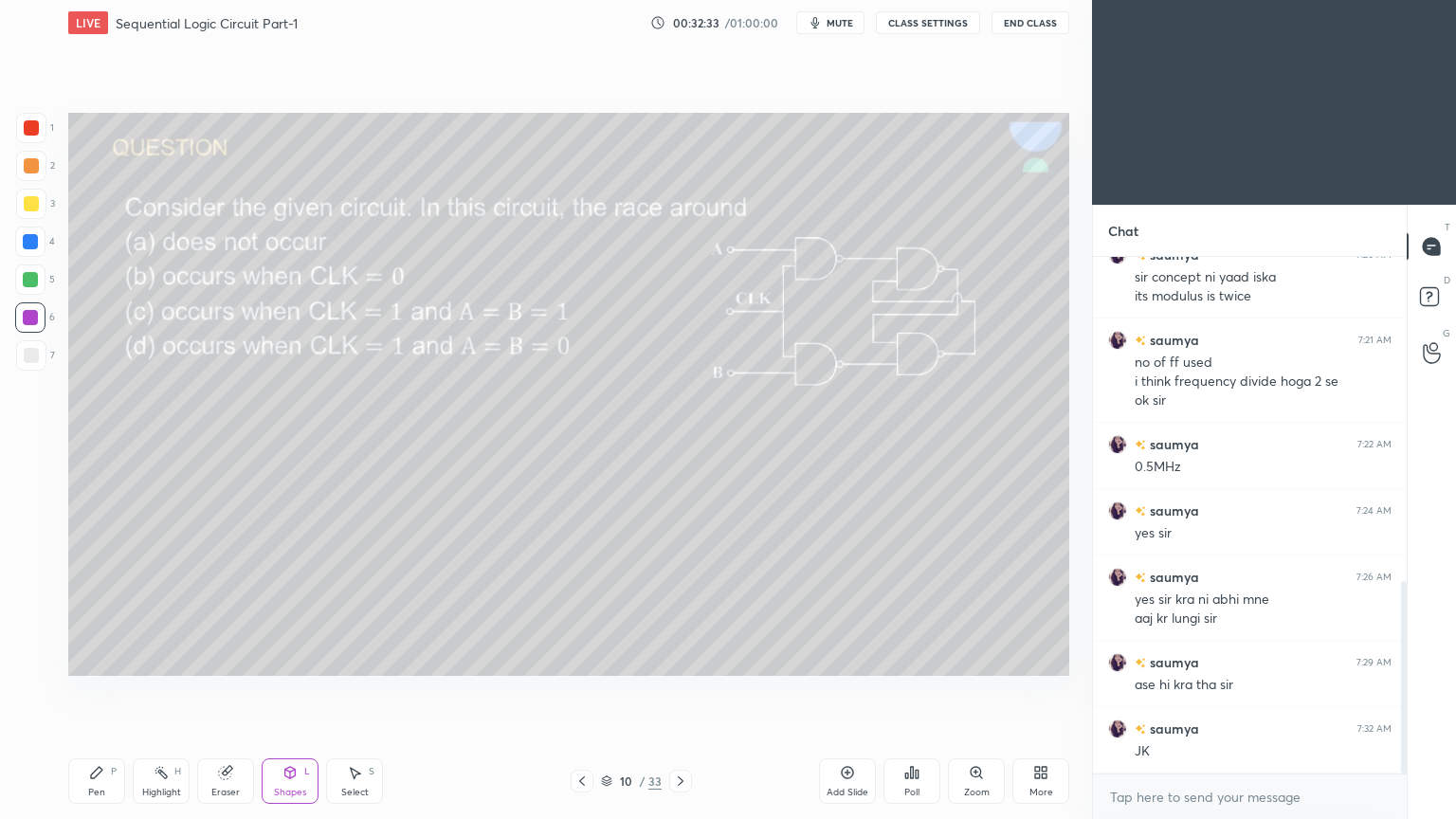 click 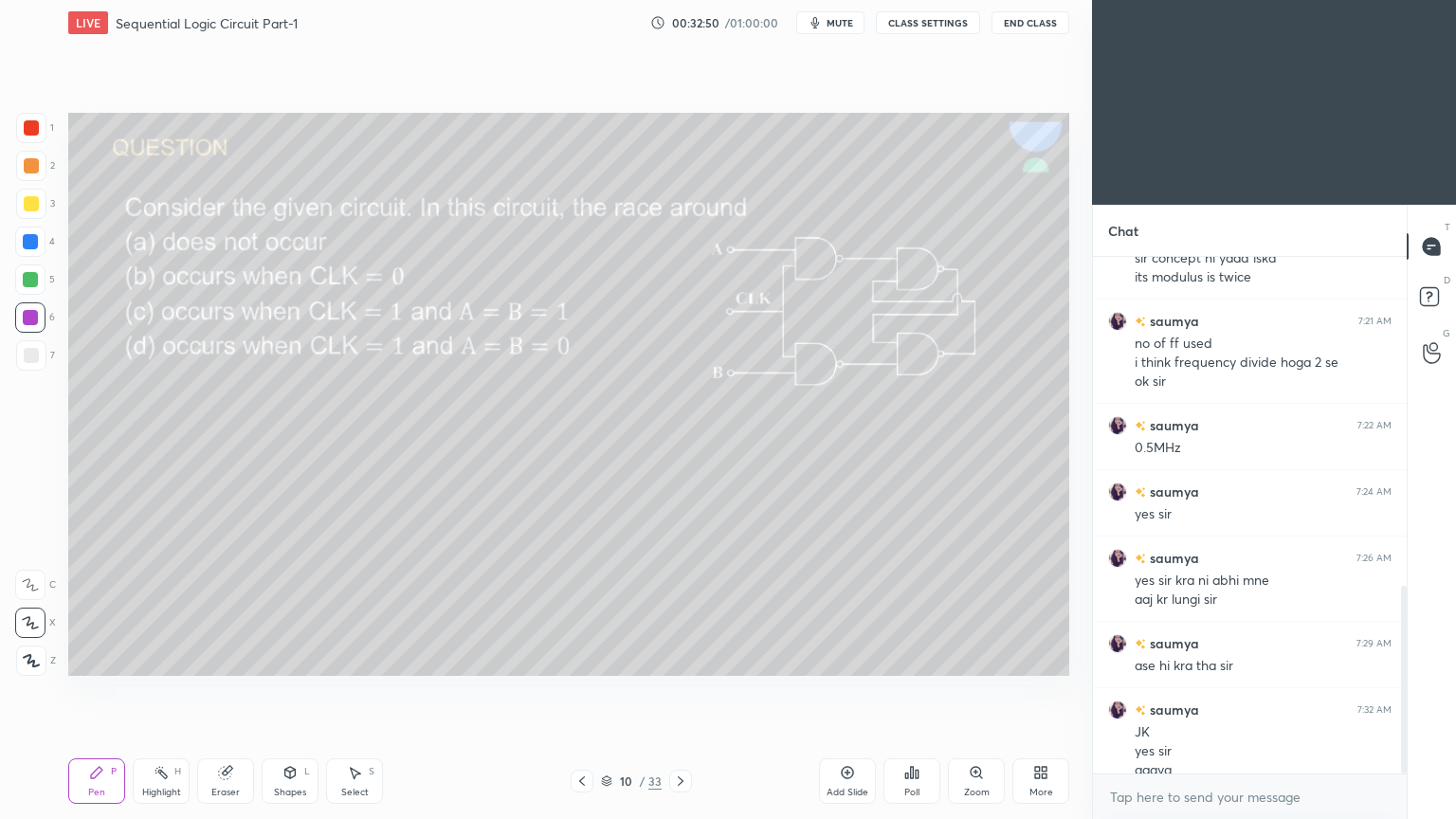 scroll, scrollTop: 905, scrollLeft: 0, axis: vertical 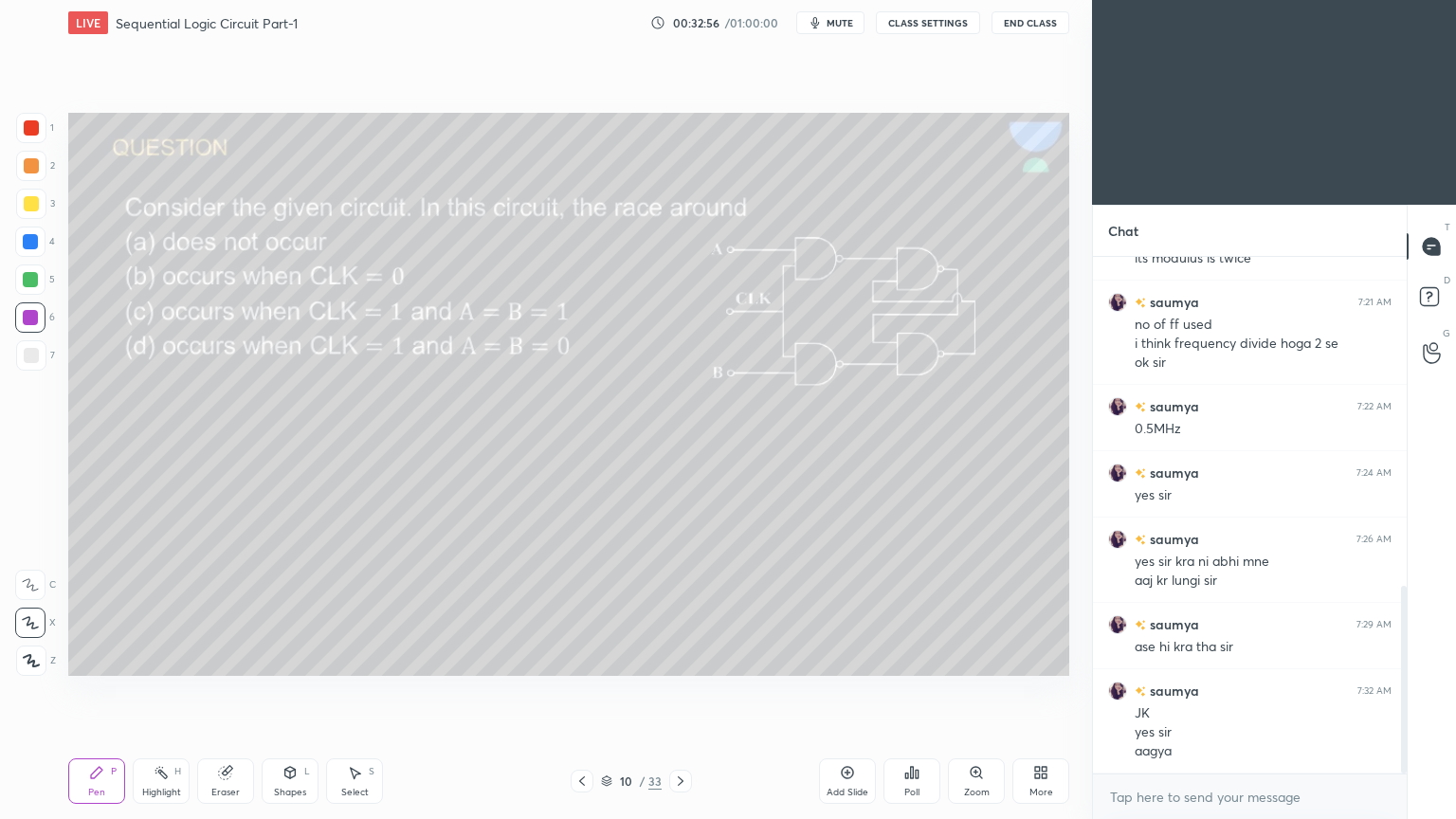 click at bounding box center (30, 280) 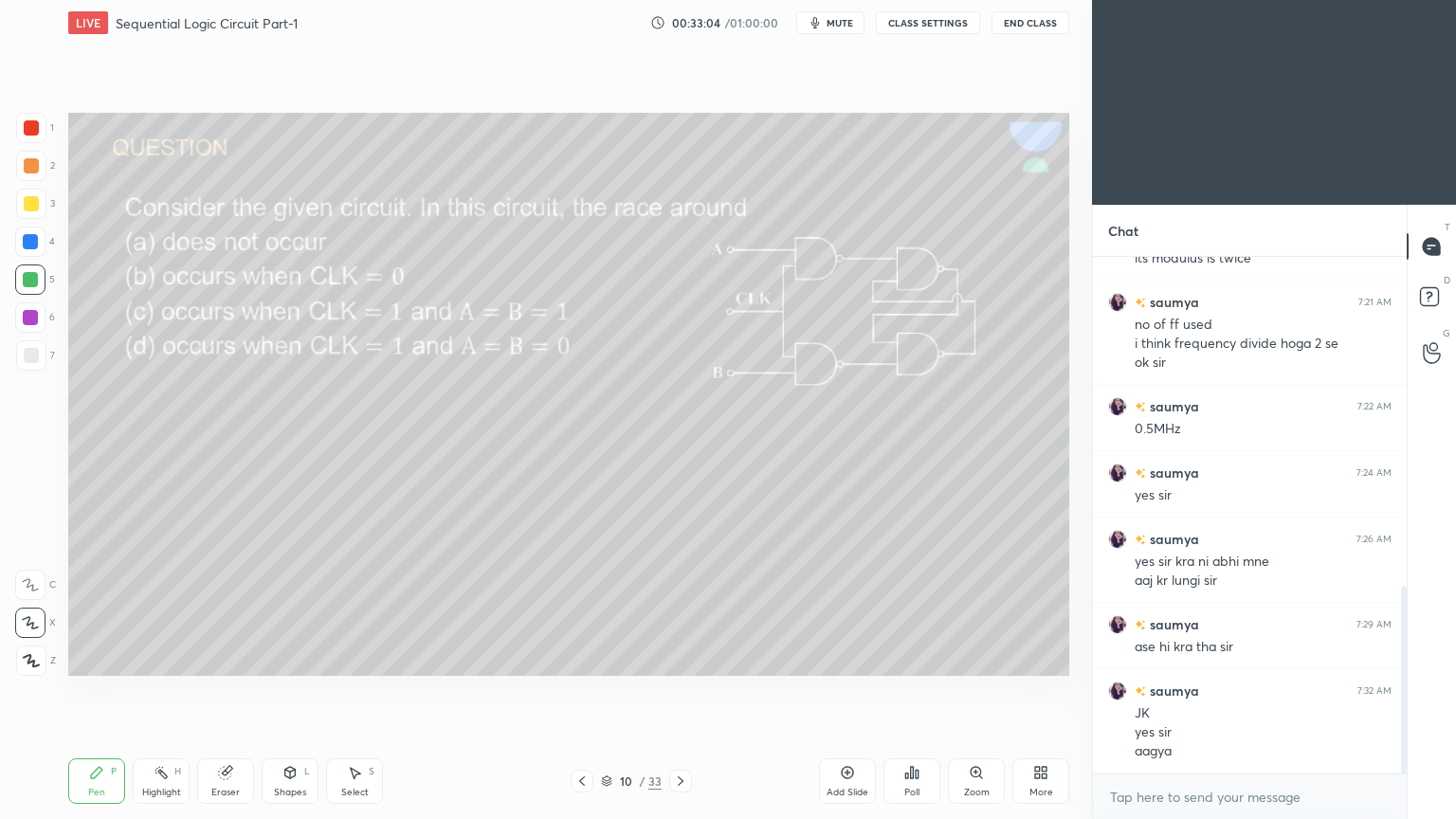 click at bounding box center (31, 166) 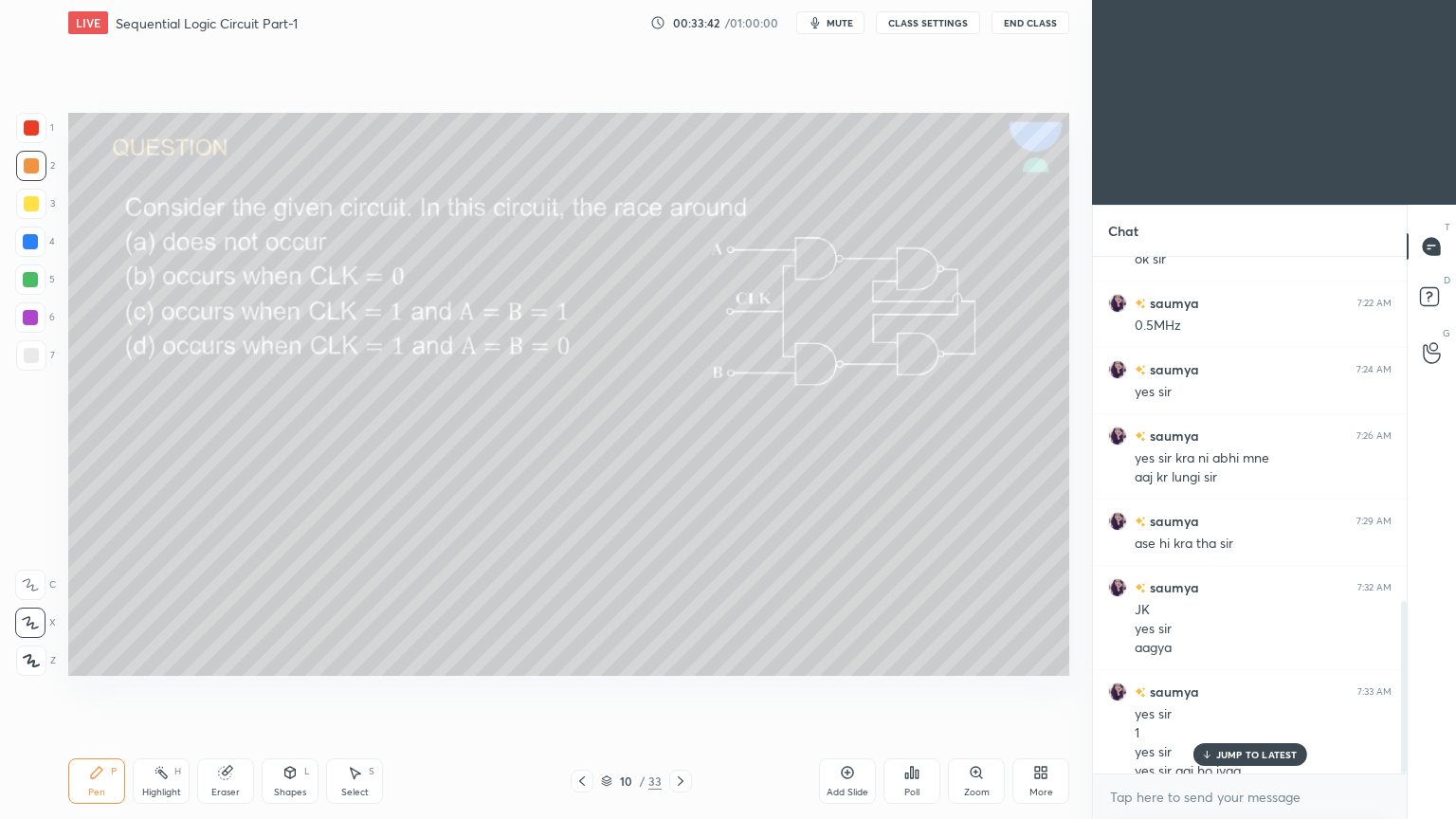 scroll, scrollTop: 1028, scrollLeft: 0, axis: vertical 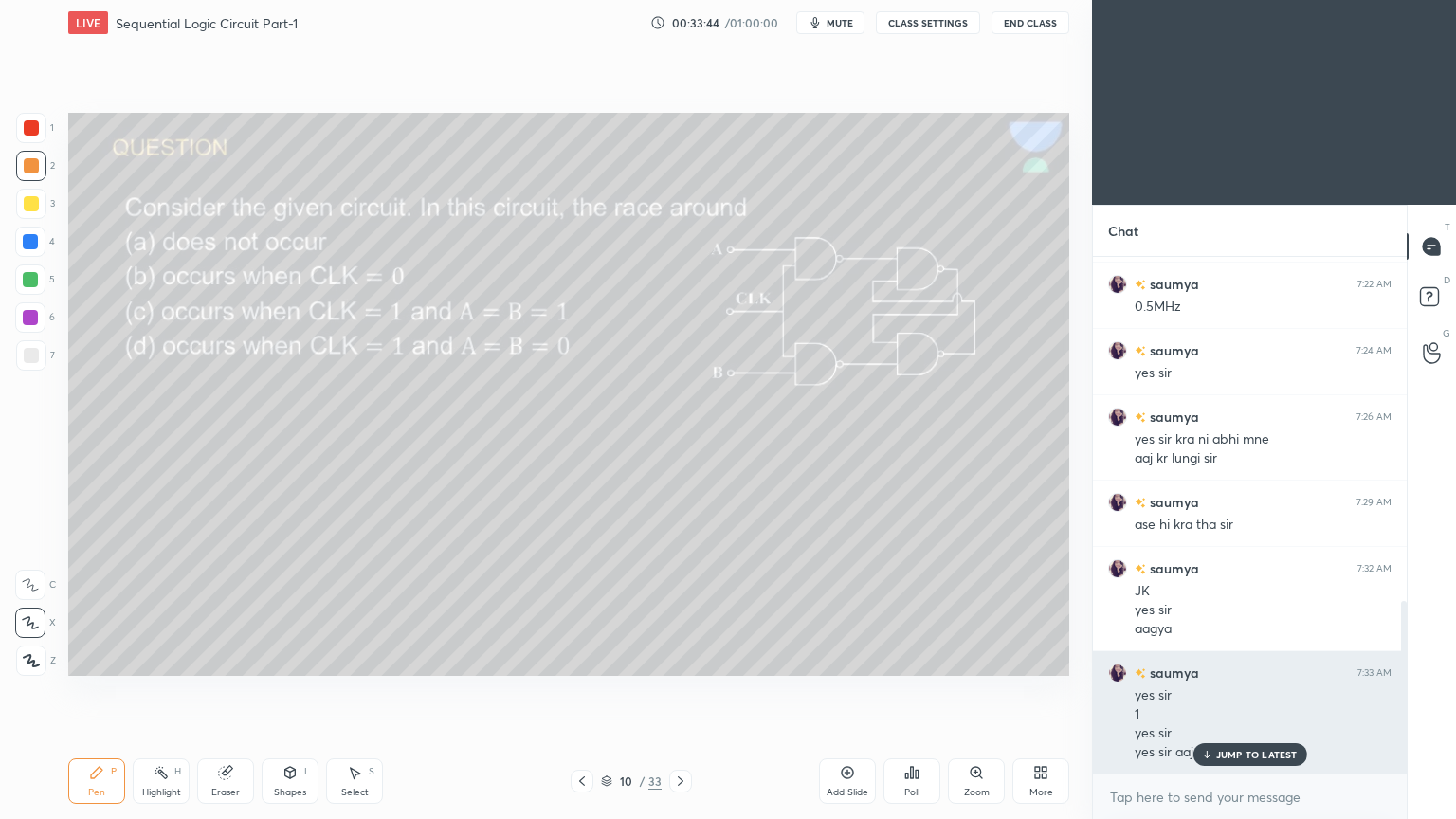 click on "JUMP TO LATEST" at bounding box center (1257, 755) 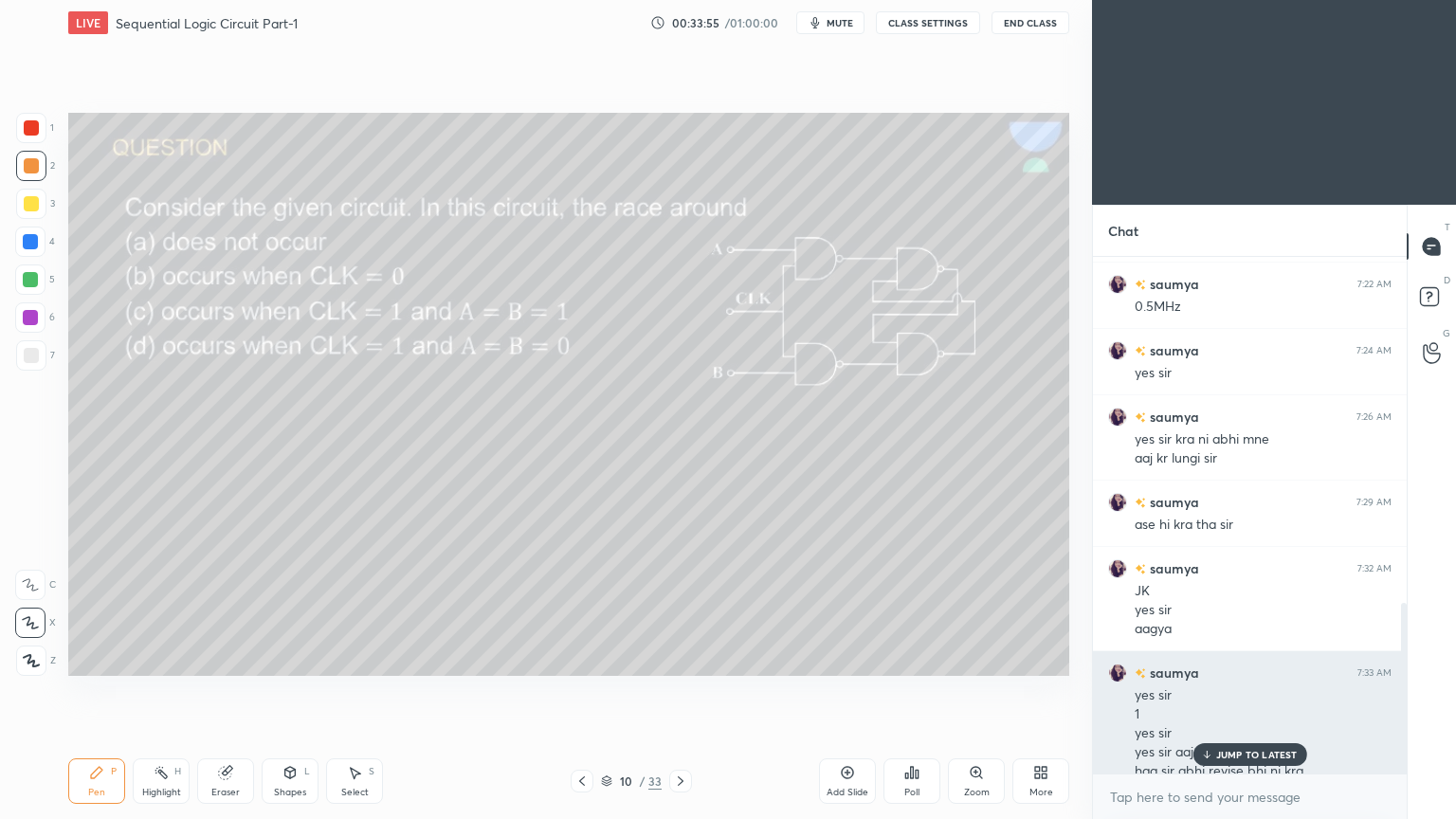 scroll, scrollTop: 1046, scrollLeft: 0, axis: vertical 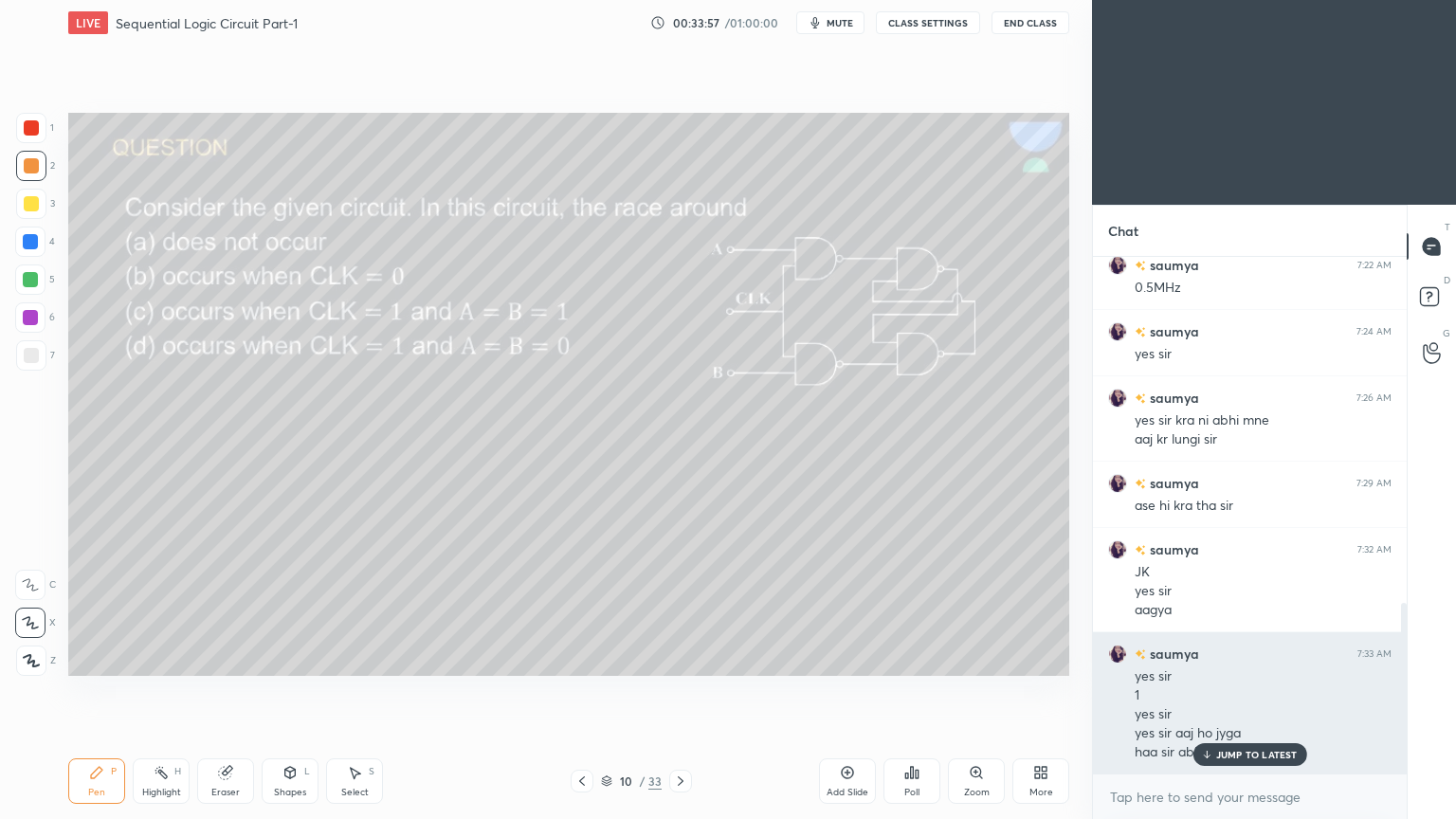 click on "JUMP TO LATEST" at bounding box center (1257, 755) 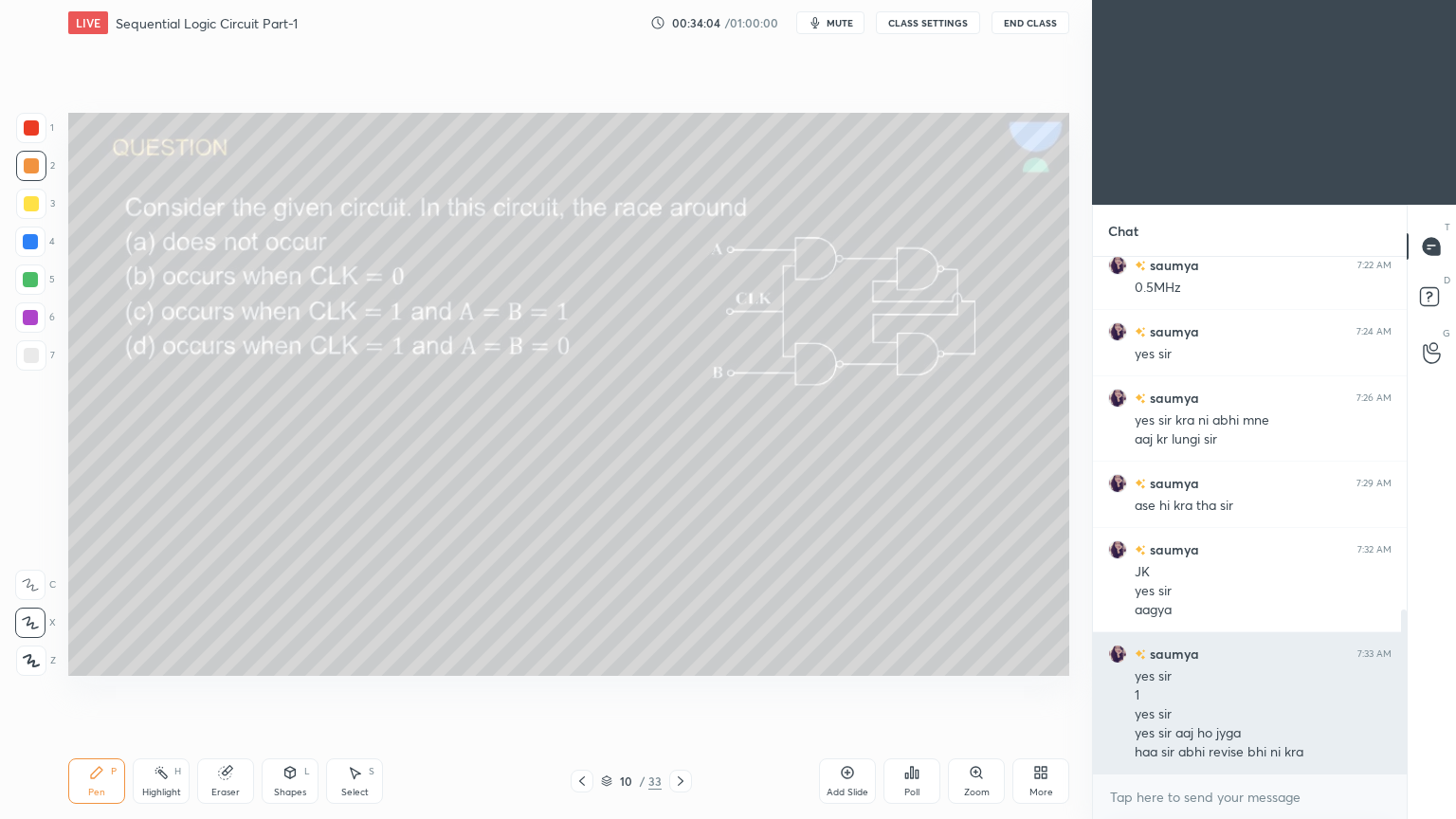 scroll, scrollTop: 1114, scrollLeft: 0, axis: vertical 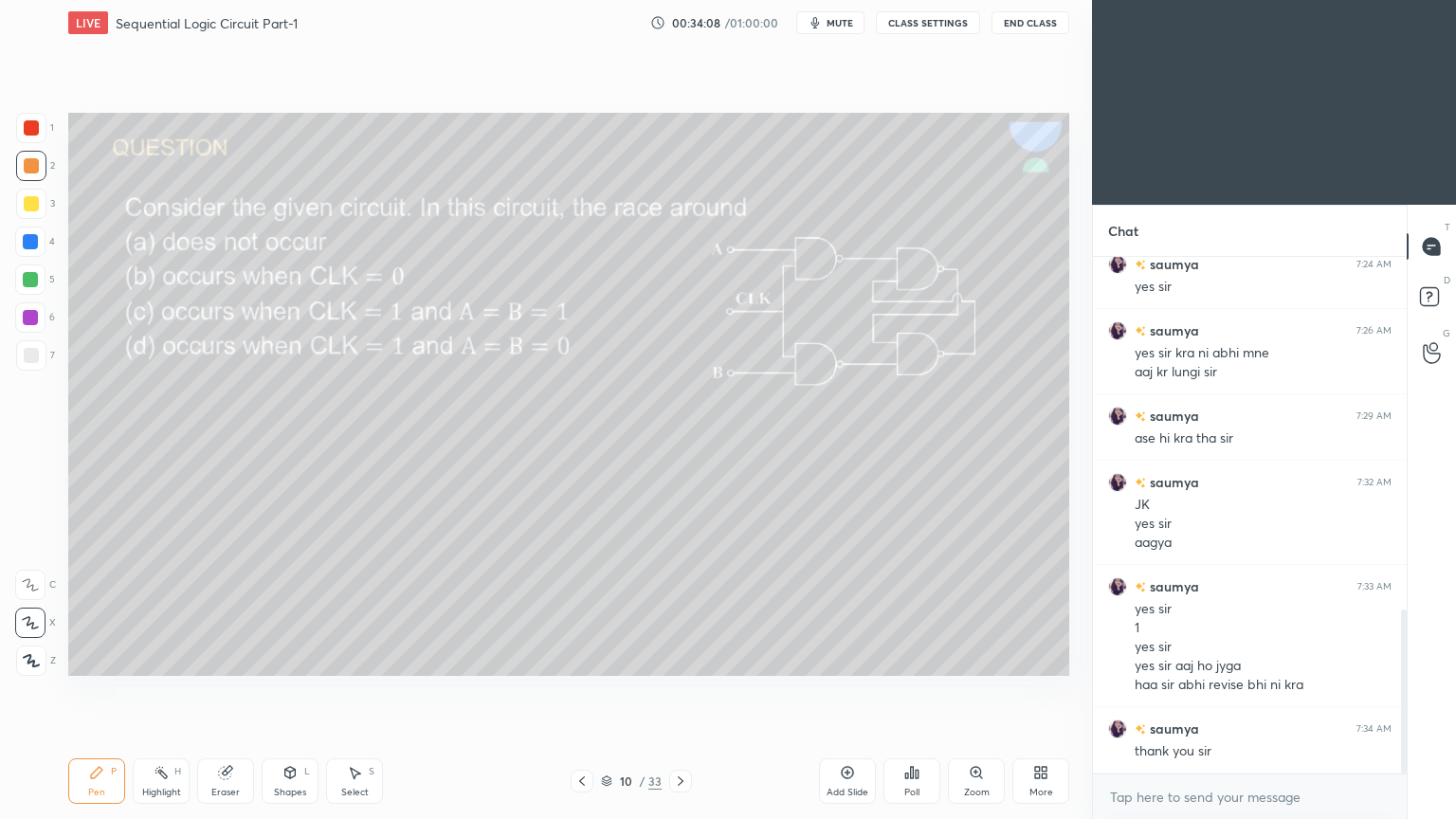 click on "End Class" at bounding box center (1030, 23) 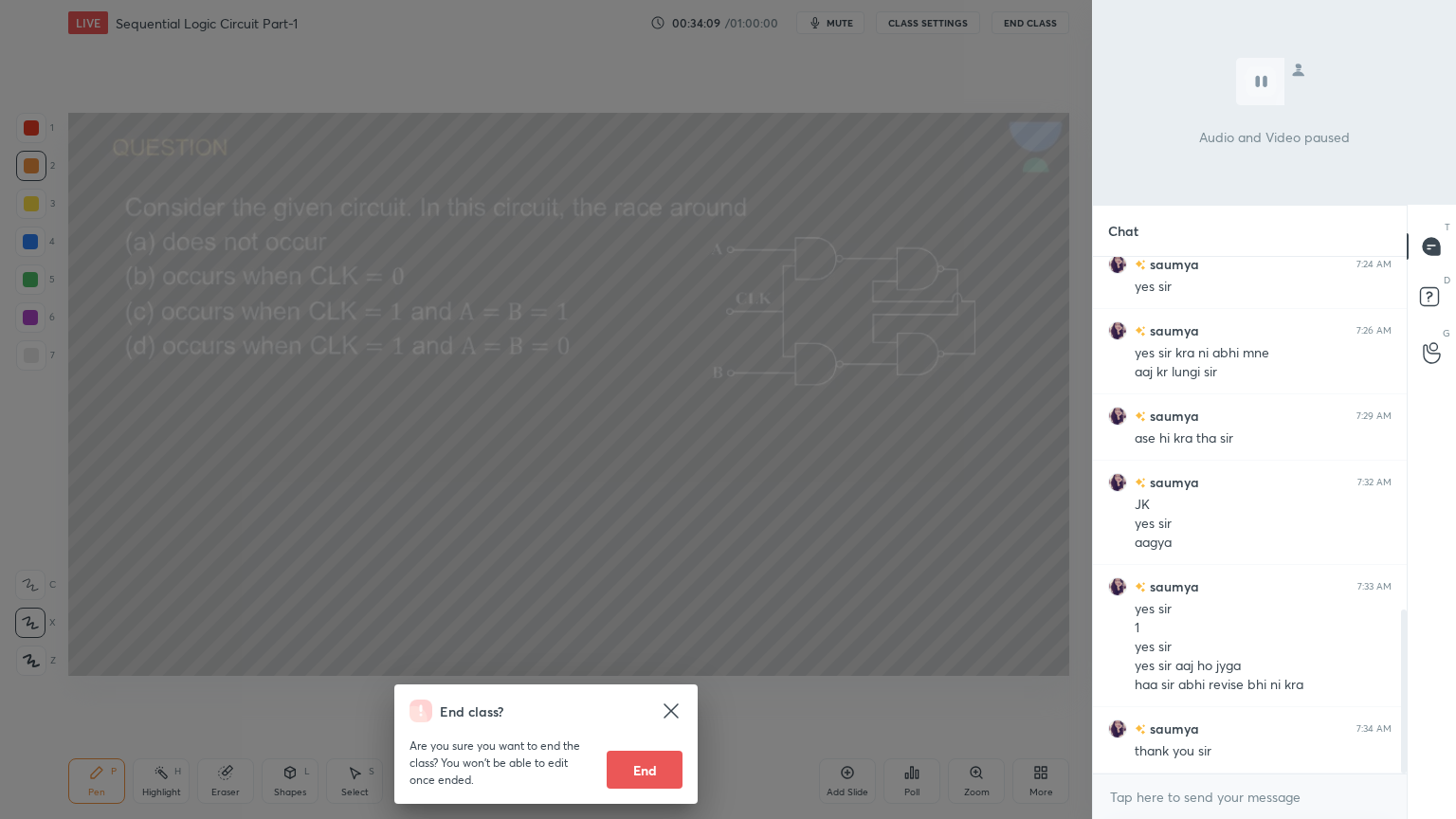 click on "End" at bounding box center [645, 770] 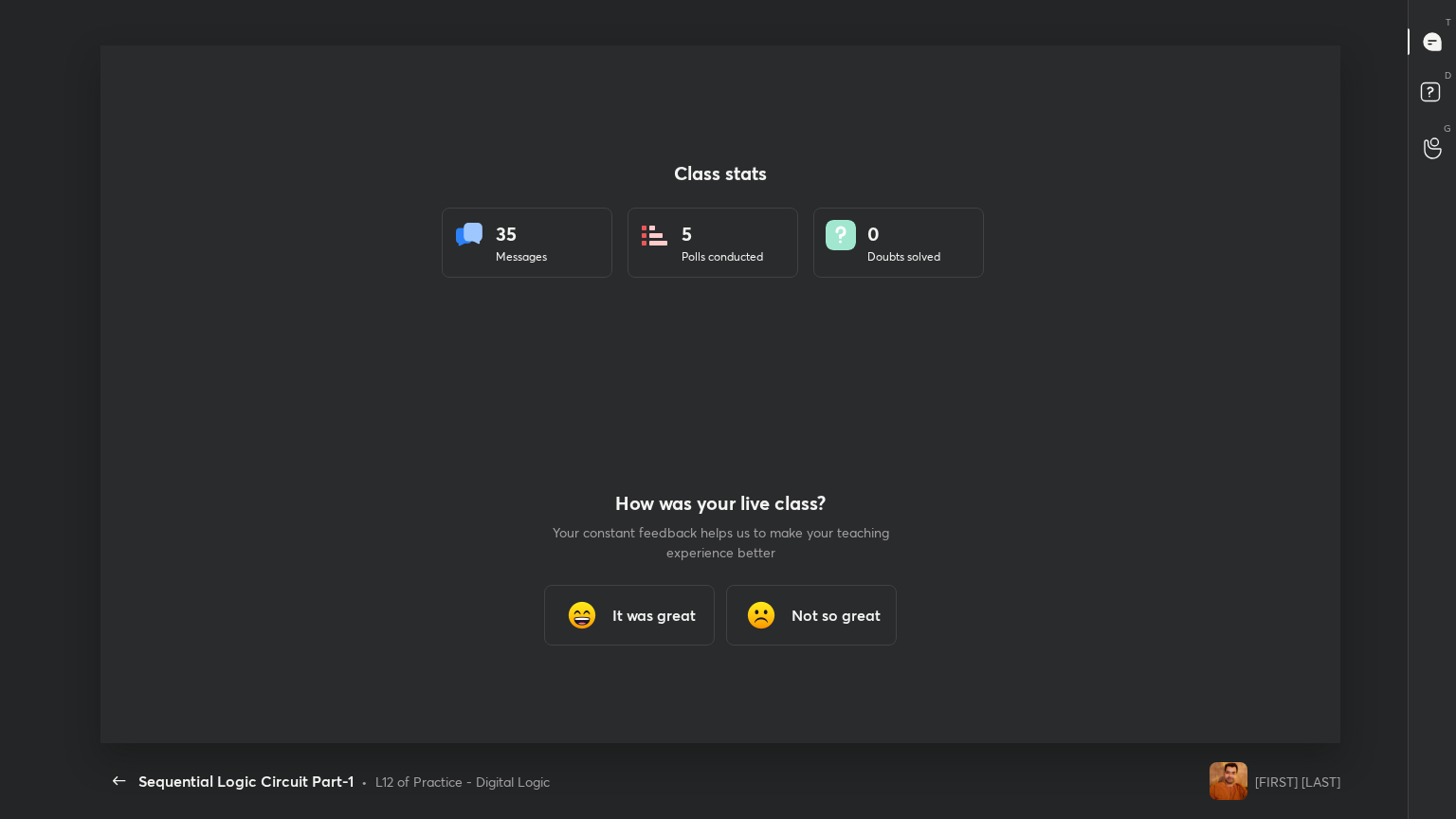 scroll, scrollTop: 94094, scrollLeft: 93380, axis: both 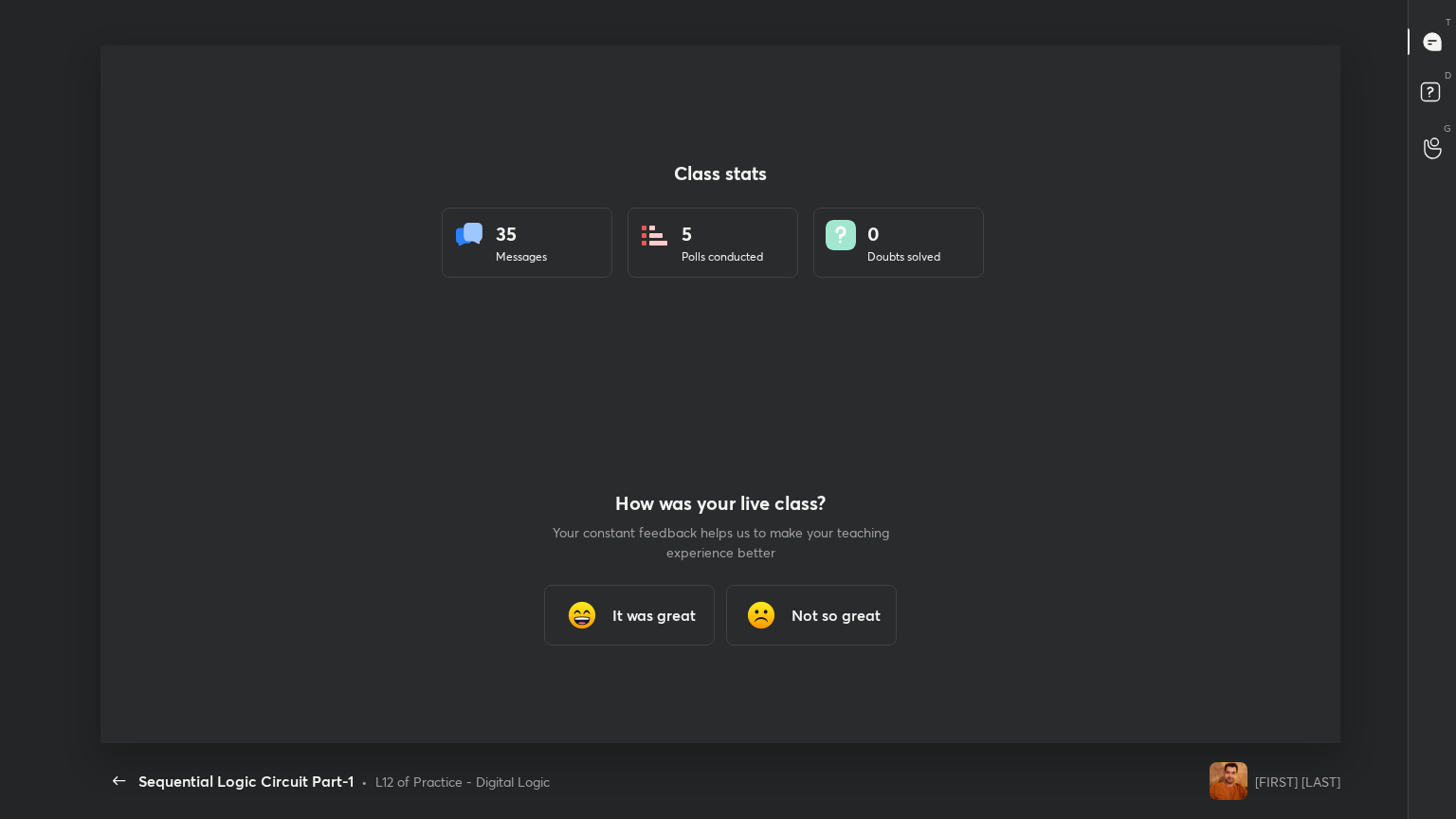 click on "35 Messages" at bounding box center [527, 243] 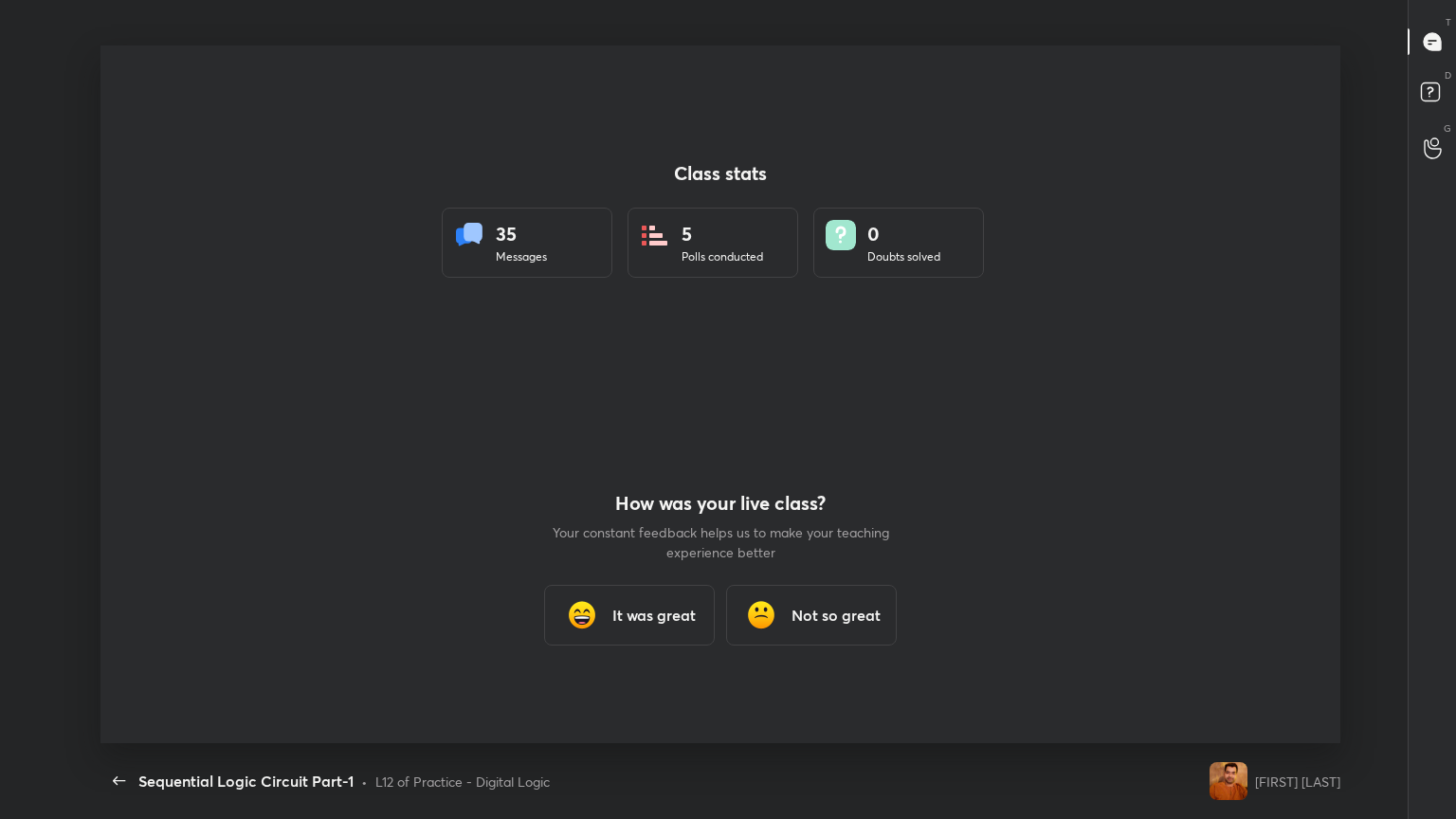 click on "It was great" at bounding box center [654, 615] 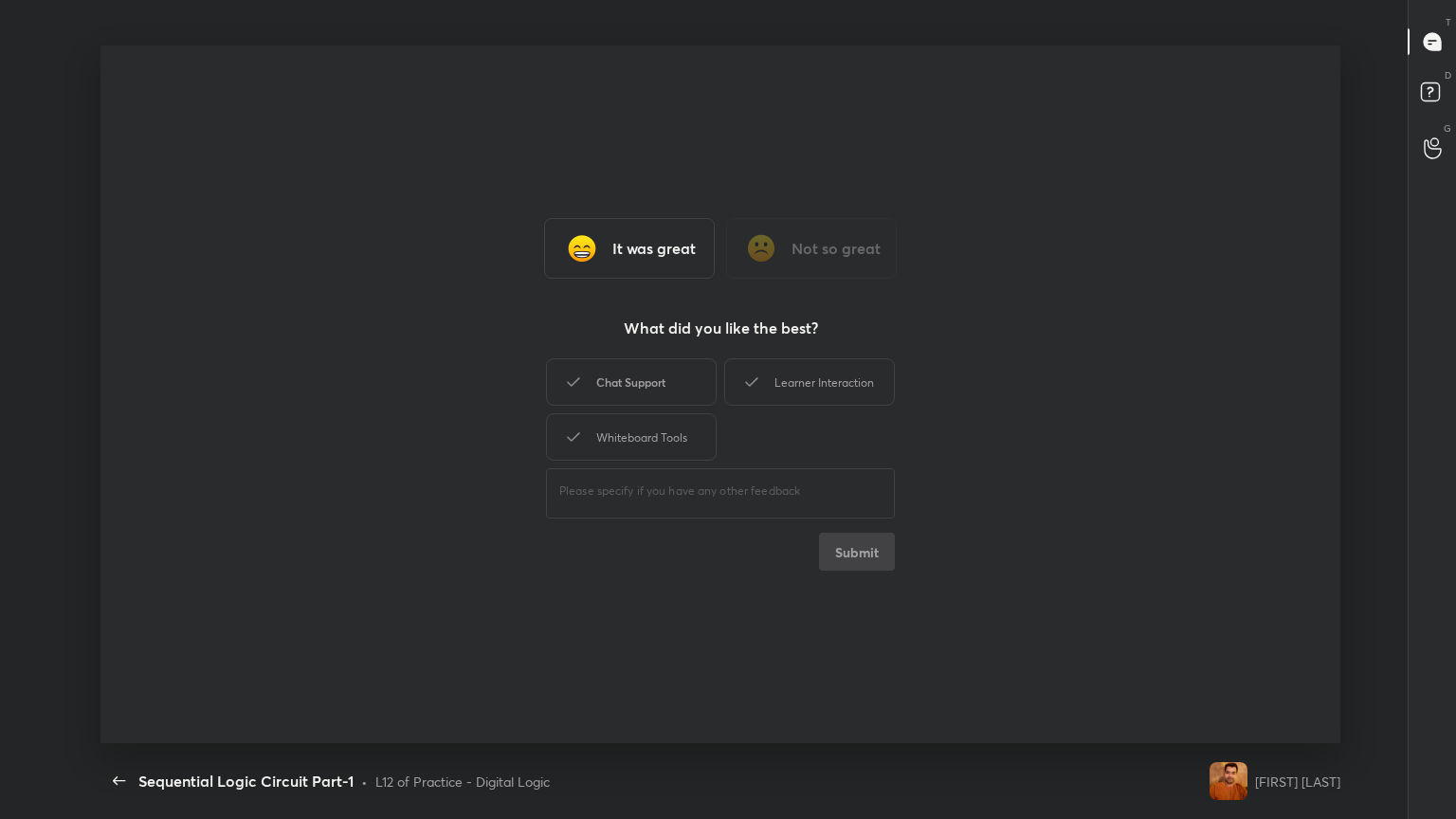 click on "Chat Support" at bounding box center [631, 382] 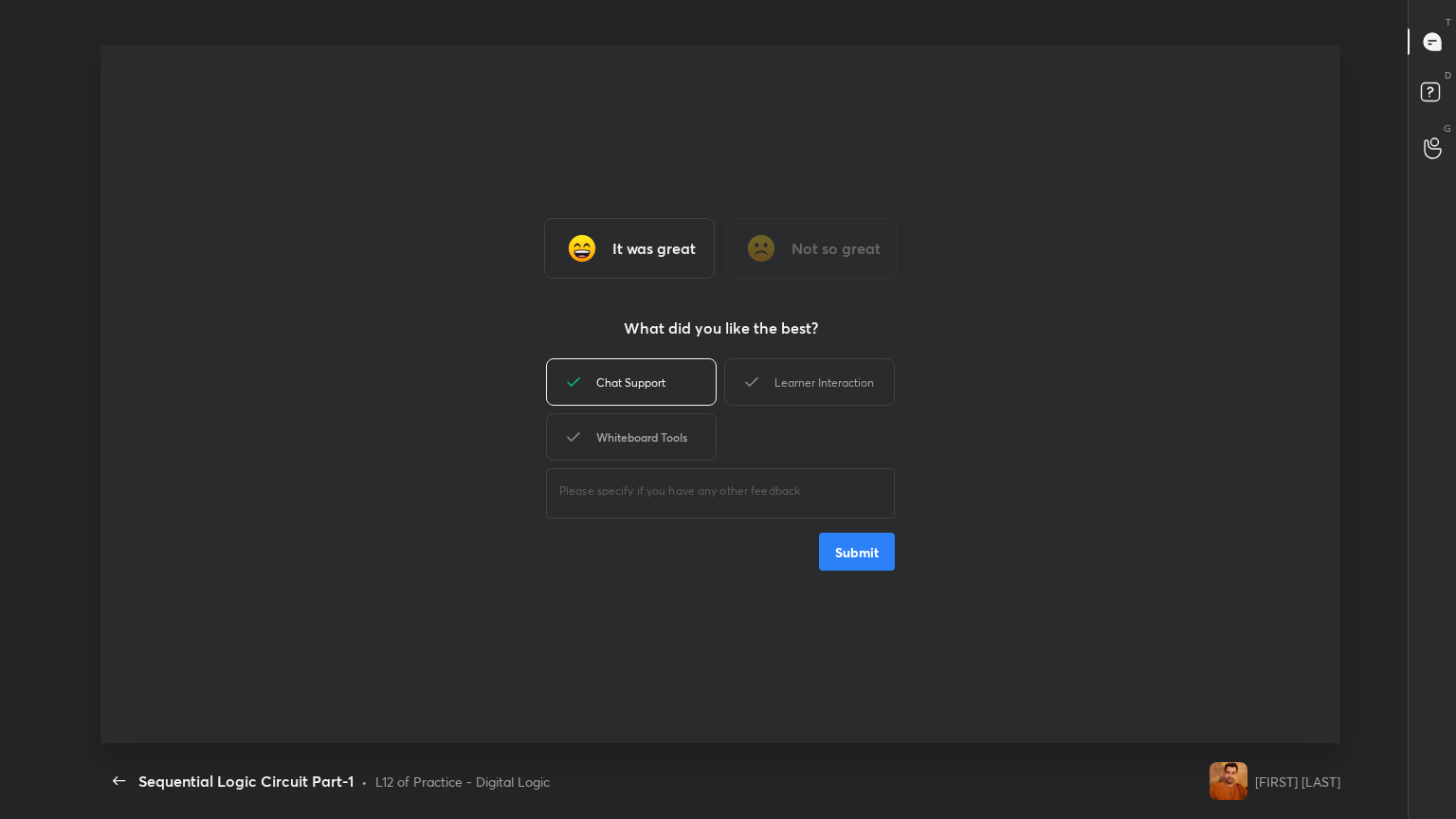 click on "Whiteboard Tools" at bounding box center [631, 437] 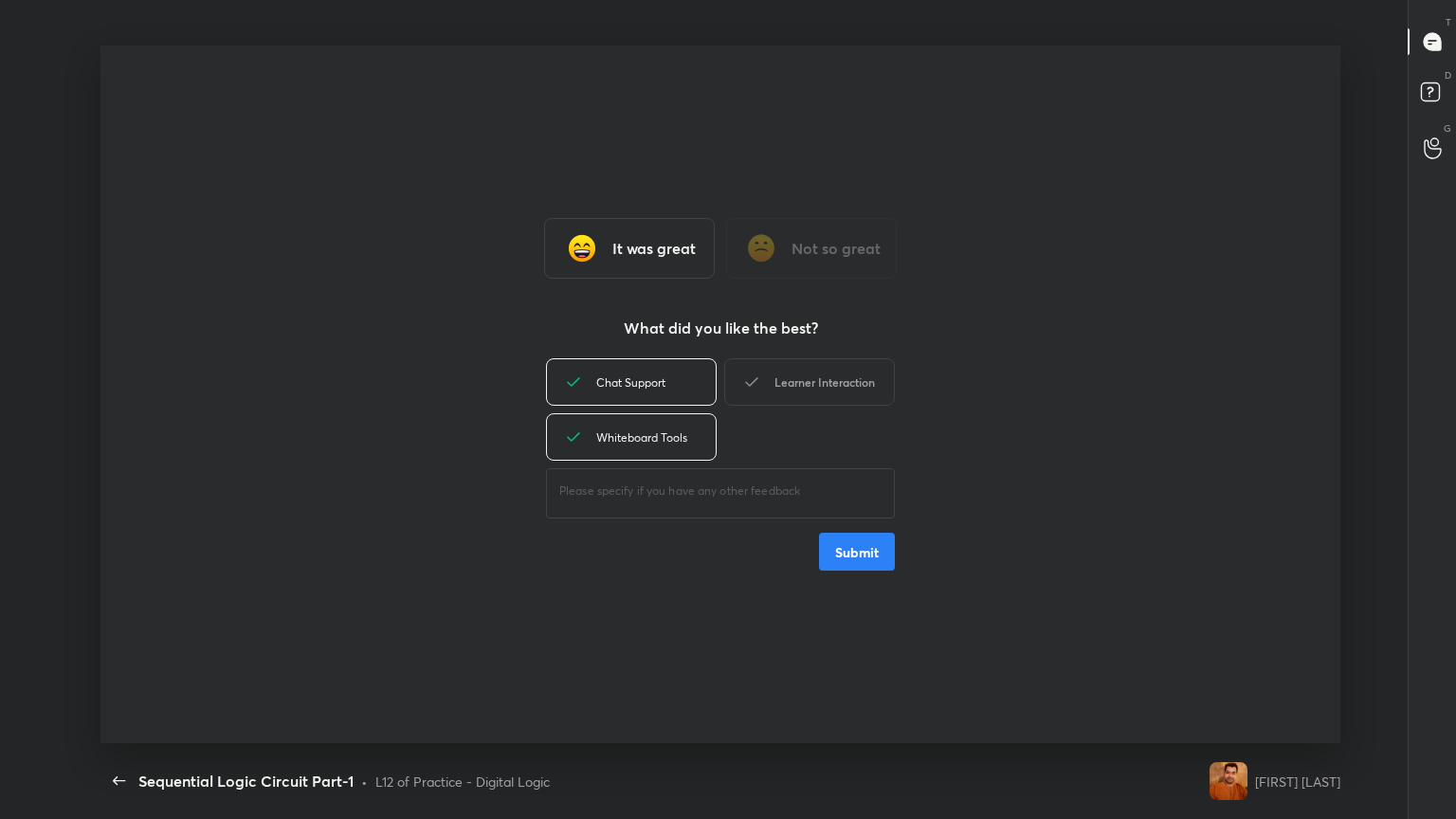 click on "Learner Interaction" at bounding box center [810, 382] 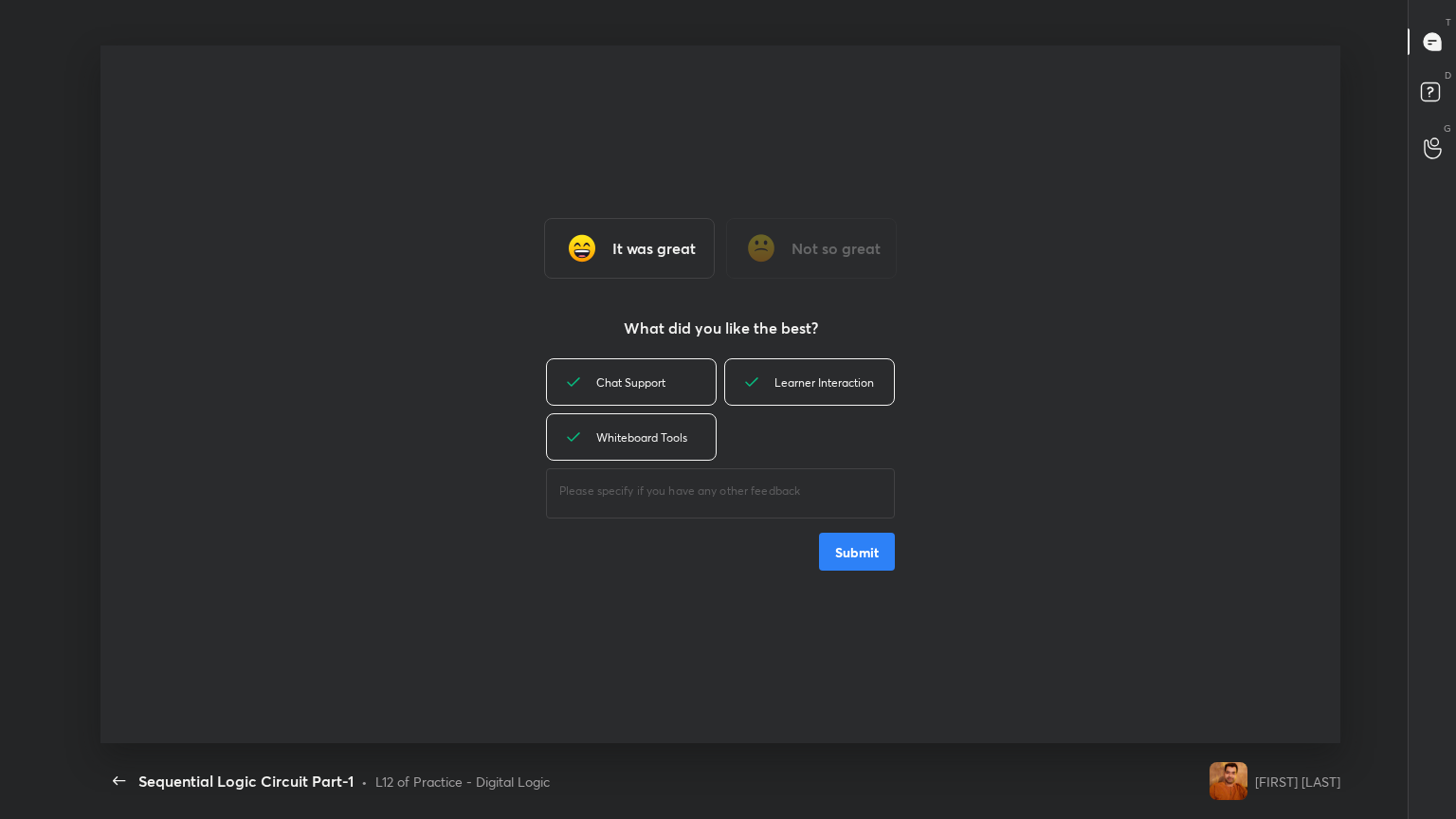 click on "Submit" at bounding box center [857, 552] 